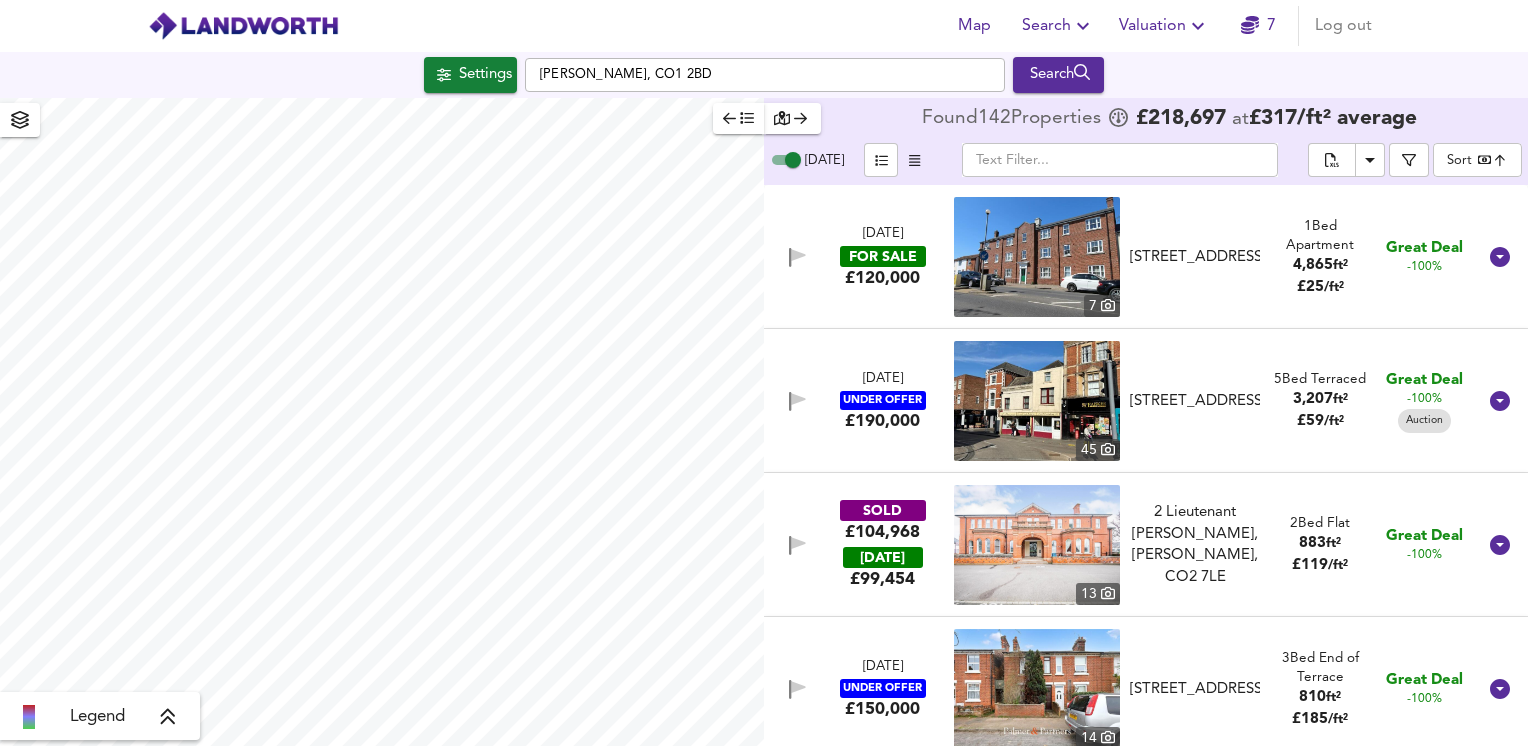 scroll, scrollTop: 0, scrollLeft: 0, axis: both 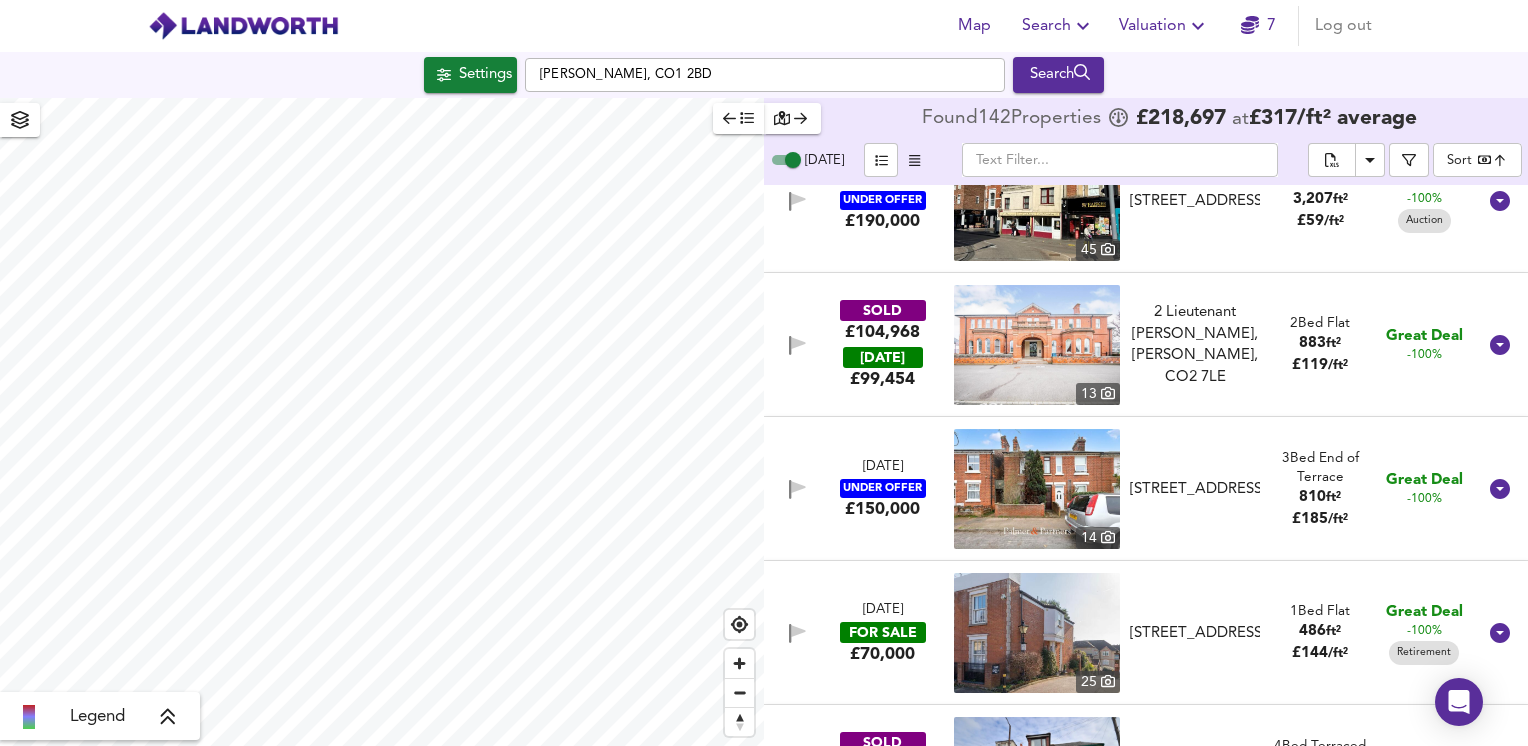 click 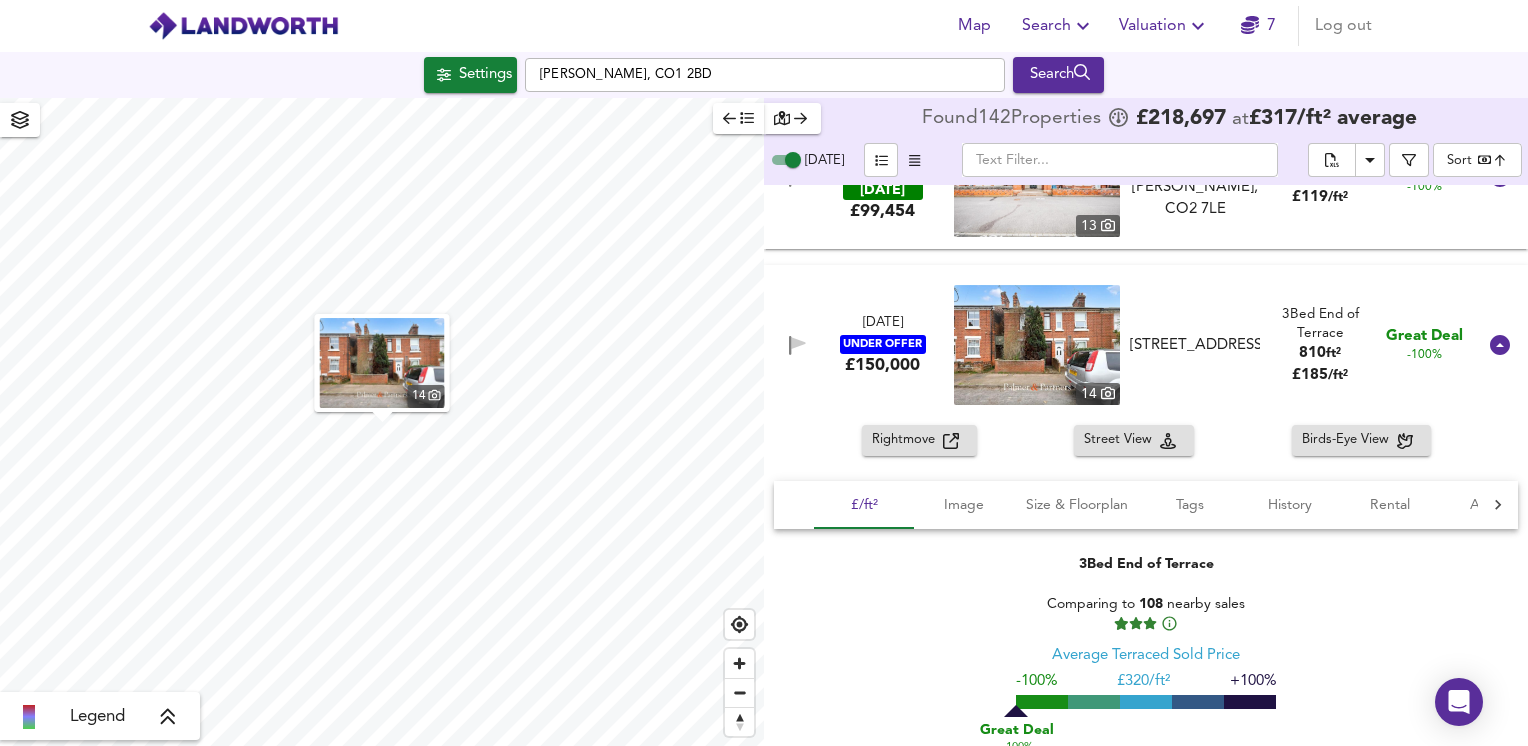 scroll, scrollTop: 400, scrollLeft: 0, axis: vertical 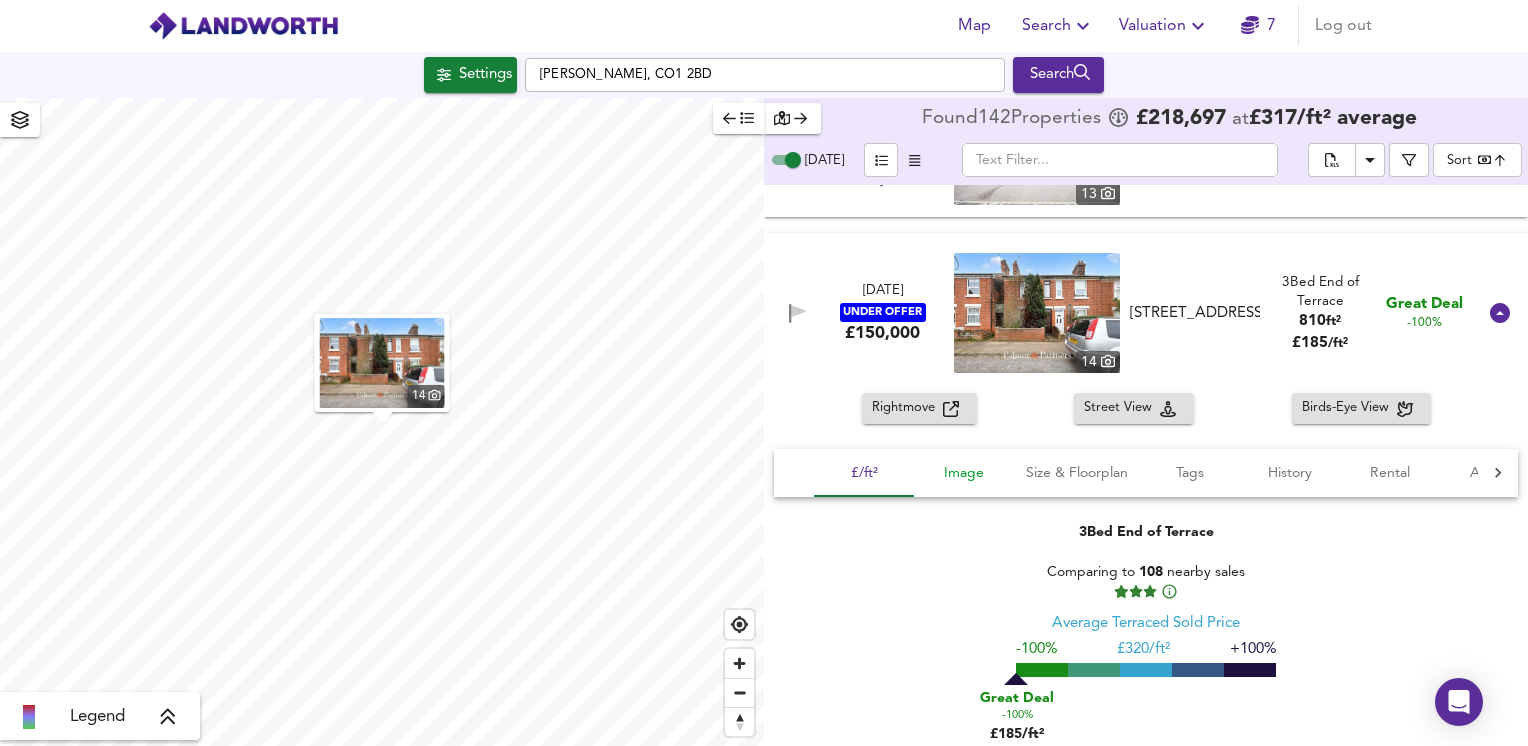 click on "Image" at bounding box center (964, 473) 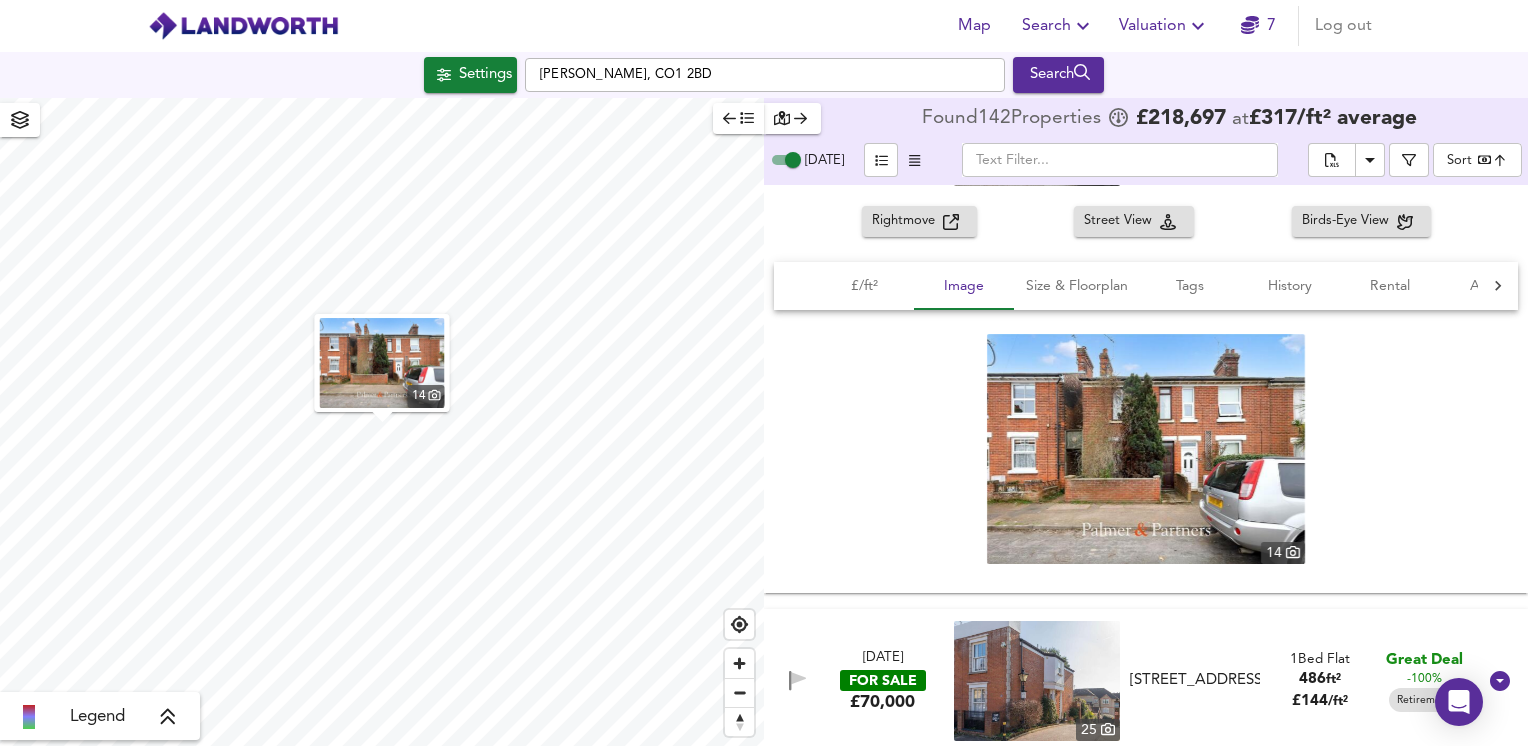 scroll, scrollTop: 600, scrollLeft: 0, axis: vertical 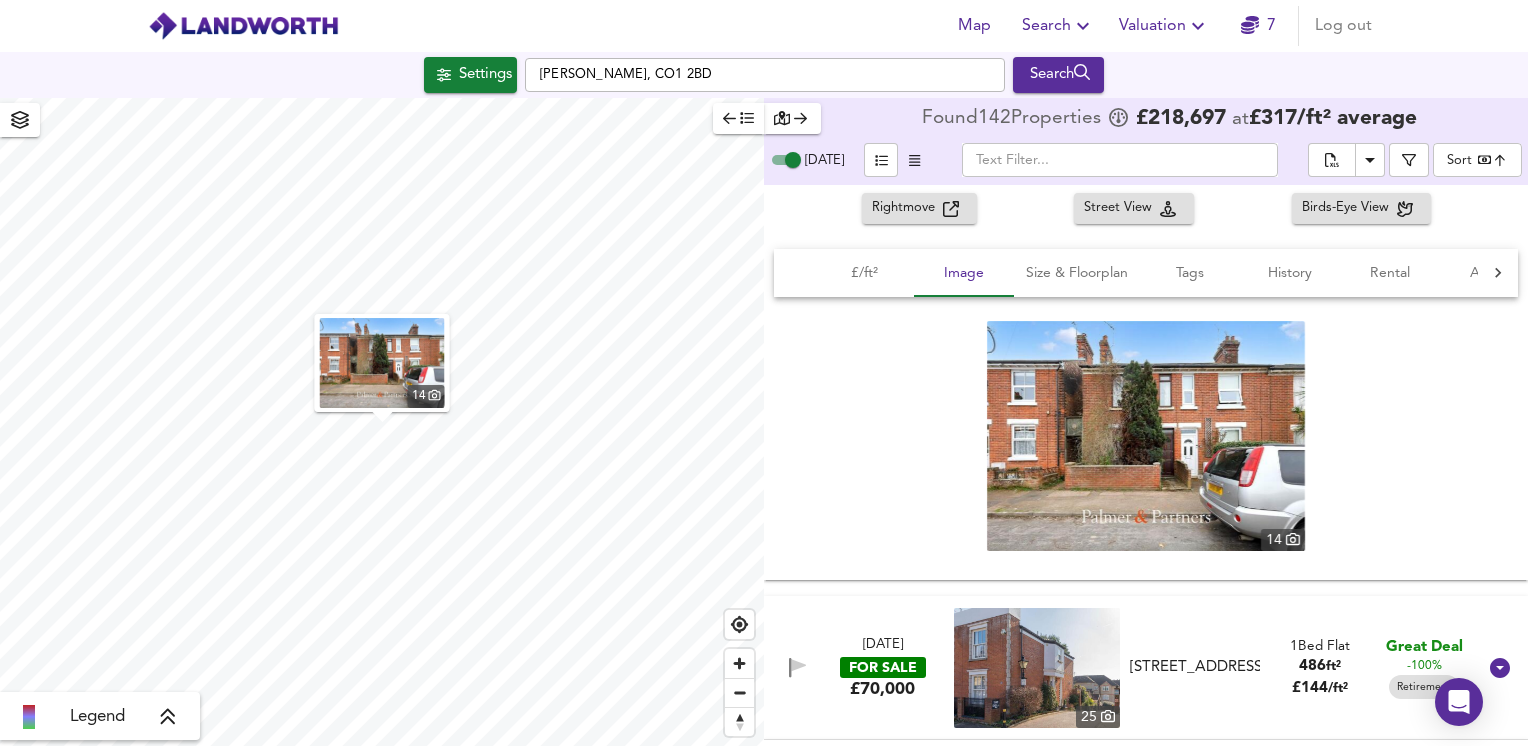 click at bounding box center [1146, 436] 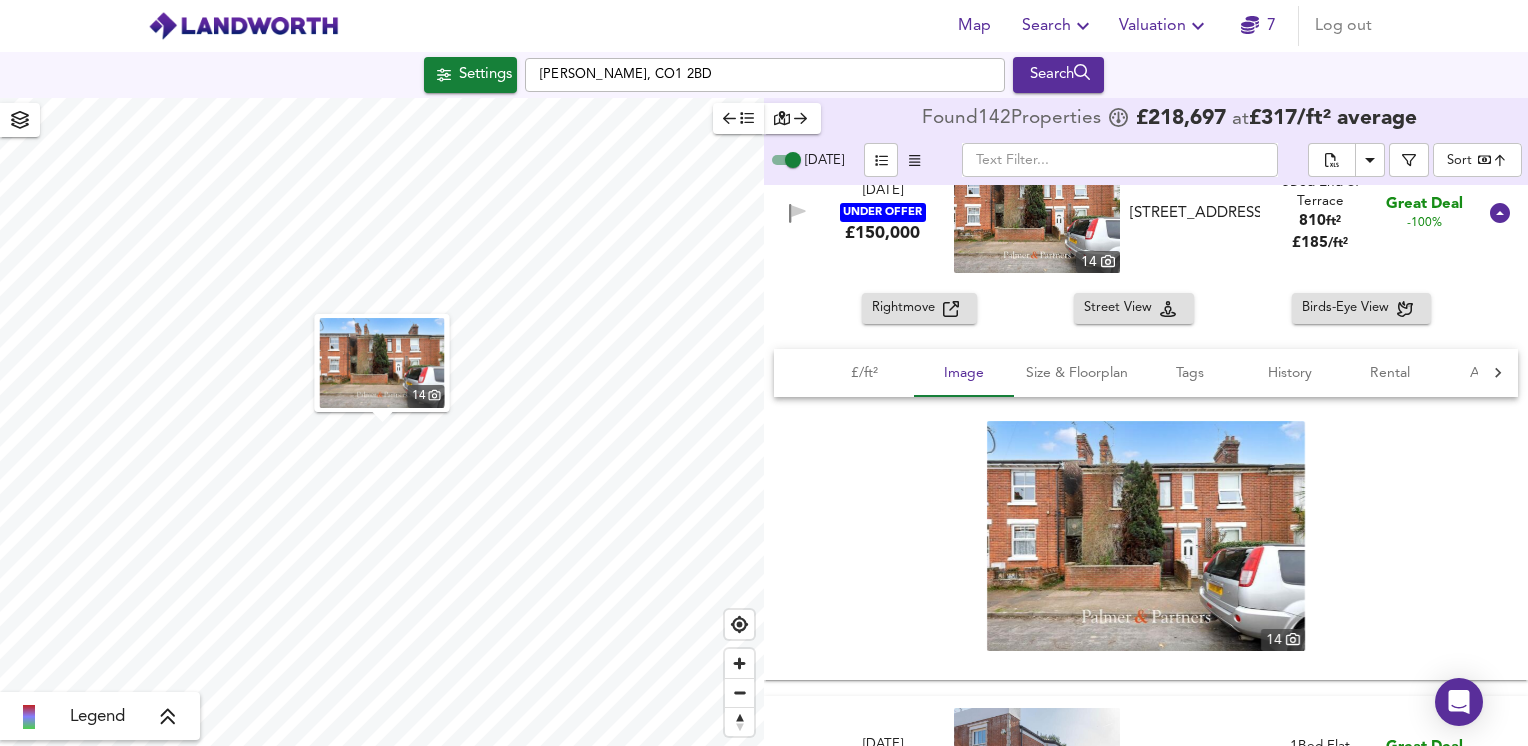 scroll, scrollTop: 800, scrollLeft: 0, axis: vertical 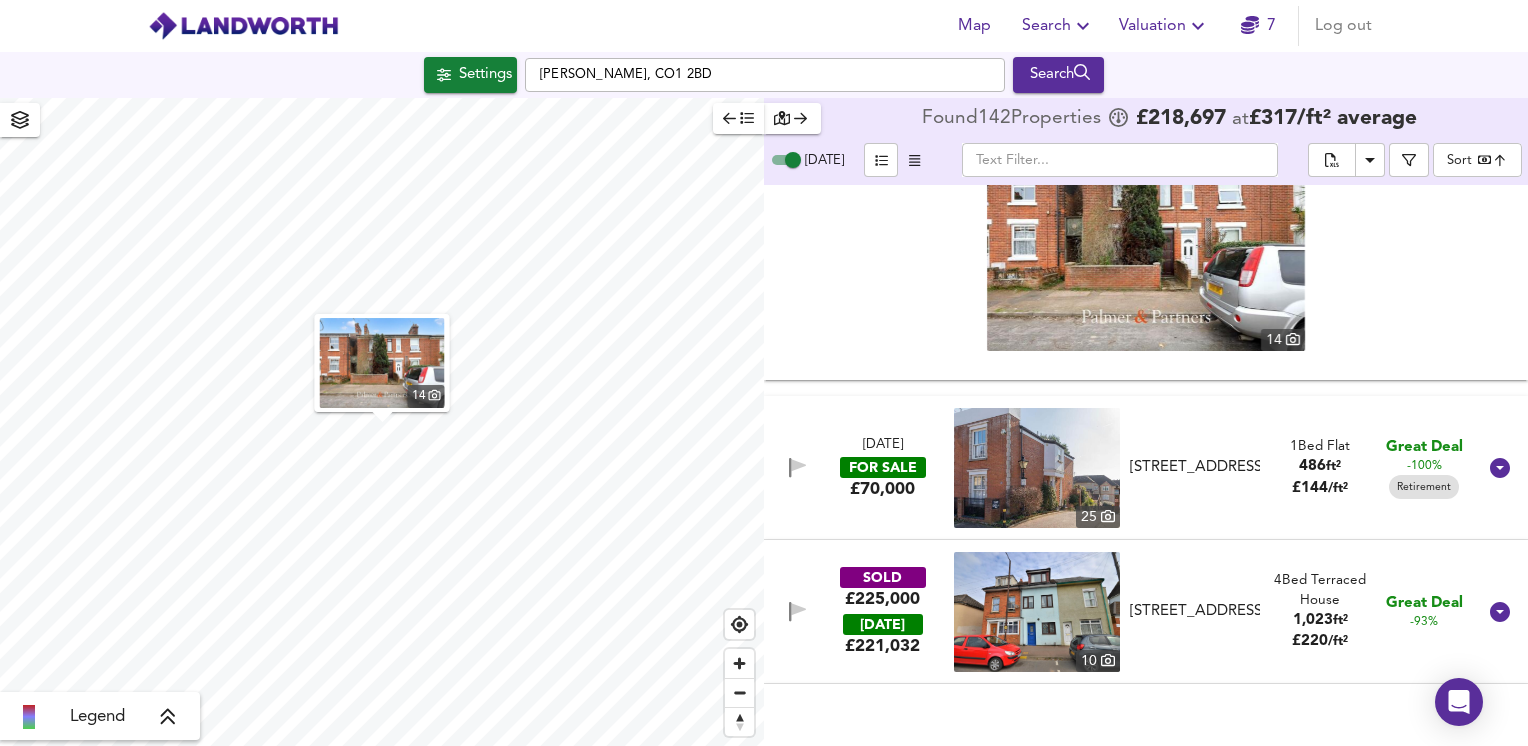 click at bounding box center (1037, 468) 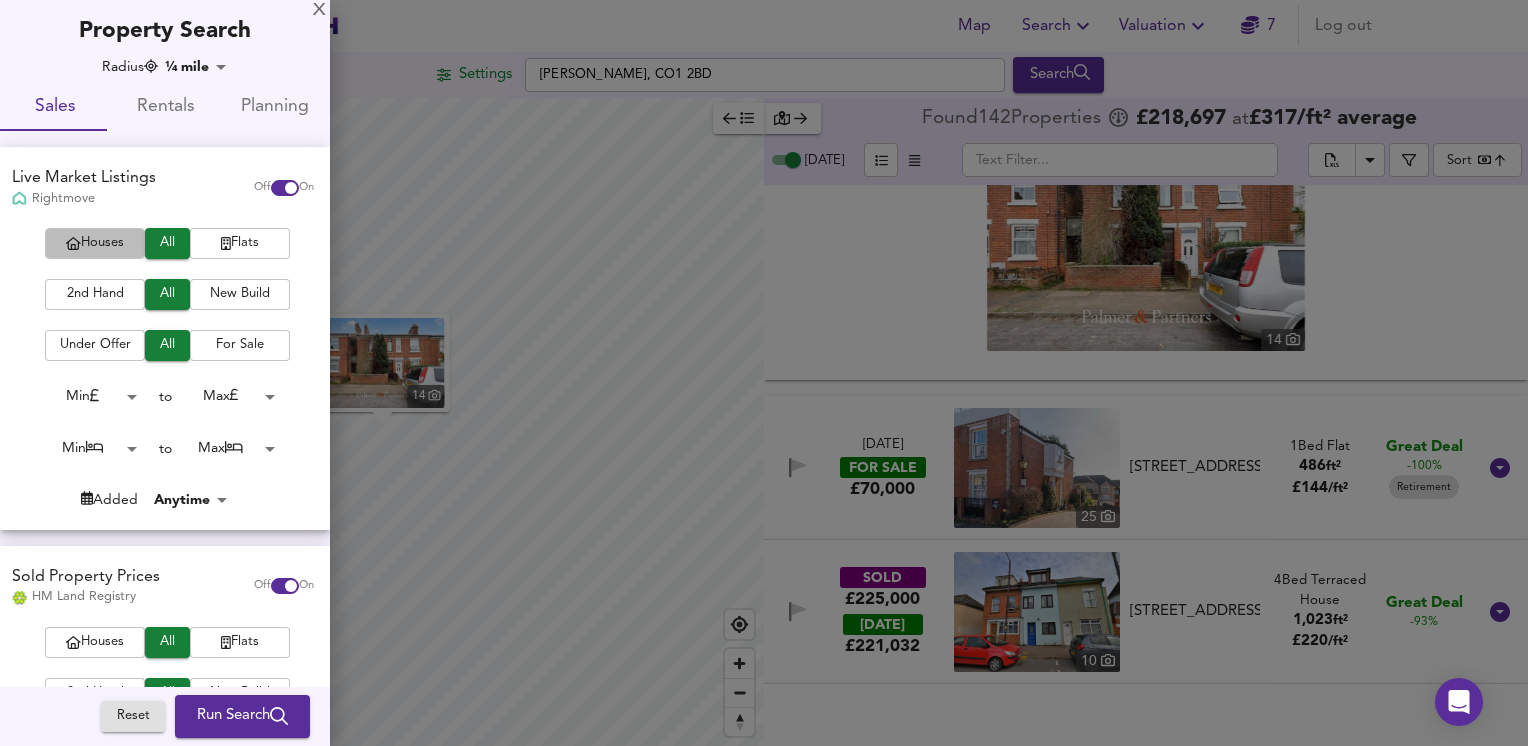 click on "Houses" at bounding box center [95, 243] 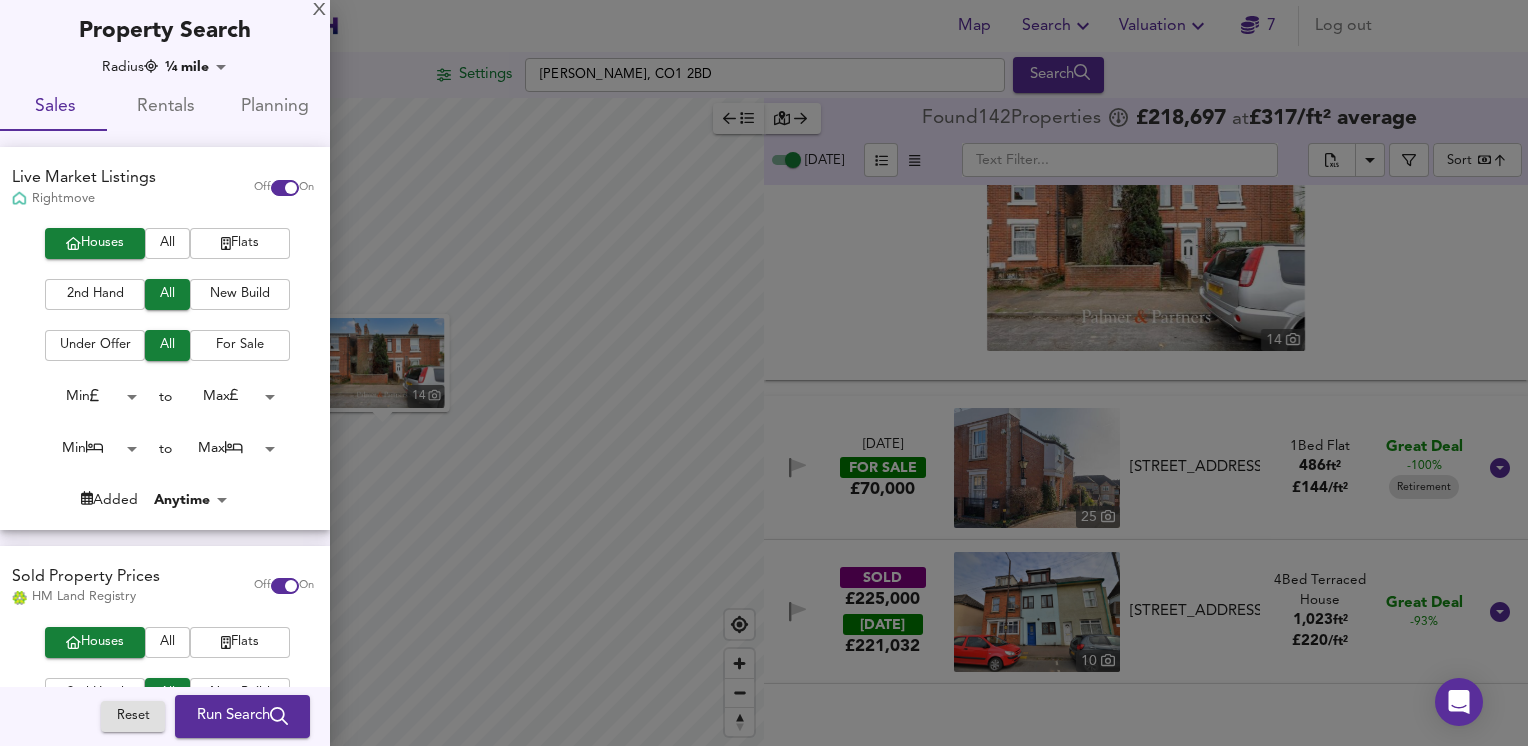 click on "Houses All   Flats 2nd Hand All New Build Under Offer All For Sale Min   0 to Max   200000000   Min   0 to Max   50   Added Anytime -1" at bounding box center (165, 378) 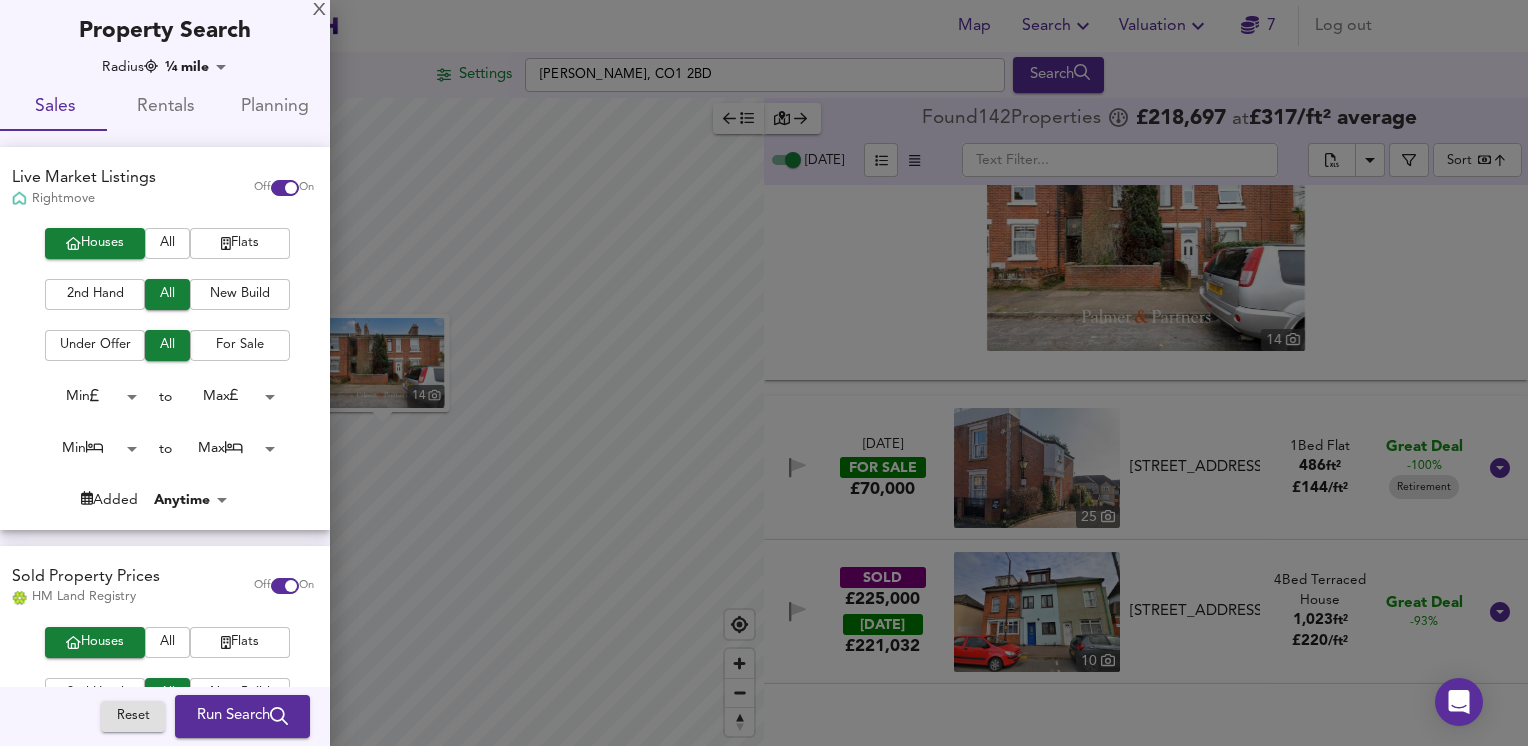 click on "For Sale" at bounding box center [240, 345] 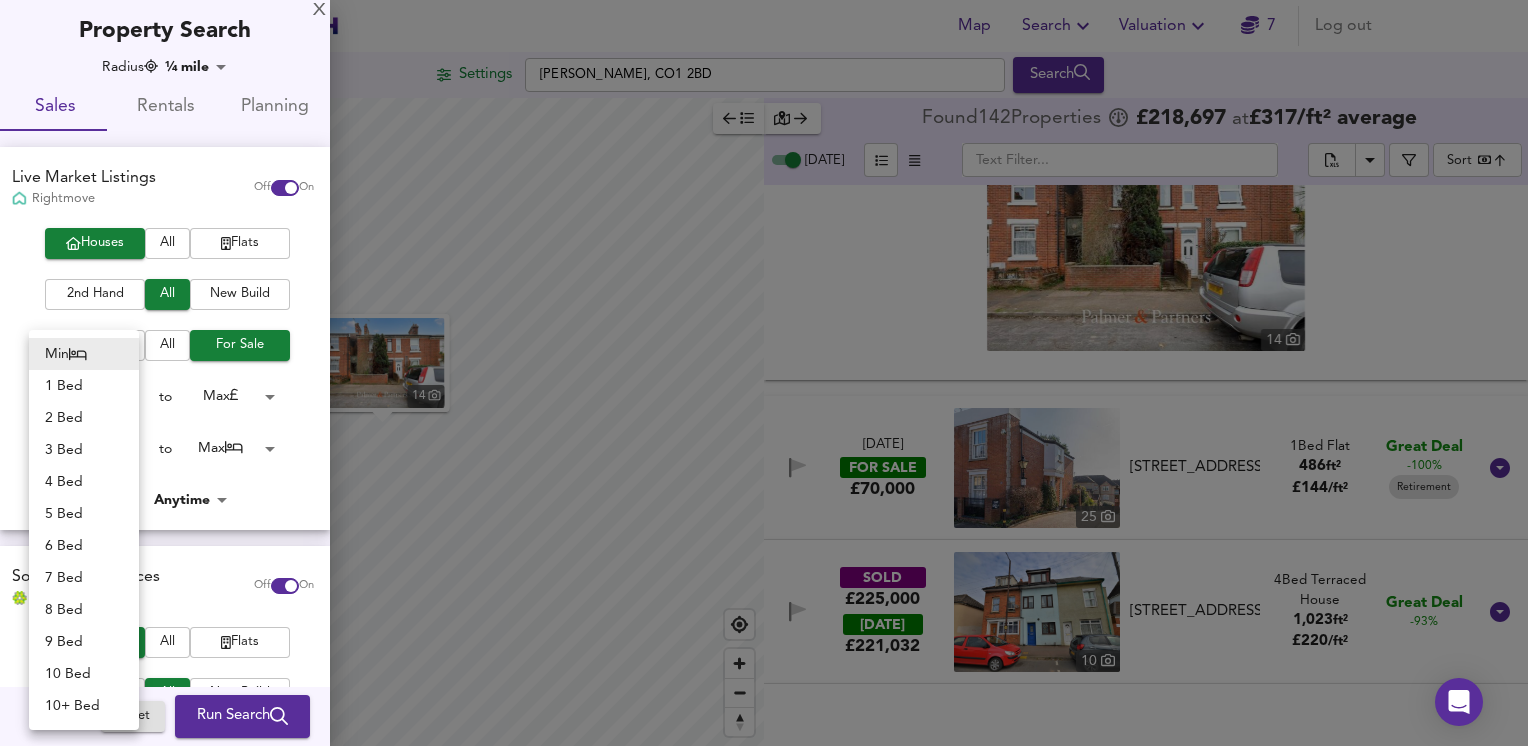 click on "Map Search Valuation    7 Log out        Settings     Tram Folley, CO1 2BD        Search        14           Legend       Found  142  Propert ies     £ 218,697   at  £ 317 / ft²   average    Today           ​         Sort   bestdeal ​ 11 Jun 2025 FOR SALE £120,000     7     Carters Court, Magdalen Street, CO1 2LQ Carters Court, Magdalen Street, CO1 2LQ 1  Bed   Apartment 4,865 ft² £ 25 / ft²   Great Deal -100% 8 May 2025 UNDER OFFER £190,000     45     31 St. Botolphs Street, Colchester, Essex, CO2 7EA 31 St. Botolphs Street, Colchester, Essex, CO2 7EA 5  Bed   Terraced 3,207 ft² £ 59 / ft²   Great Deal -100% Auction SOLD £104,968   TODAY  £ 99,454   13     2 Lieutenant House, Meeanee Mews, CO2 7LE 2 Lieutenant House, Meeanee Mews, CO2 7LE 2  Bed   Flat 883 ft² £ 119 / ft²   Great Deal -100% 27 Mar 2025 UNDER OFFER £150,000     14     Weston Road, New Town, Colchester, Essex, CO2 7LJ 3  Bed   End of Terrace 810 ft² £ 185 / ft²" at bounding box center [764, 373] 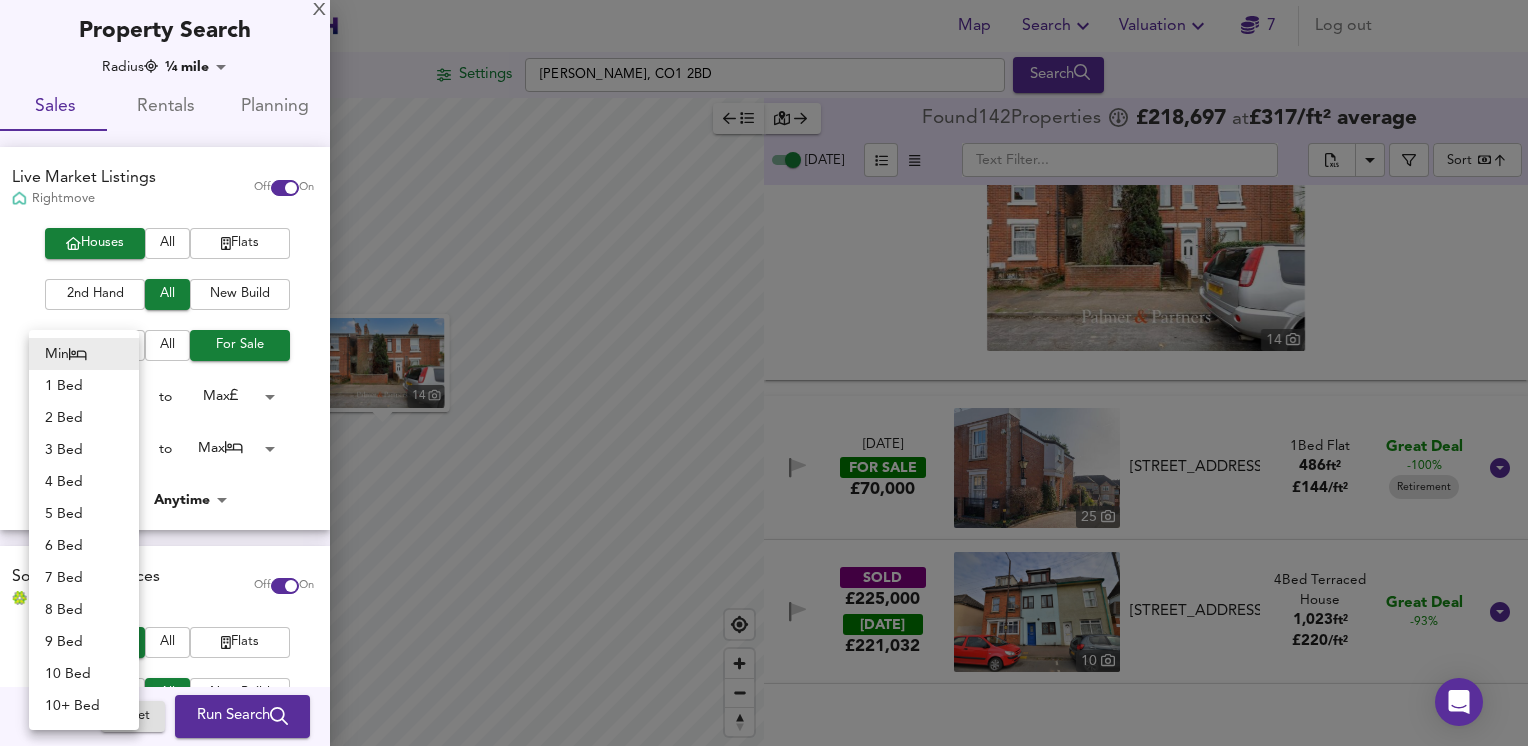 click on "2 Bed" at bounding box center (84, 418) 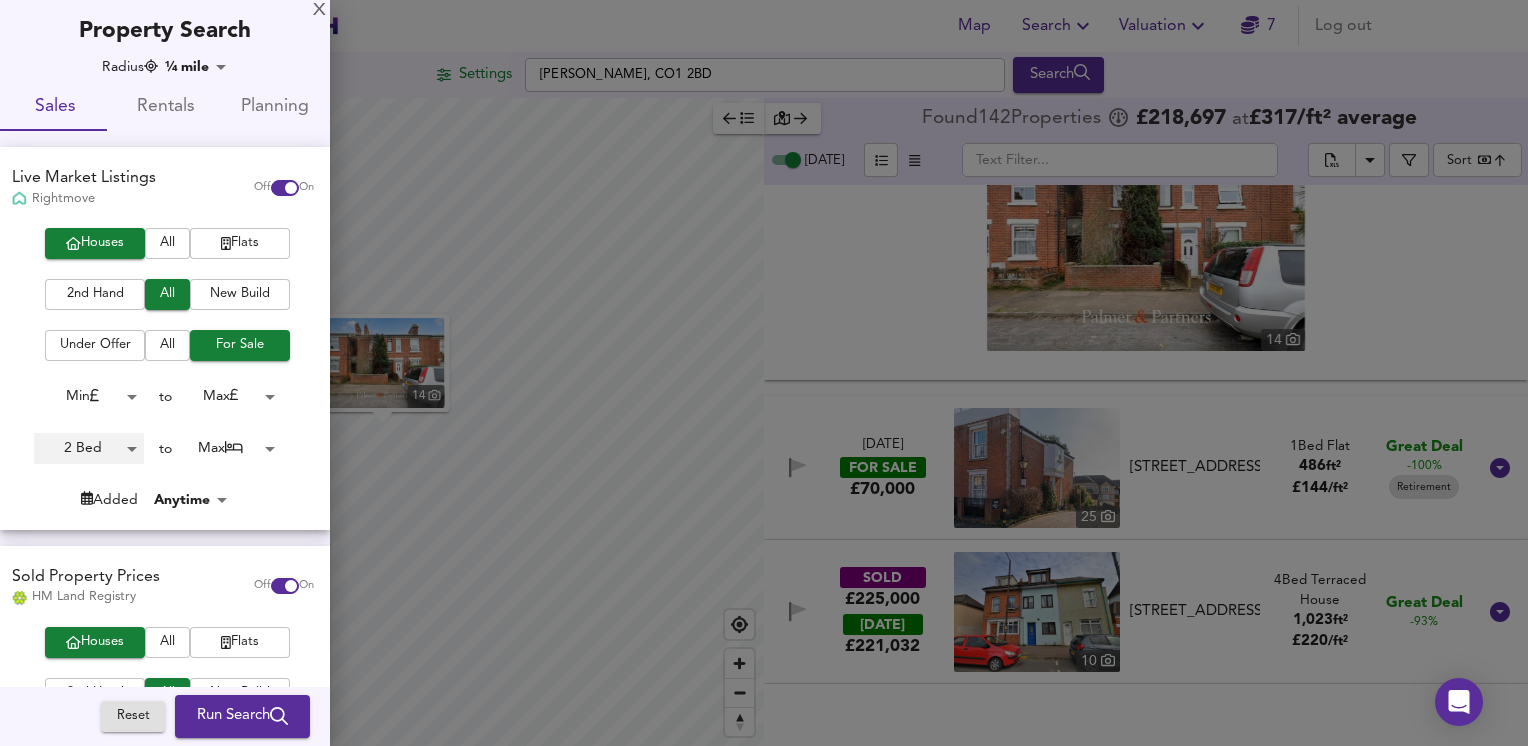 type on "2" 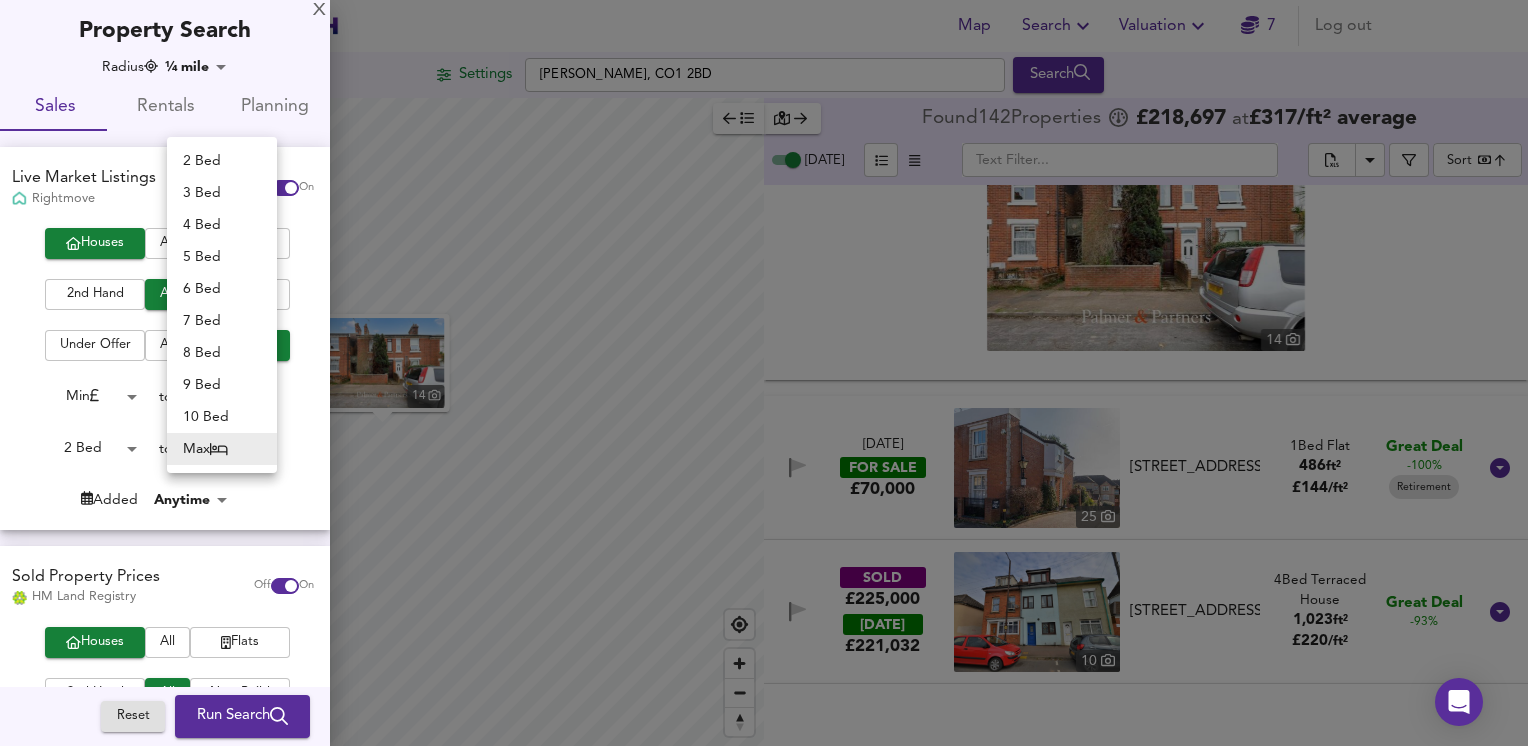 click on "Map Search Valuation    7 Log out        Settings     Tram Folley, CO1 2BD        Search        14           Legend       Found  142  Propert ies     £ 218,697   at  £ 317 / ft²   average    Today           ​         Sort   bestdeal ​ 11 Jun 2025 FOR SALE £120,000     7     Carters Court, Magdalen Street, CO1 2LQ Carters Court, Magdalen Street, CO1 2LQ 1  Bed   Apartment 4,865 ft² £ 25 / ft²   Great Deal -100% 8 May 2025 UNDER OFFER £190,000     45     31 St. Botolphs Street, Colchester, Essex, CO2 7EA 31 St. Botolphs Street, Colchester, Essex, CO2 7EA 5  Bed   Terraced 3,207 ft² £ 59 / ft²   Great Deal -100% Auction SOLD £104,968   TODAY  £ 99,454   13     2 Lieutenant House, Meeanee Mews, CO2 7LE 2 Lieutenant House, Meeanee Mews, CO2 7LE 2  Bed   Flat 883 ft² £ 119 / ft²   Great Deal -100% 27 Mar 2025 UNDER OFFER £150,000     14     Weston Road, New Town, Colchester, Essex, CO2 7LJ 3  Bed   End of Terrace 810 ft² £ 185 / ft²" at bounding box center (764, 373) 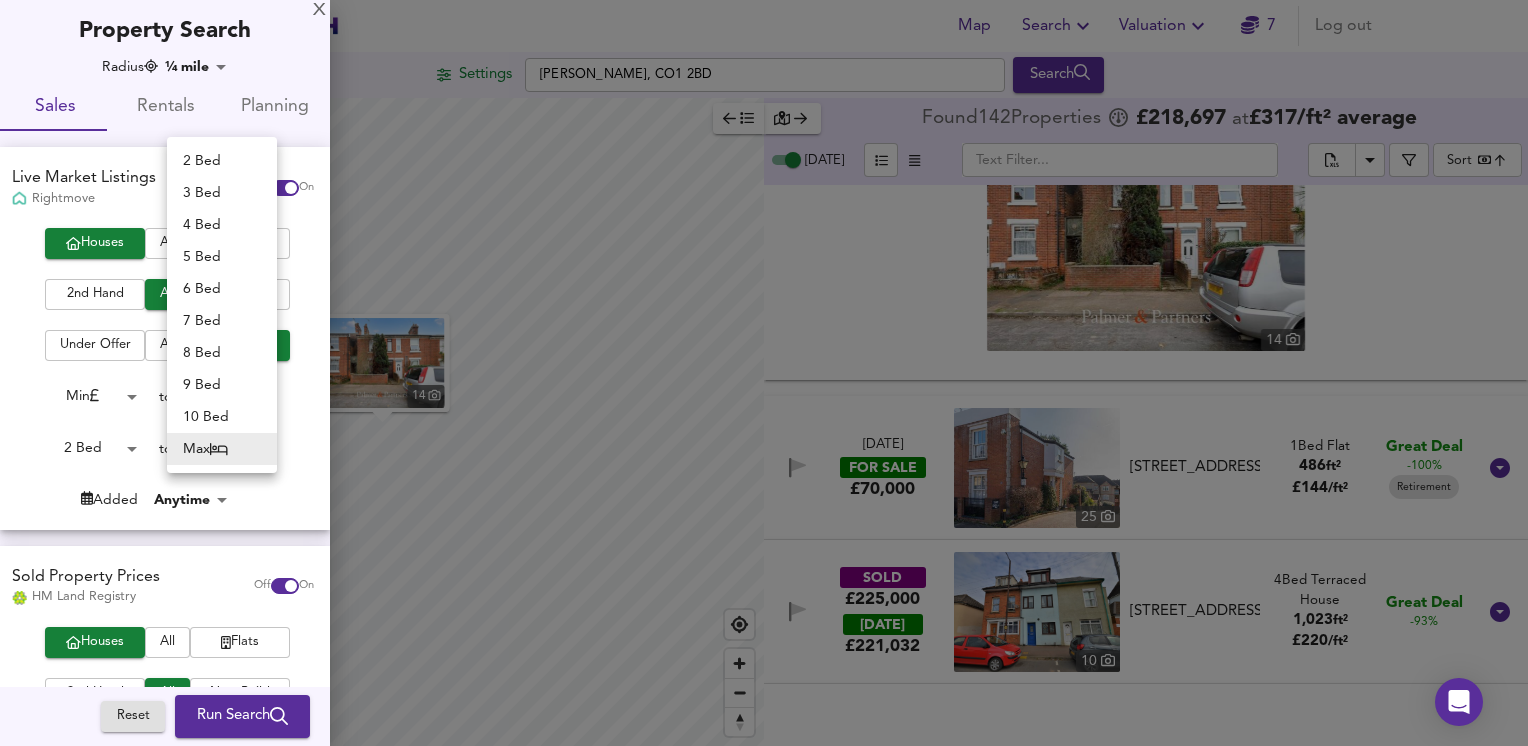 click on "2 Bed" at bounding box center [222, 161] 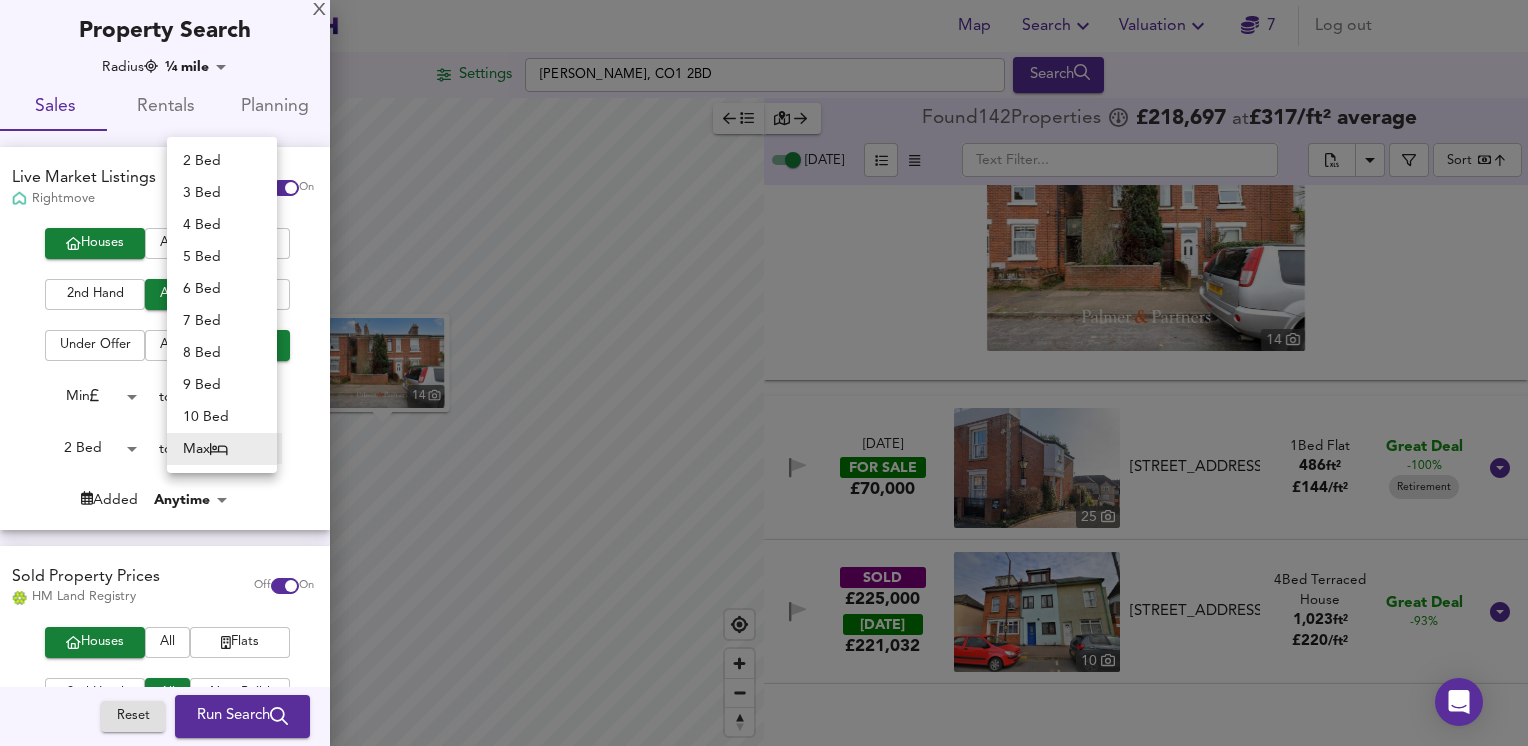 type on "2" 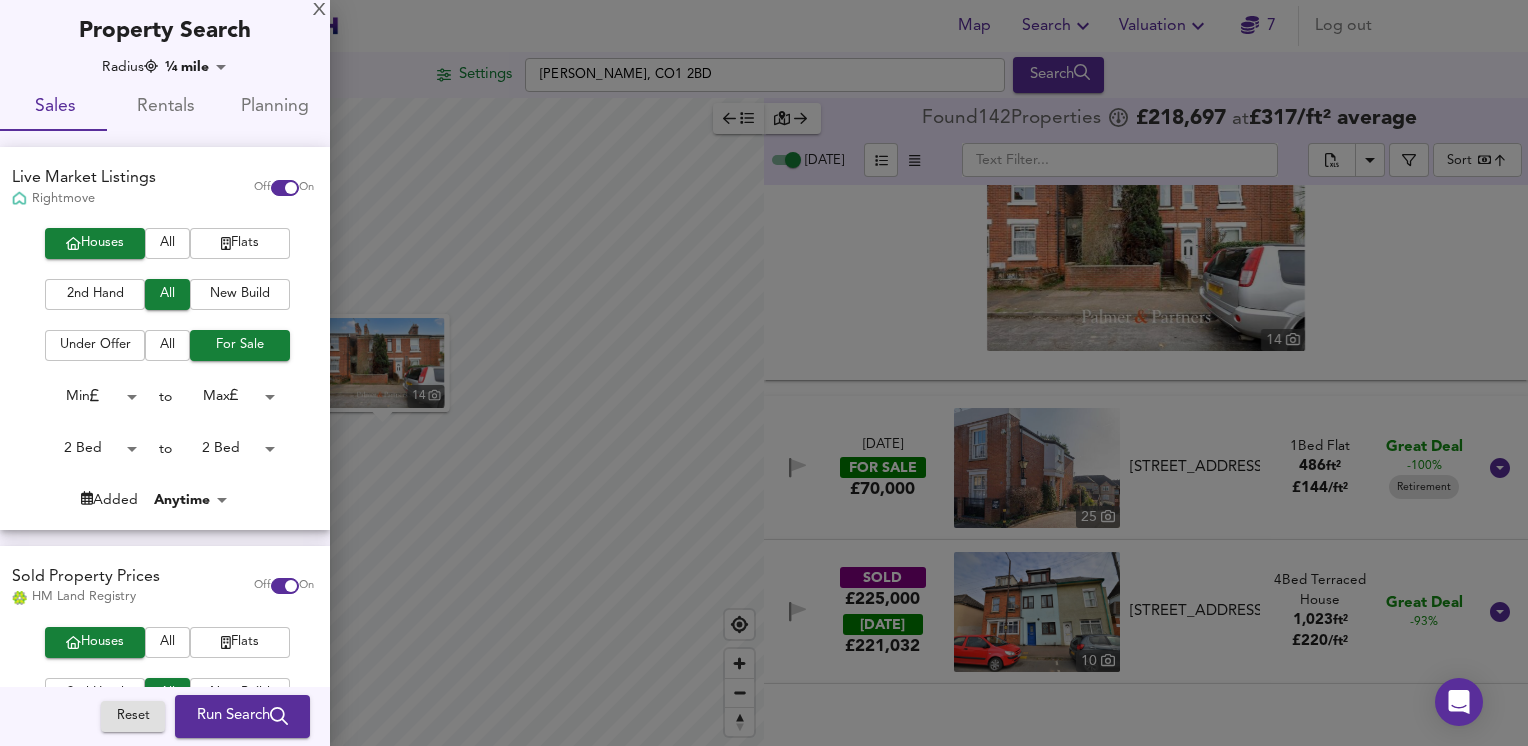 click on "Map Search Valuation    7 Log out        Settings     Tram Folley, CO1 2BD        Search        14           Legend       Found  142  Propert ies     £ 218,697   at  £ 317 / ft²   average    Today           ​         Sort   bestdeal ​ 11 Jun 2025 FOR SALE £120,000     7     Carters Court, Magdalen Street, CO1 2LQ Carters Court, Magdalen Street, CO1 2LQ 1  Bed   Apartment 4,865 ft² £ 25 / ft²   Great Deal -100% 8 May 2025 UNDER OFFER £190,000     45     31 St. Botolphs Street, Colchester, Essex, CO2 7EA 31 St. Botolphs Street, Colchester, Essex, CO2 7EA 5  Bed   Terraced 3,207 ft² £ 59 / ft²   Great Deal -100% Auction SOLD £104,968   TODAY  £ 99,454   13     2 Lieutenant House, Meeanee Mews, CO2 7LE 2 Lieutenant House, Meeanee Mews, CO2 7LE 2  Bed   Flat 883 ft² £ 119 / ft²   Great Deal -100% 27 Mar 2025 UNDER OFFER £150,000     14     Weston Road, New Town, Colchester, Essex, CO2 7LJ 3  Bed   End of Terrace 810 ft² £ 185 / ft²" at bounding box center (764, 373) 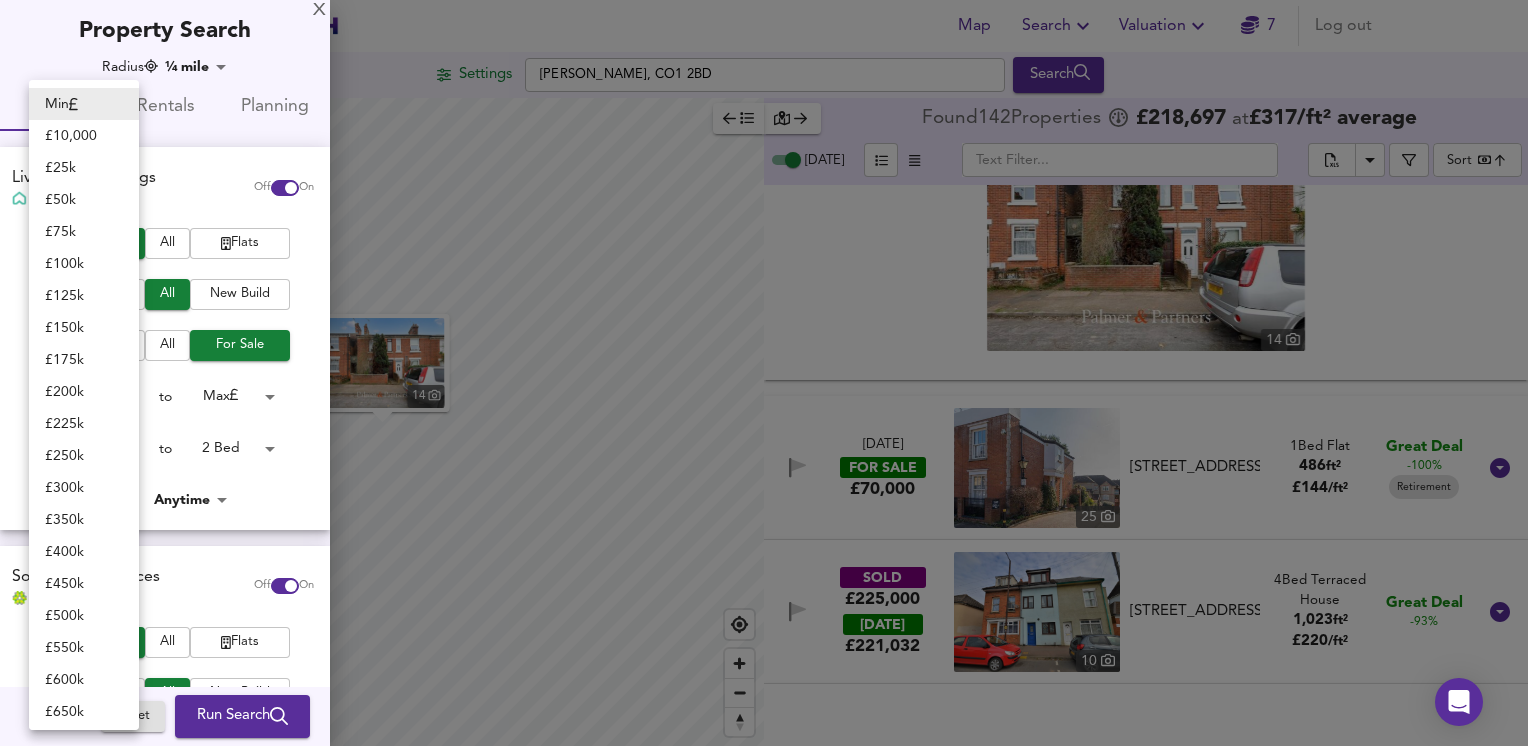 click on "£ 150k" at bounding box center (84, 328) 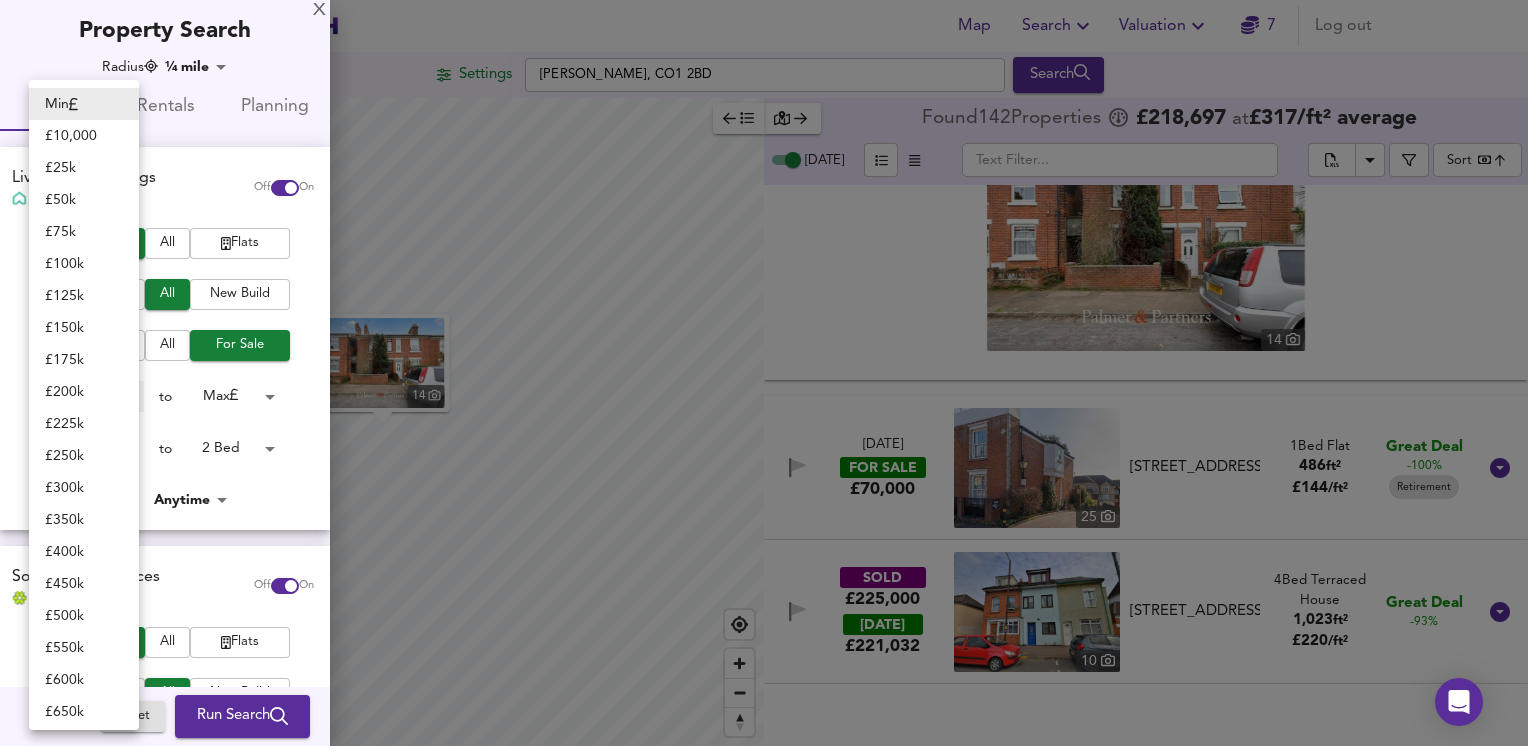type on "150000" 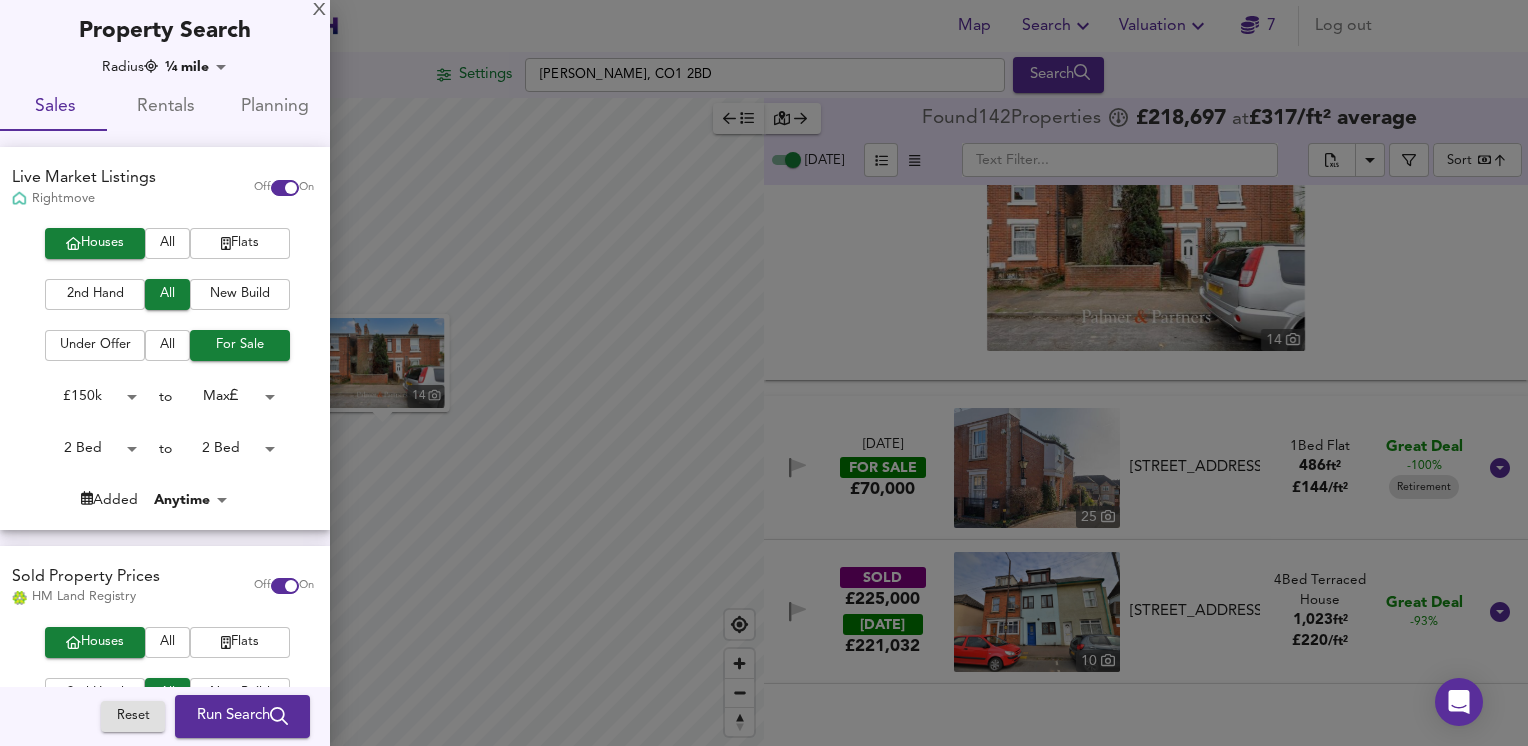 click on "Map Search Valuation    7 Log out        Settings     Tram Folley, CO1 2BD        Search        14           Legend       Found  142  Propert ies     £ 218,697   at  £ 317 / ft²   average    Today           ​         Sort   bestdeal ​ 11 Jun 2025 FOR SALE £120,000     7     Carters Court, Magdalen Street, CO1 2LQ Carters Court, Magdalen Street, CO1 2LQ 1  Bed   Apartment 4,865 ft² £ 25 / ft²   Great Deal -100% 8 May 2025 UNDER OFFER £190,000     45     31 St. Botolphs Street, Colchester, Essex, CO2 7EA 31 St. Botolphs Street, Colchester, Essex, CO2 7EA 5  Bed   Terraced 3,207 ft² £ 59 / ft²   Great Deal -100% Auction SOLD £104,968   TODAY  £ 99,454   13     2 Lieutenant House, Meeanee Mews, CO2 7LE 2 Lieutenant House, Meeanee Mews, CO2 7LE 2  Bed   Flat 883 ft² £ 119 / ft²   Great Deal -100% 27 Mar 2025 UNDER OFFER £150,000     14     Weston Road, New Town, Colchester, Essex, CO2 7LJ 3  Bed   End of Terrace 810 ft² £ 185 / ft²" at bounding box center (764, 373) 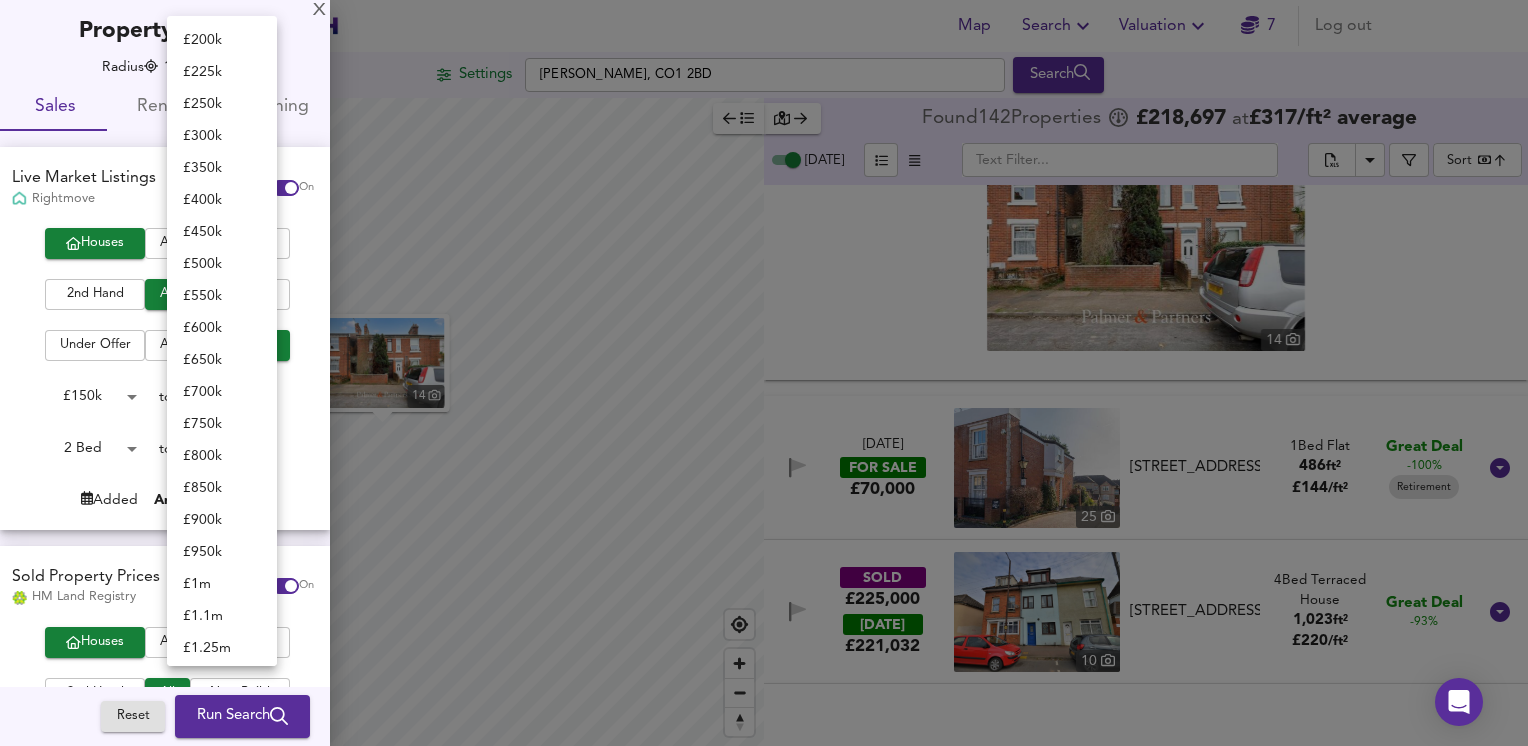 scroll, scrollTop: 0, scrollLeft: 0, axis: both 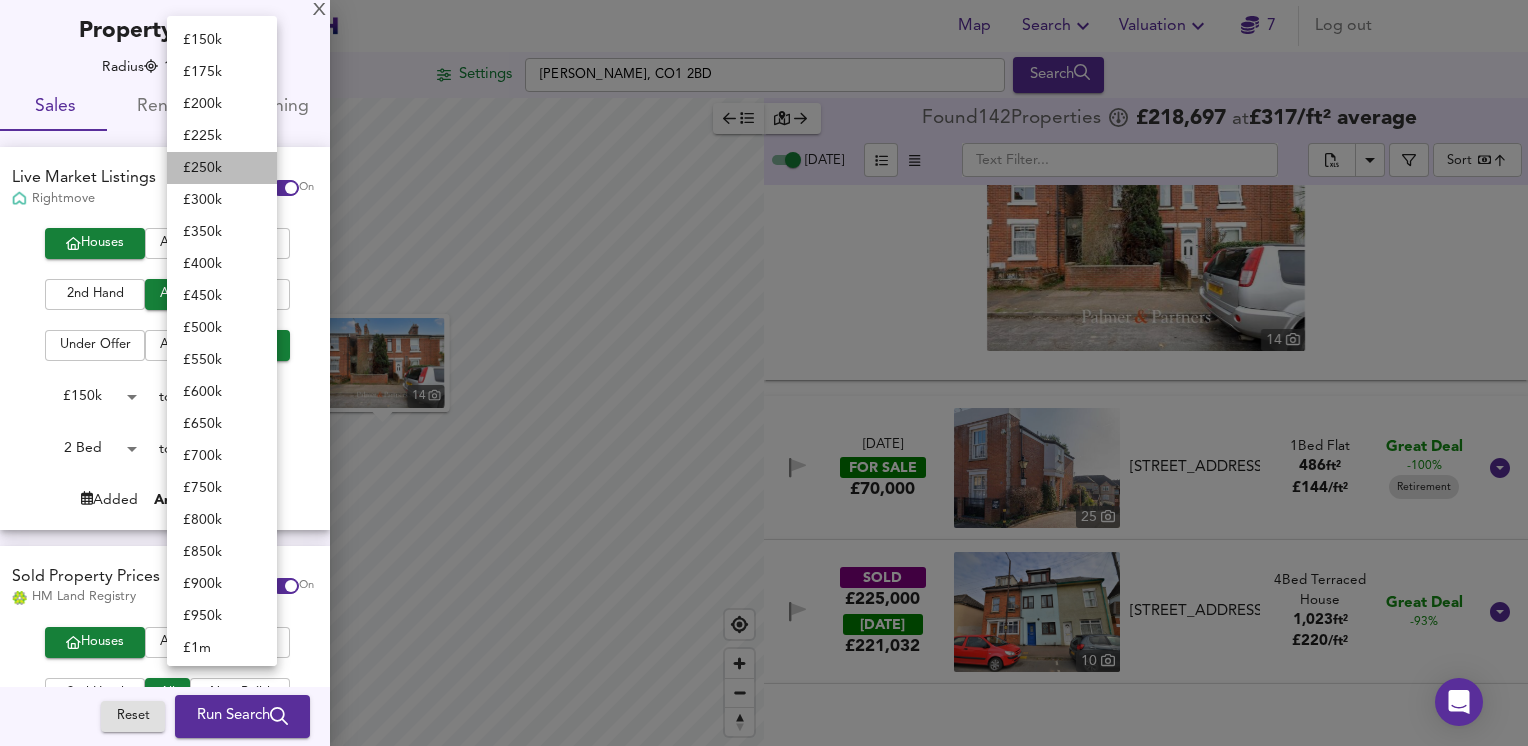 click on "£ 250k" at bounding box center (222, 168) 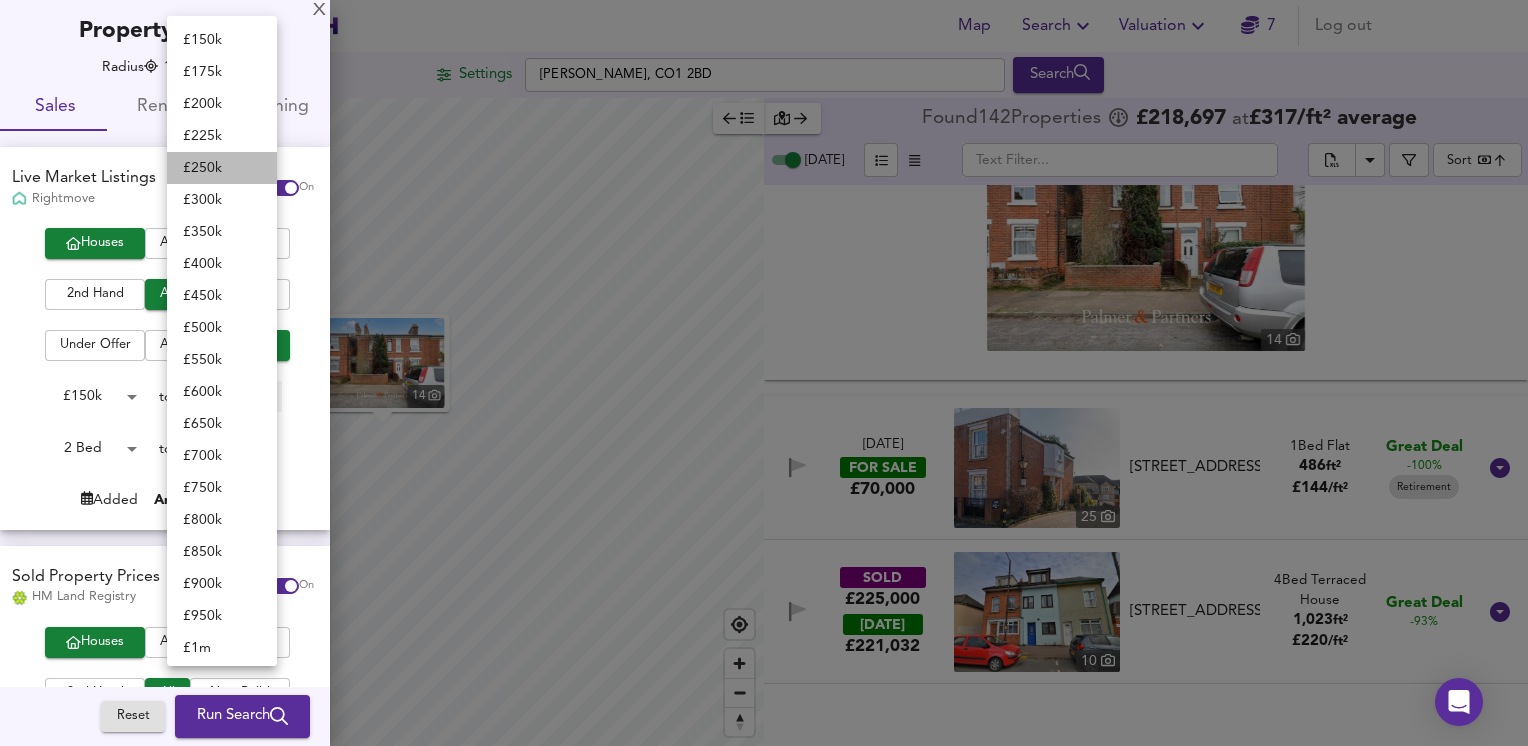 type on "250000" 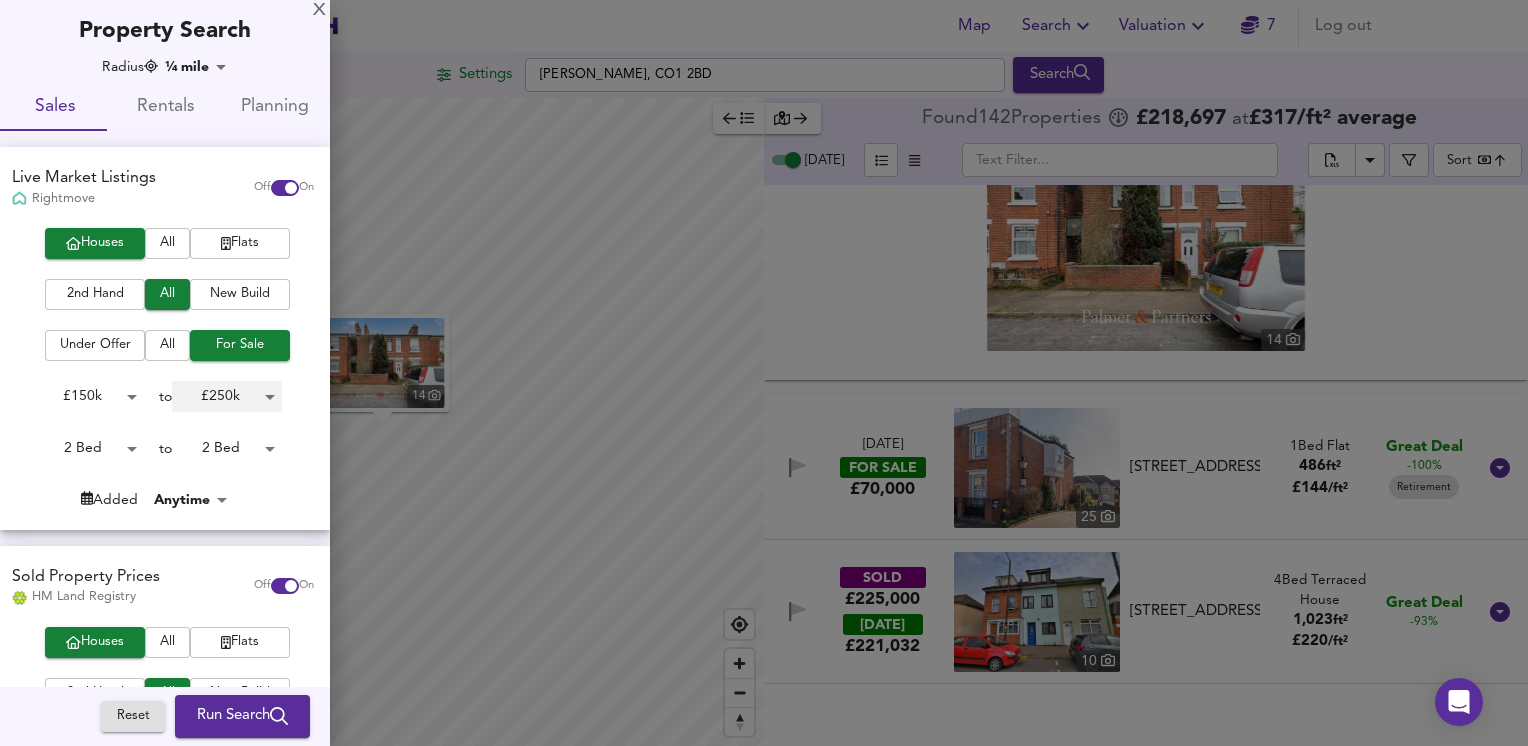 scroll, scrollTop: 100, scrollLeft: 0, axis: vertical 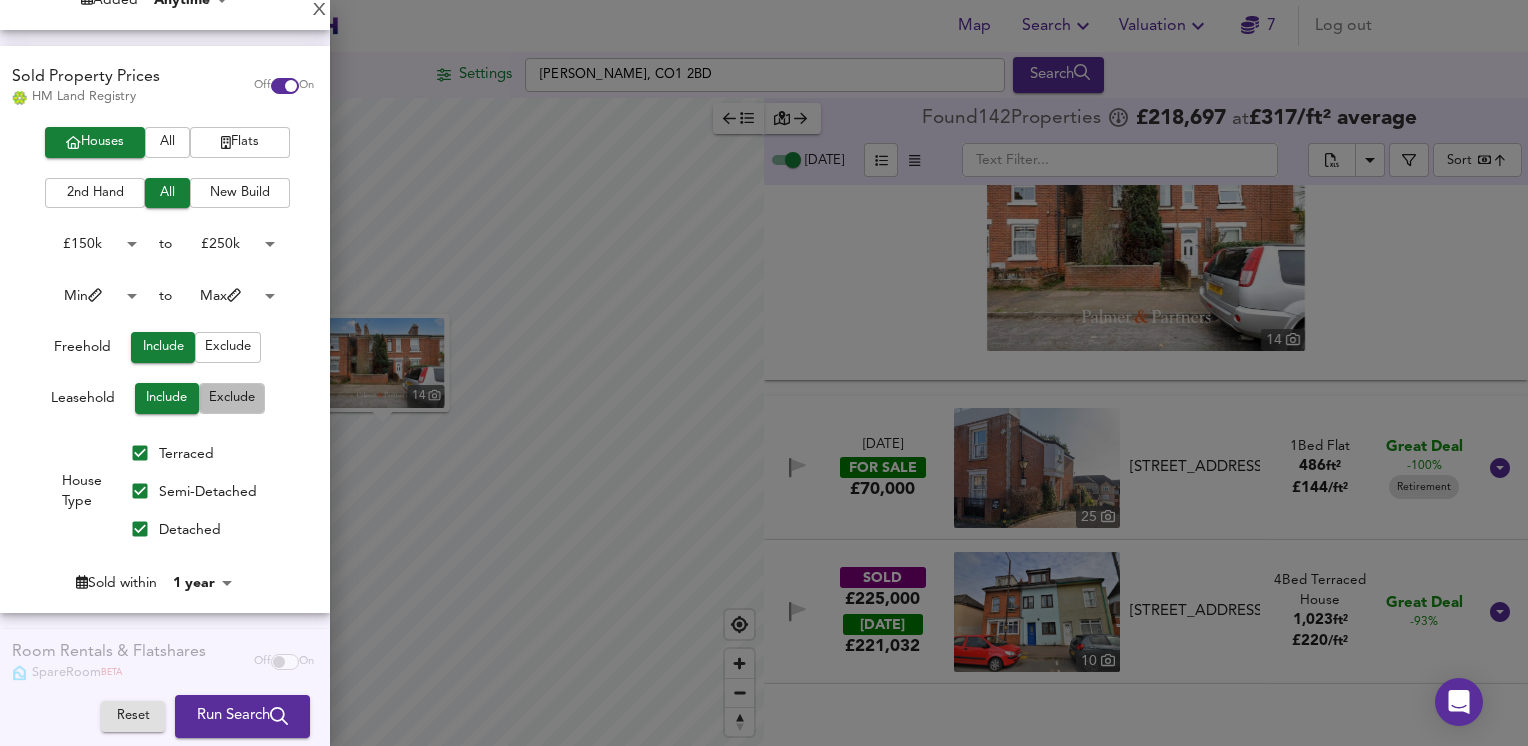 click on "Exclude" at bounding box center [232, 398] 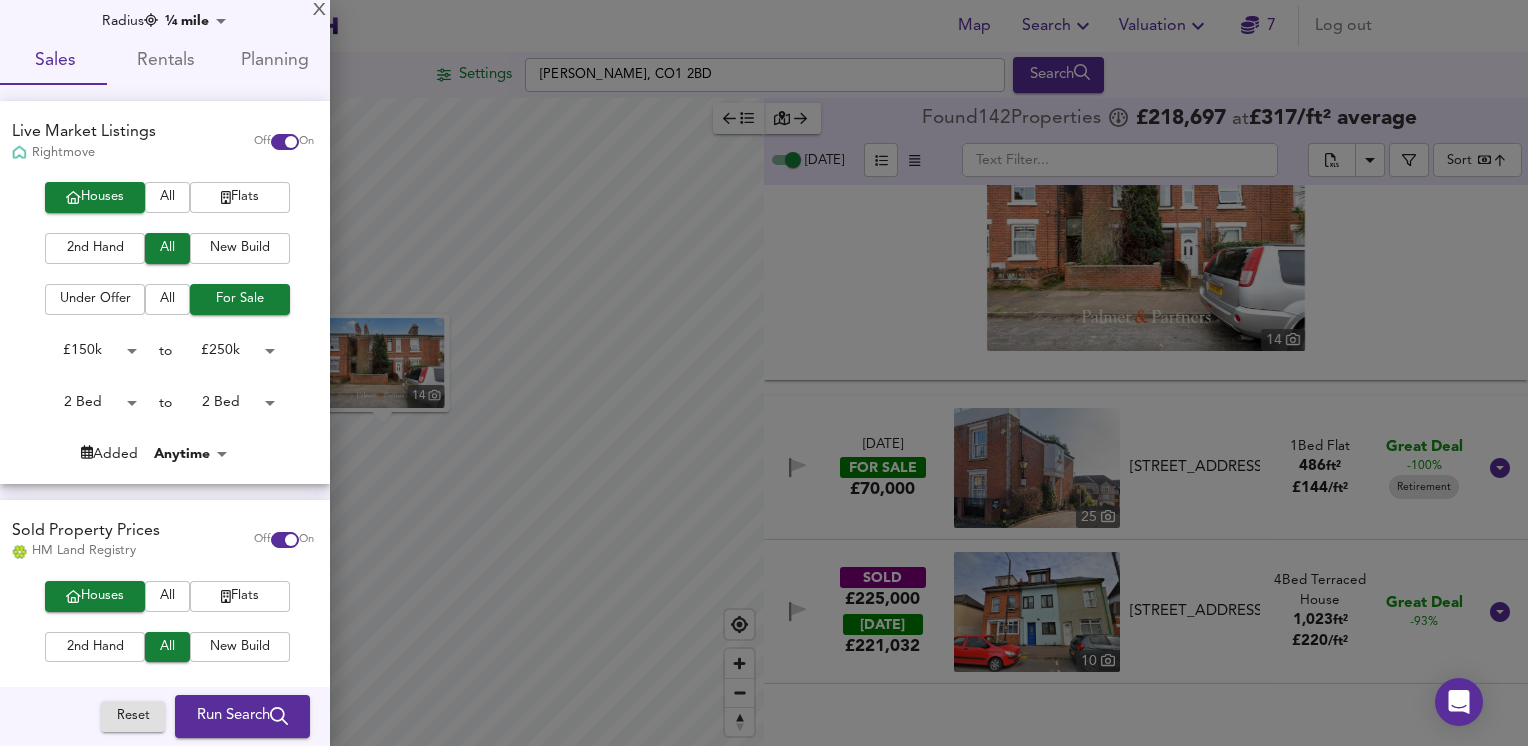 scroll, scrollTop: 0, scrollLeft: 0, axis: both 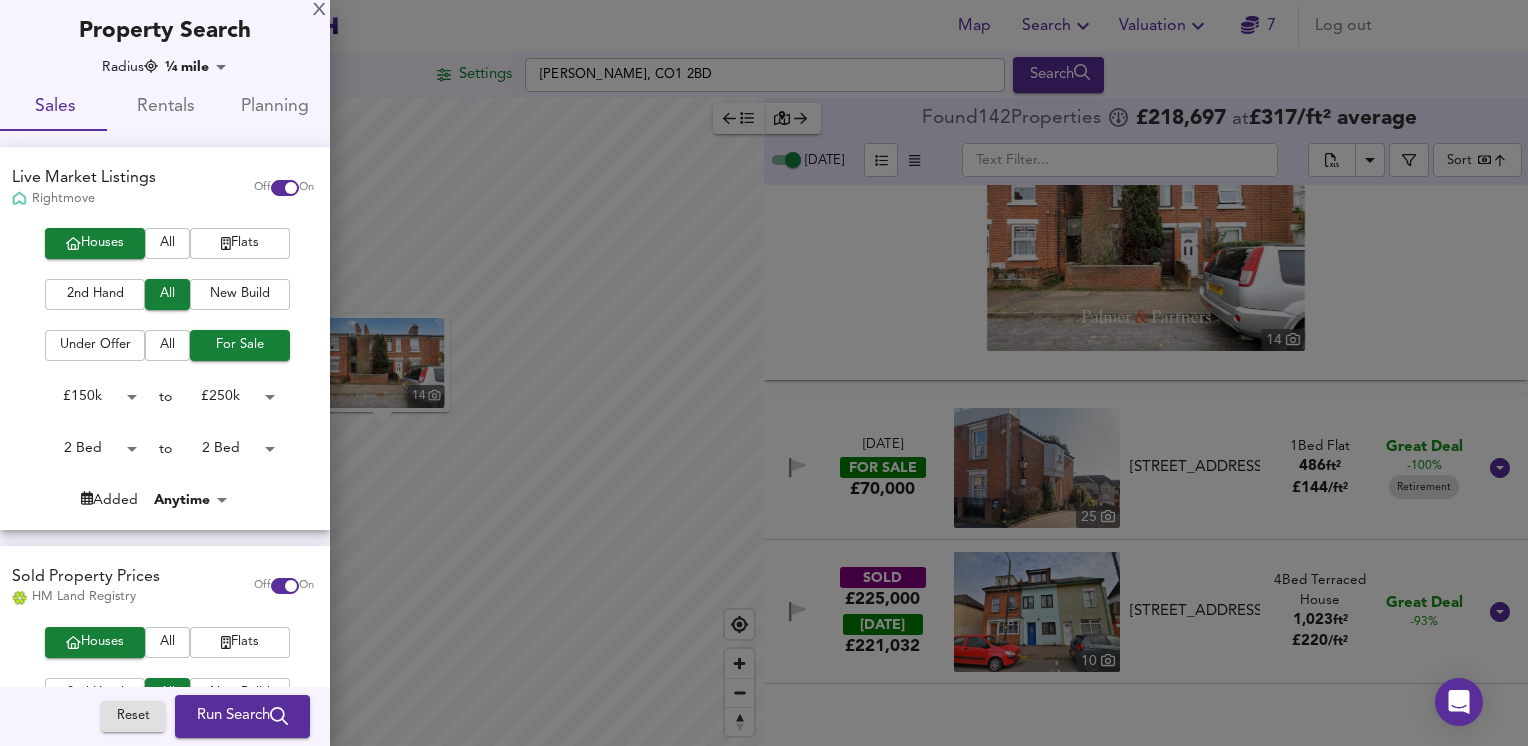 click on "Run Search" at bounding box center [242, 717] 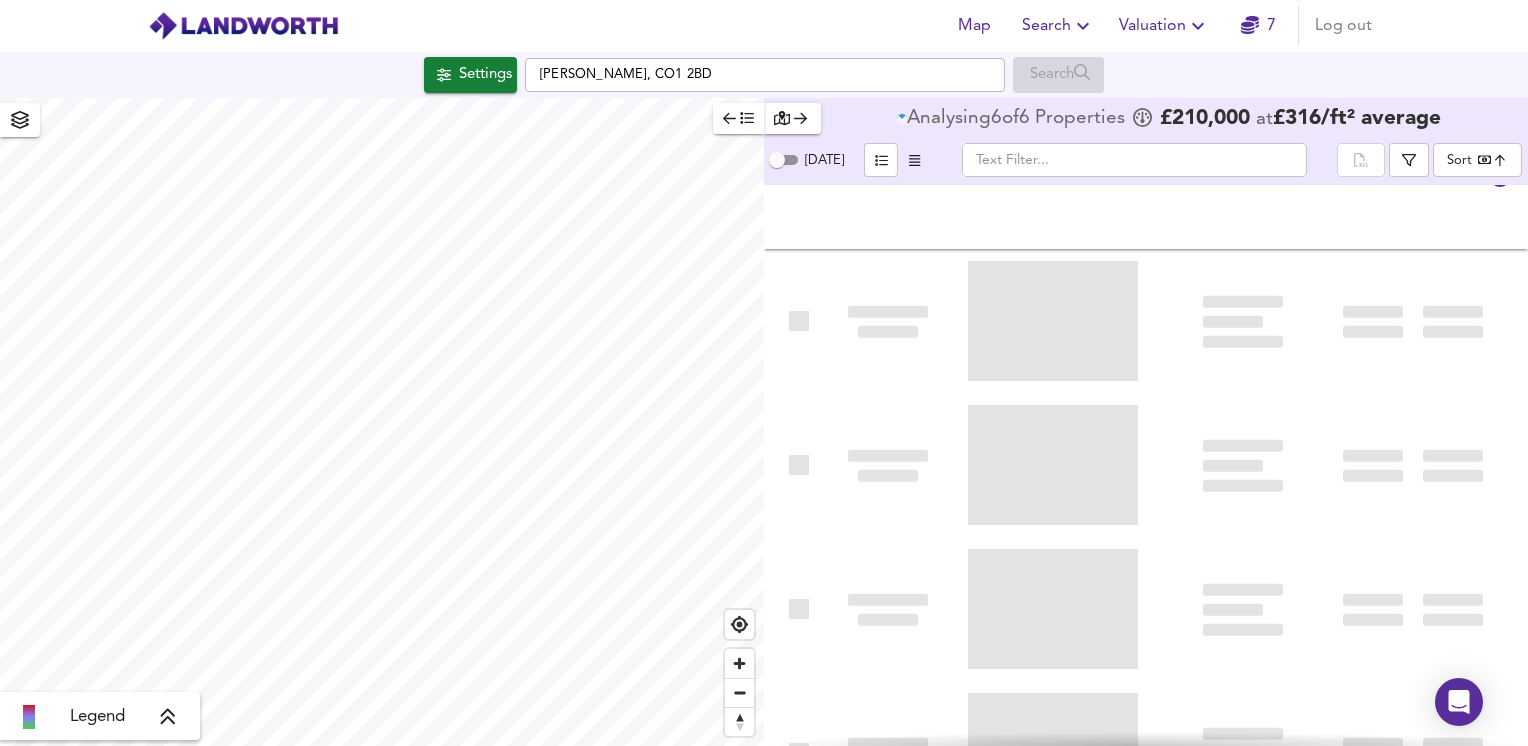 type on "bestdeal" 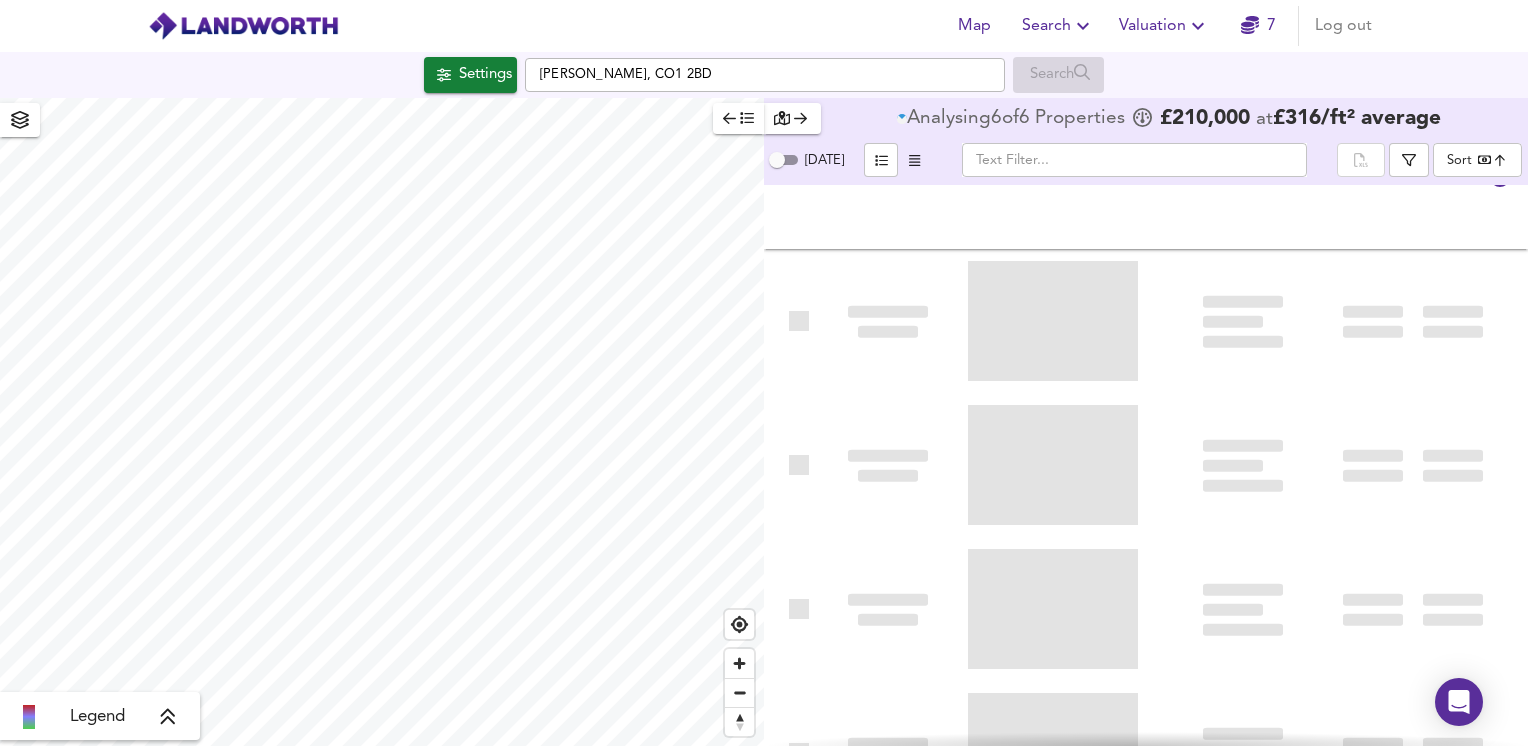 scroll, scrollTop: 0, scrollLeft: 0, axis: both 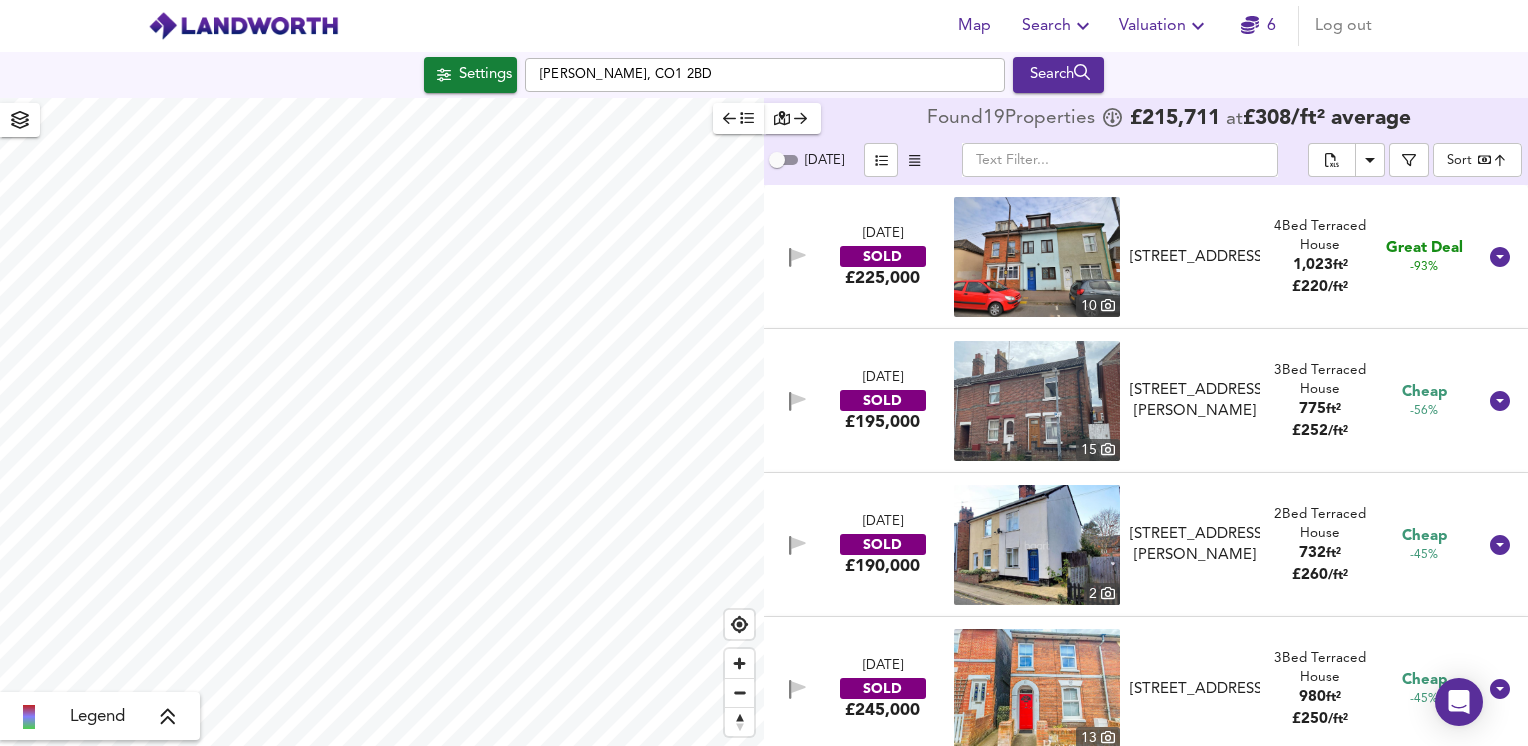 checkbox on "false" 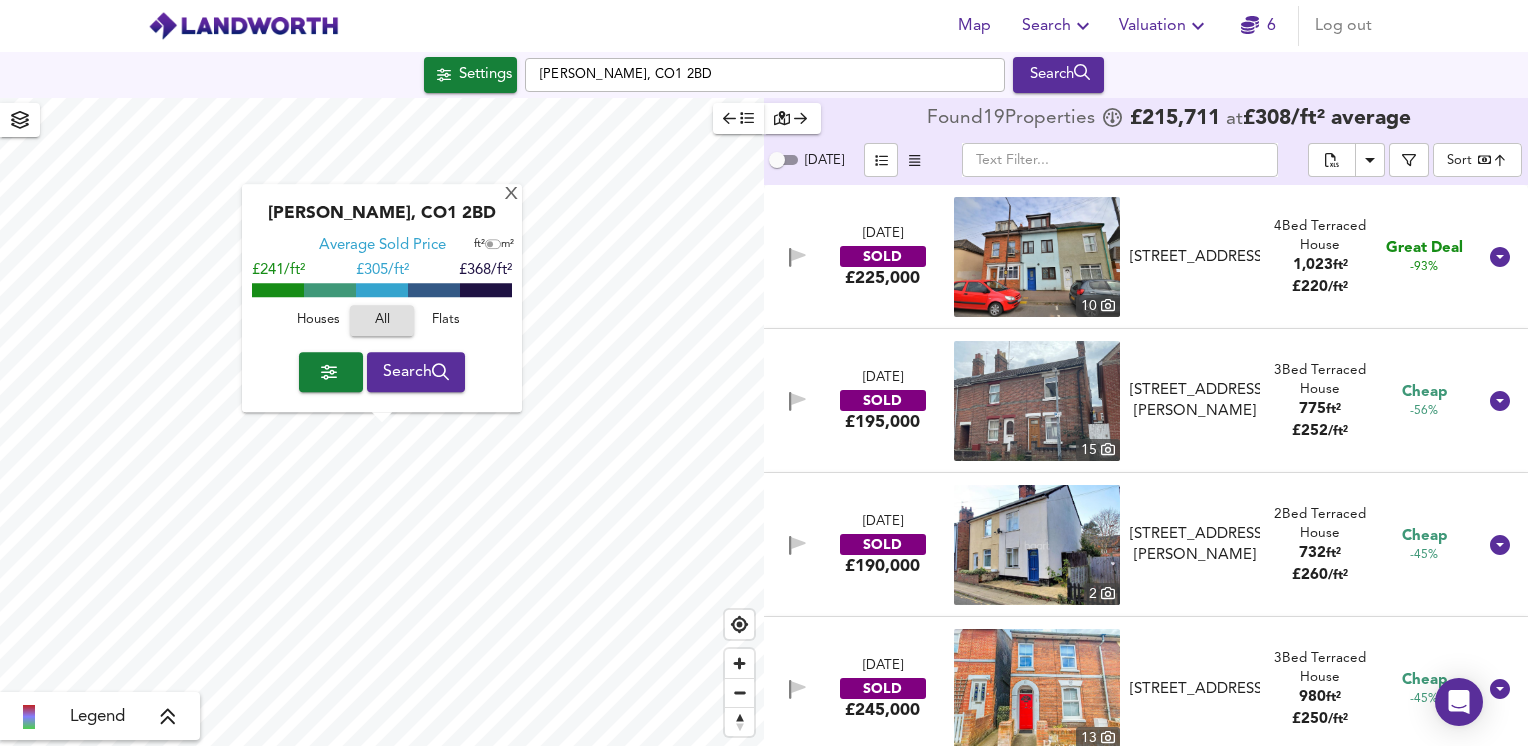 click at bounding box center [1037, 257] 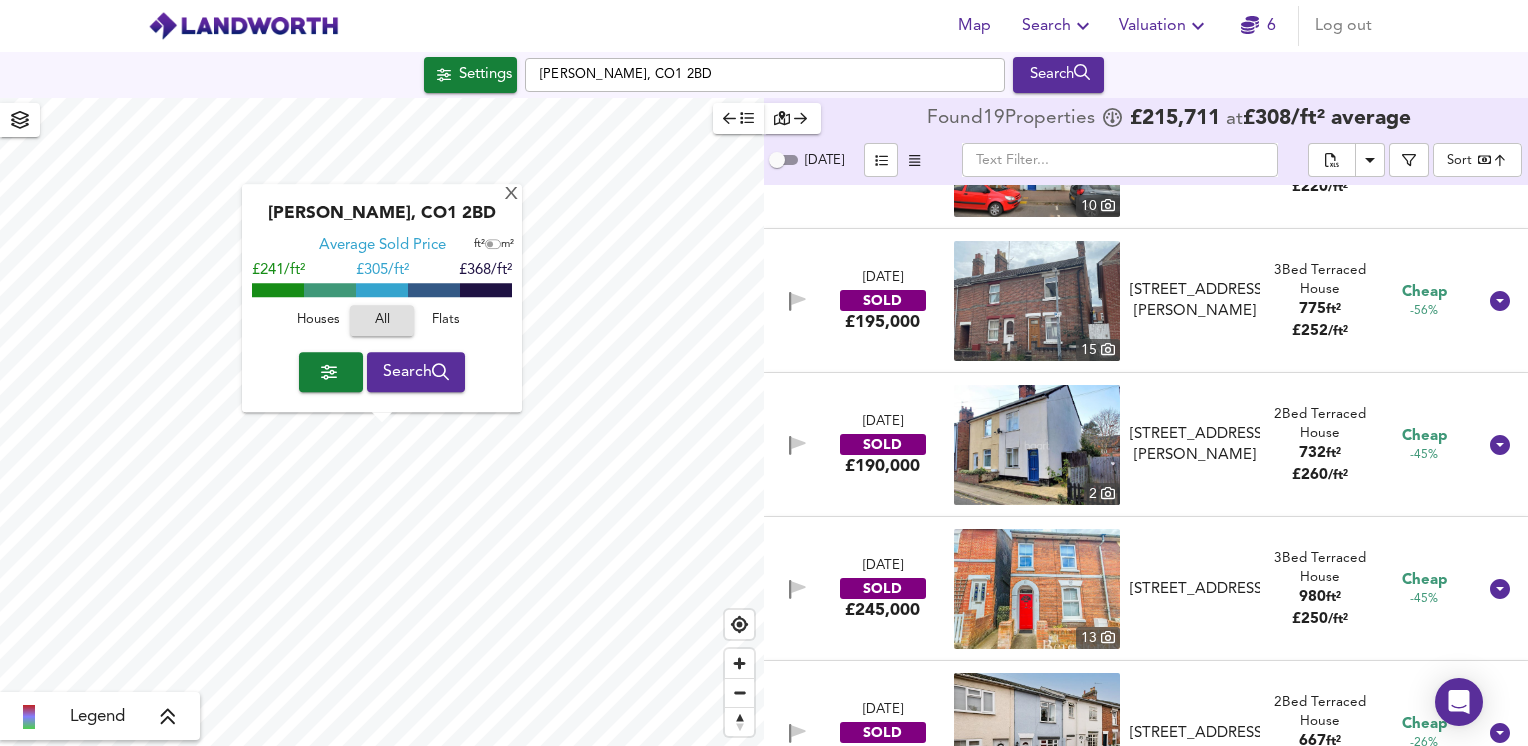 click at bounding box center [1037, 589] 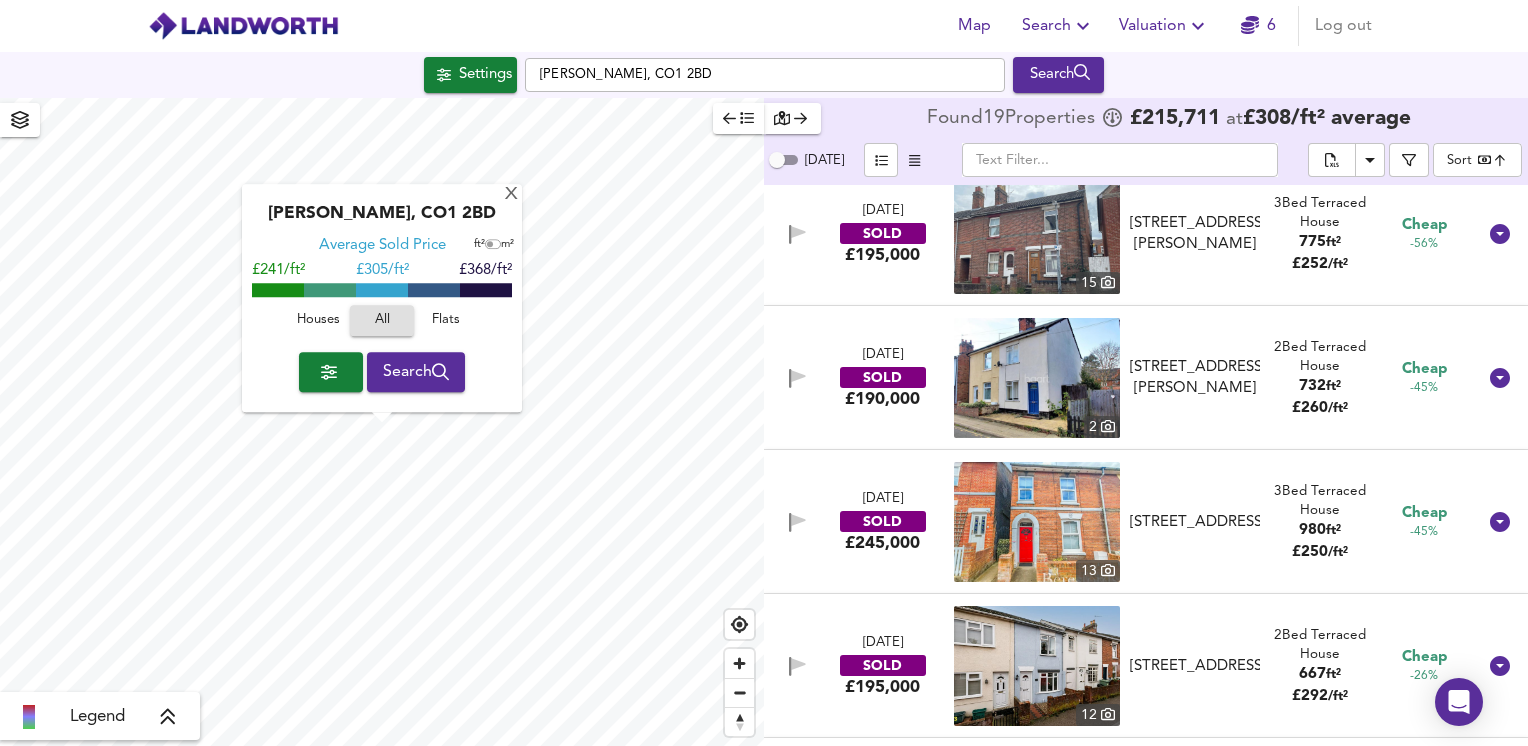 scroll, scrollTop: 400, scrollLeft: 0, axis: vertical 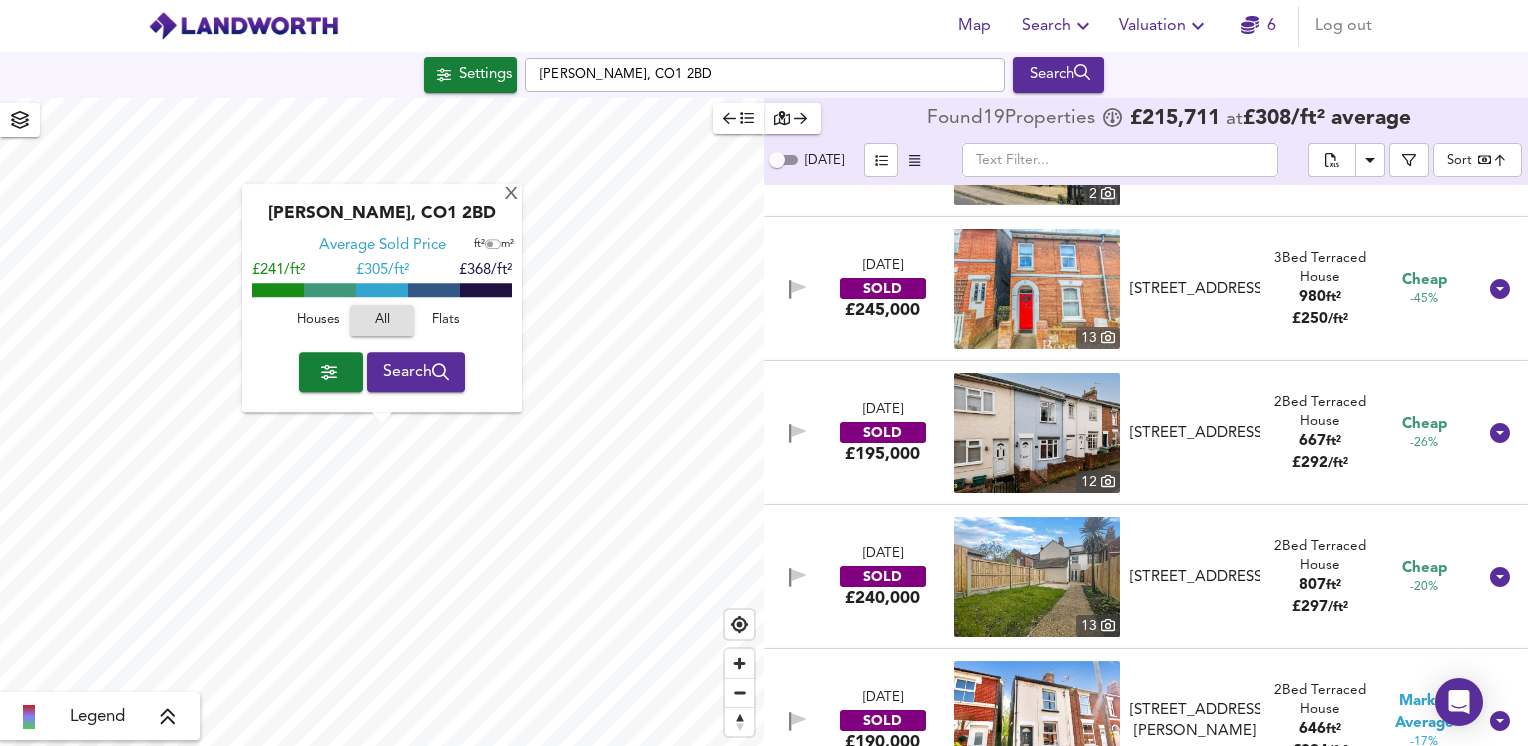 click at bounding box center (1037, 577) 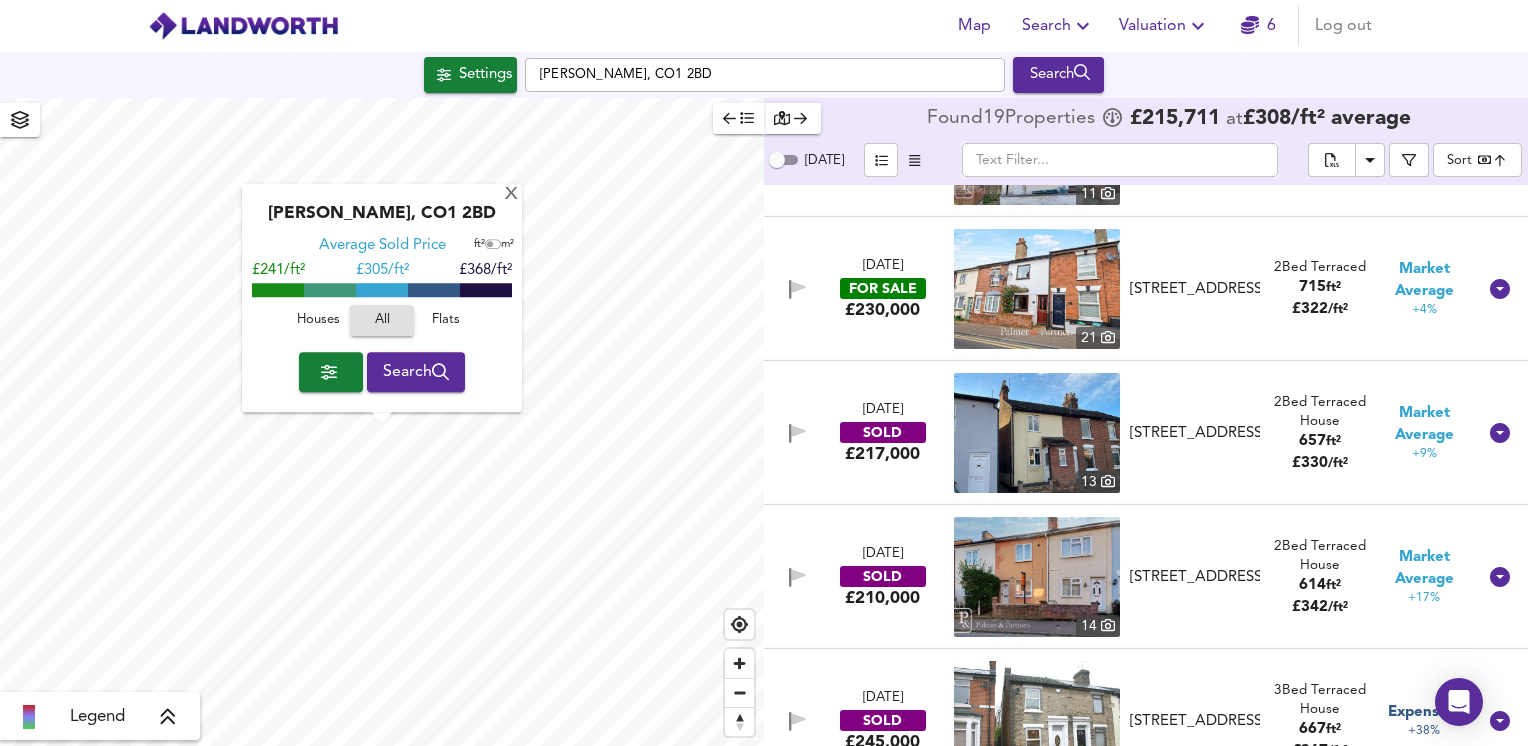 scroll, scrollTop: 1100, scrollLeft: 0, axis: vertical 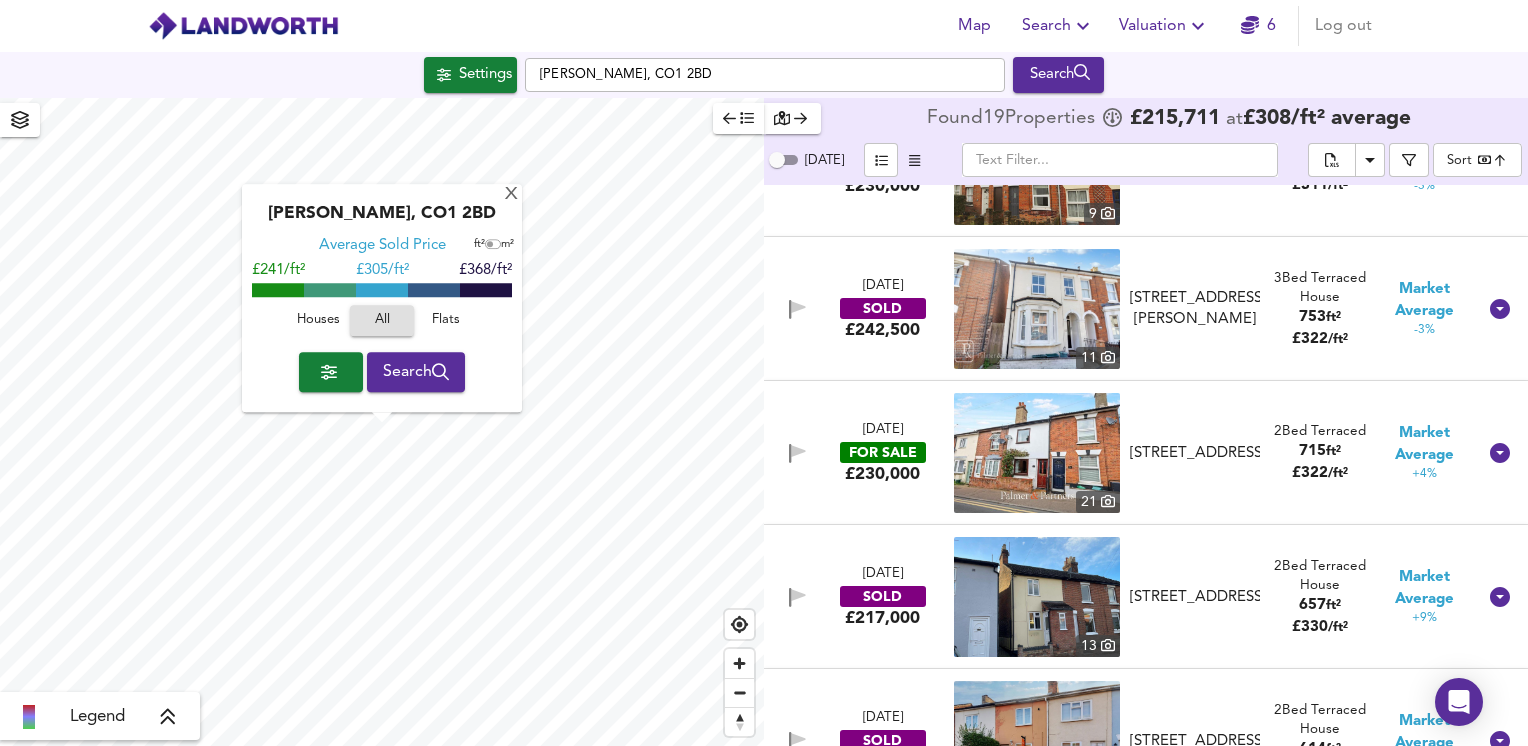 click at bounding box center [1037, 453] 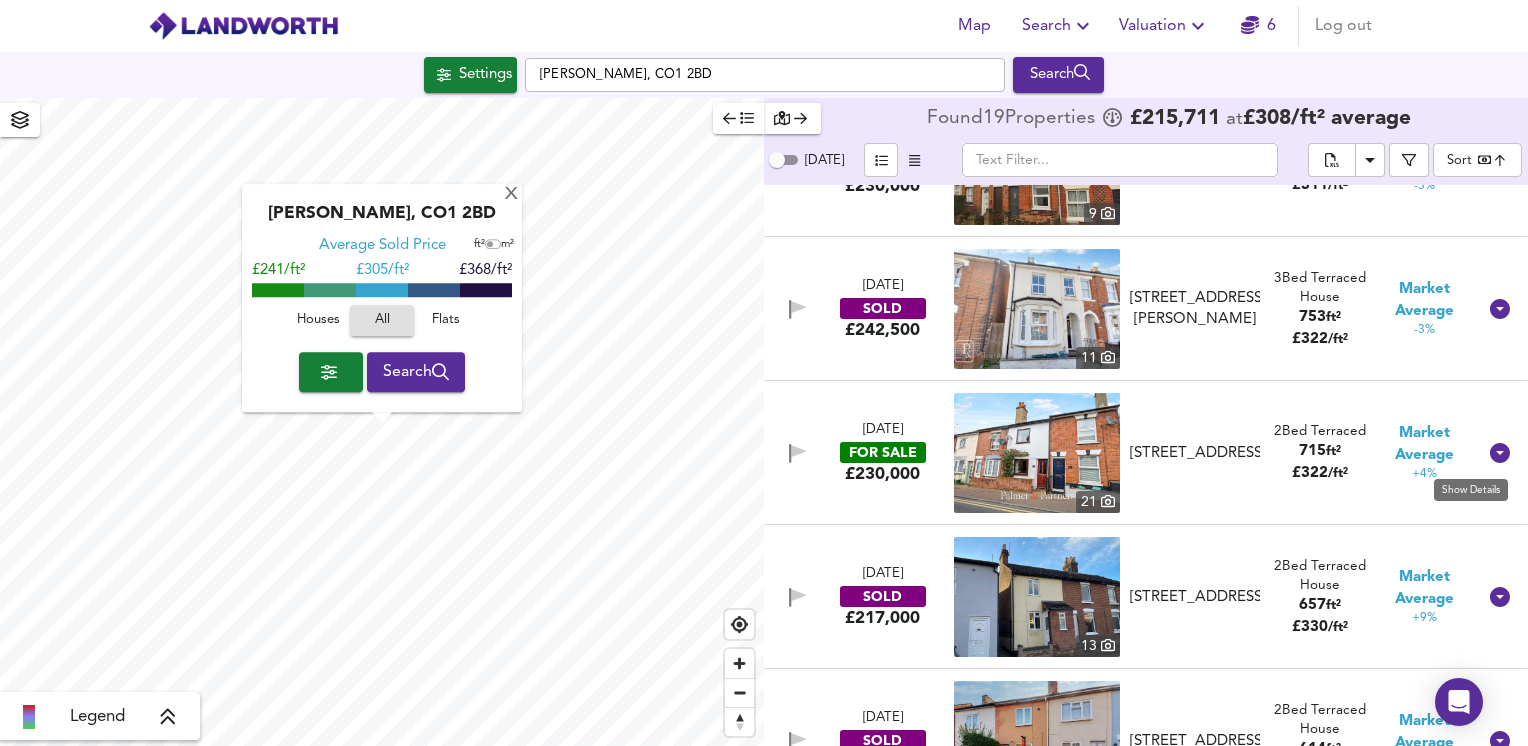 click 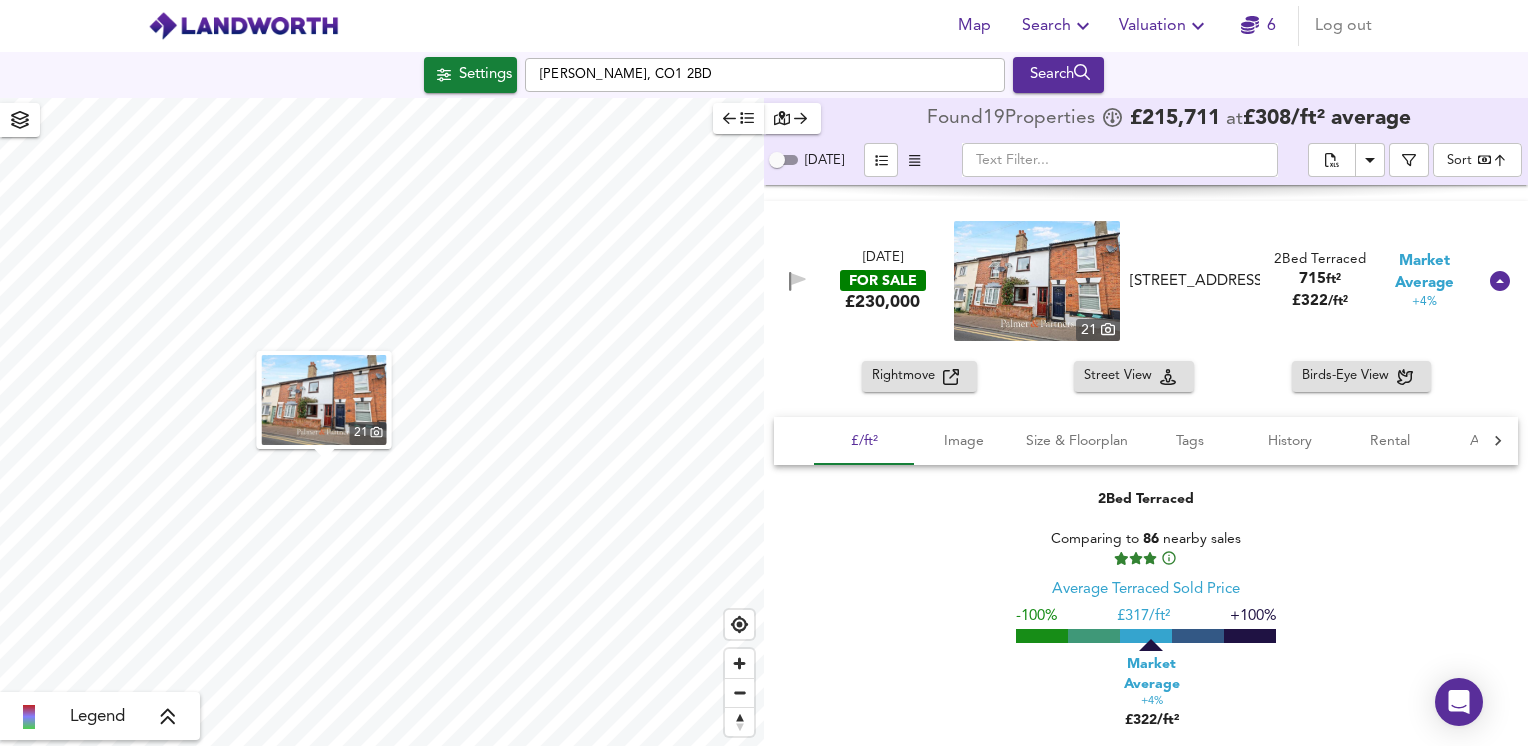 scroll, scrollTop: 1300, scrollLeft: 0, axis: vertical 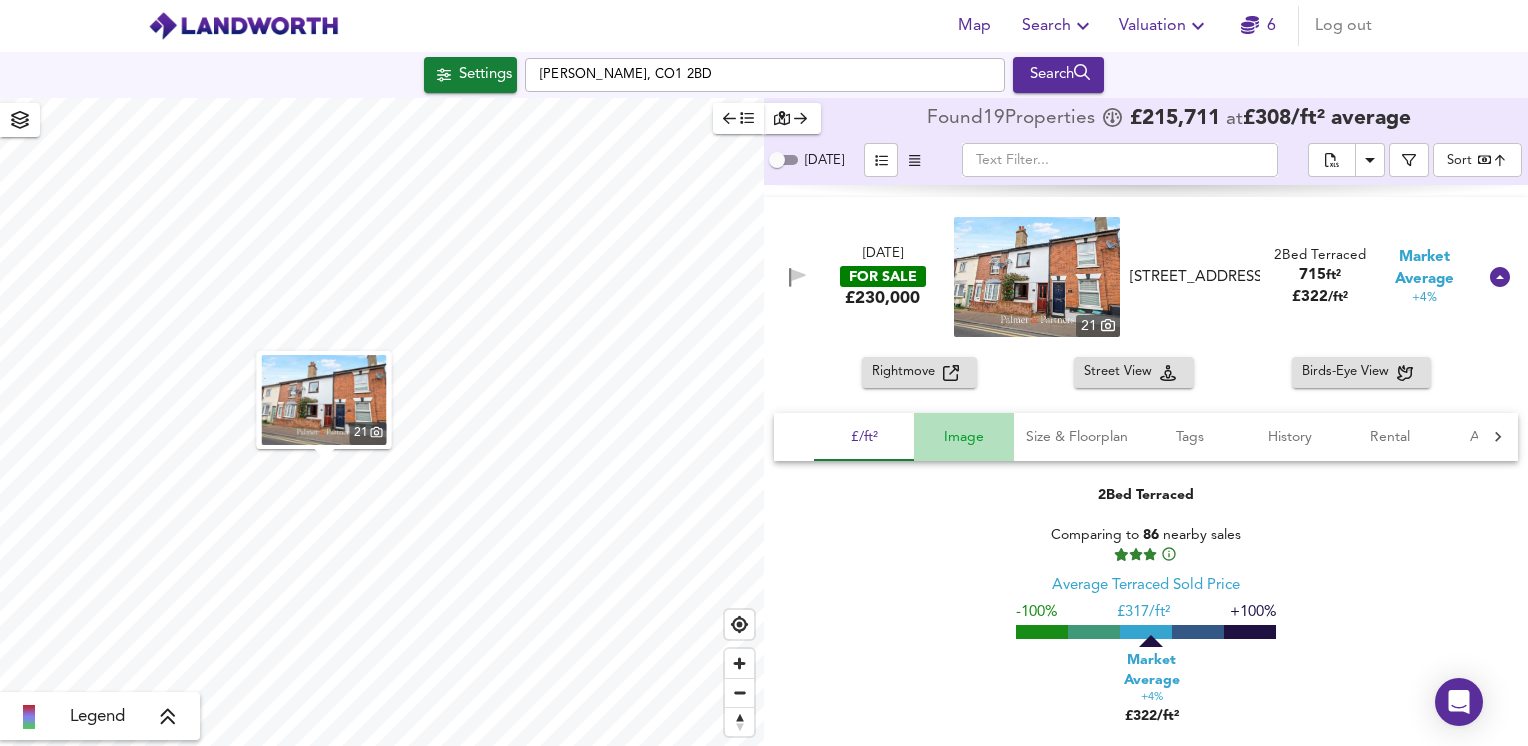 click on "Image" at bounding box center [964, 437] 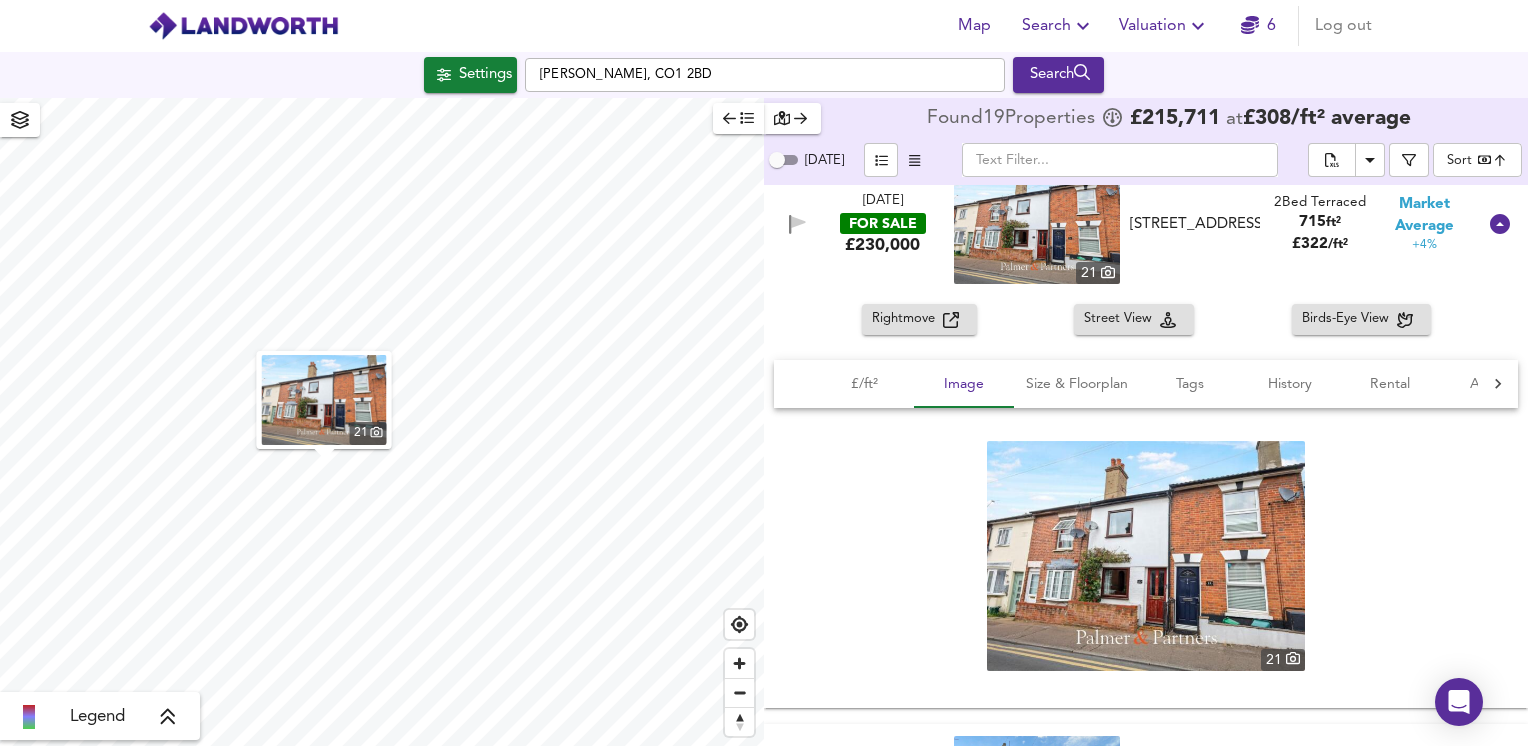 scroll, scrollTop: 1400, scrollLeft: 0, axis: vertical 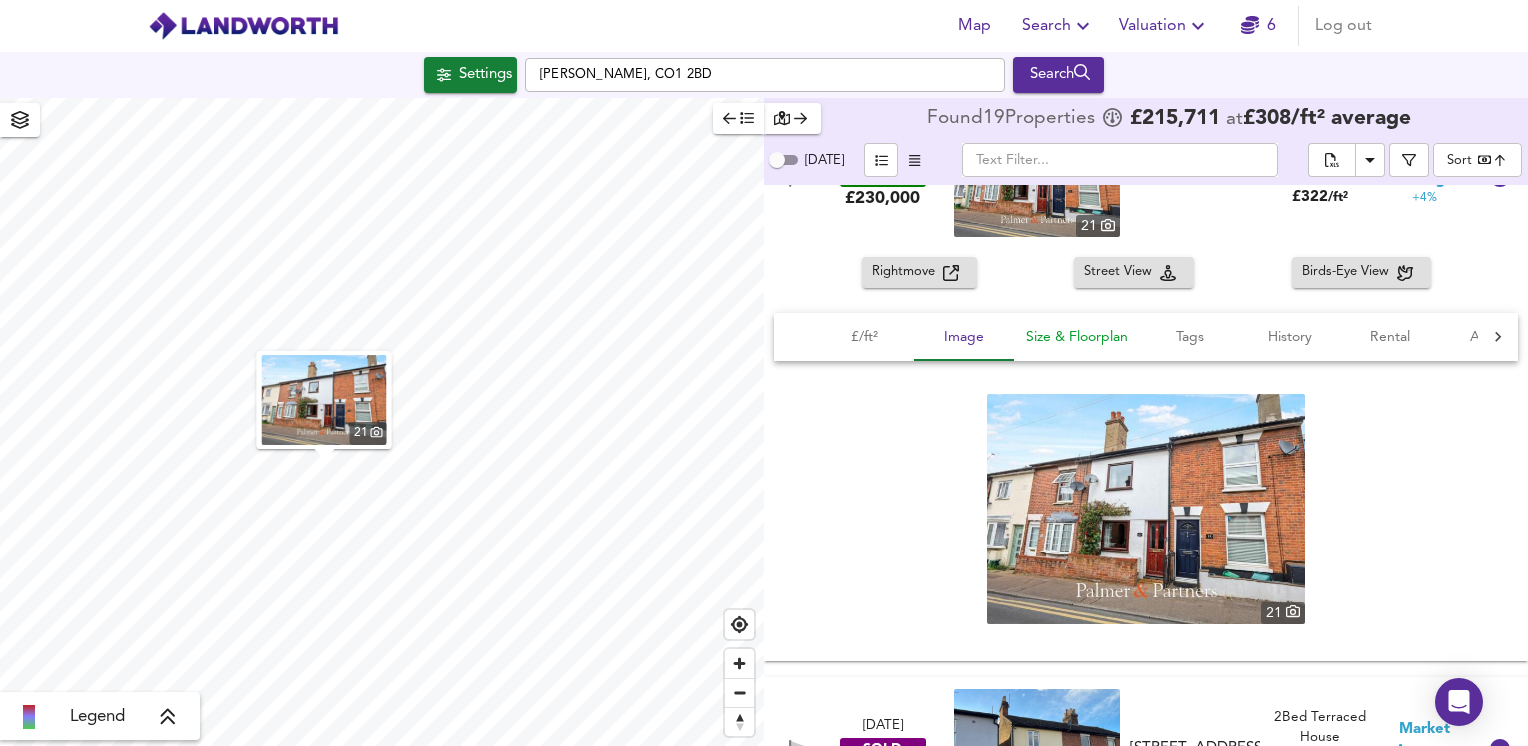 click on "Size & Floorplan" at bounding box center (1077, 337) 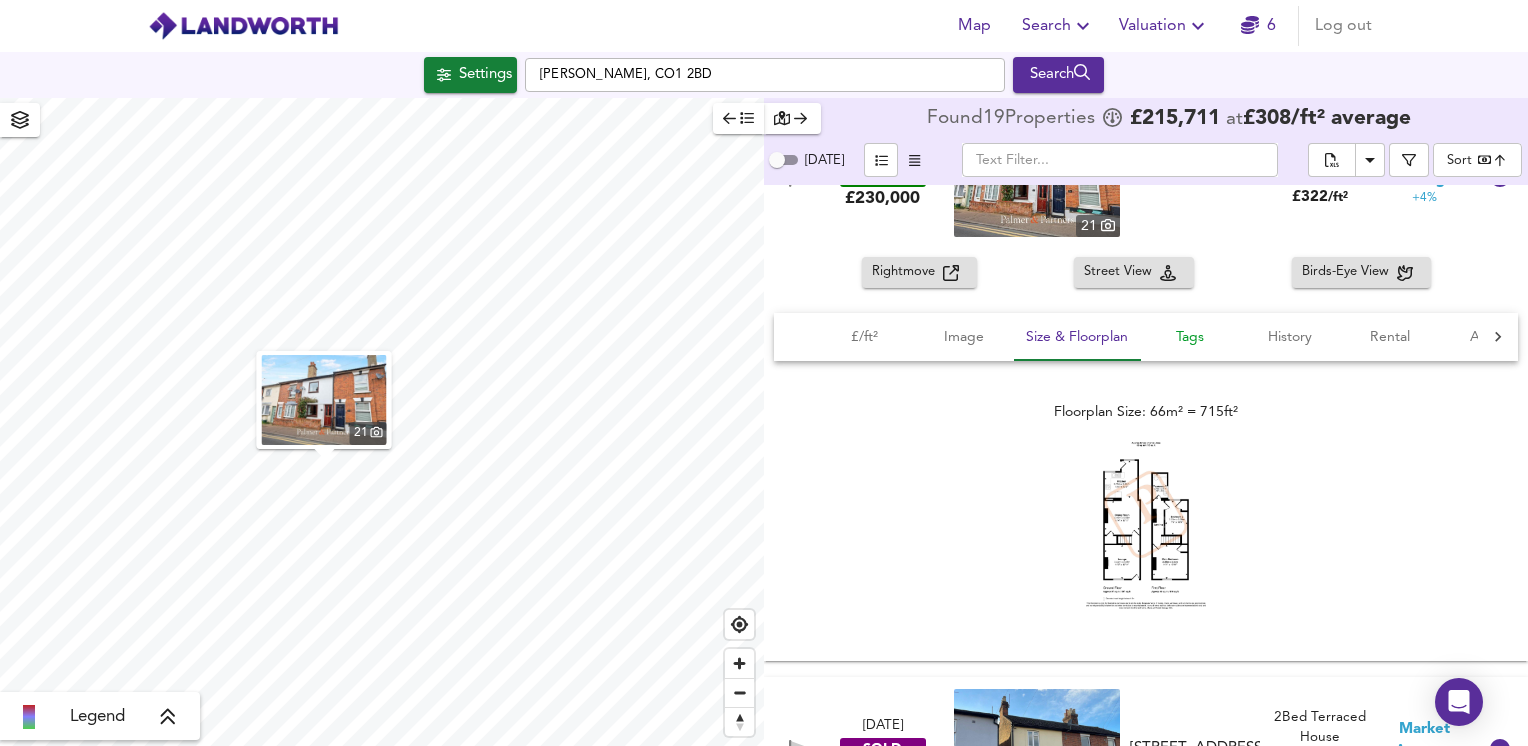 click on "Tags" at bounding box center [1190, 337] 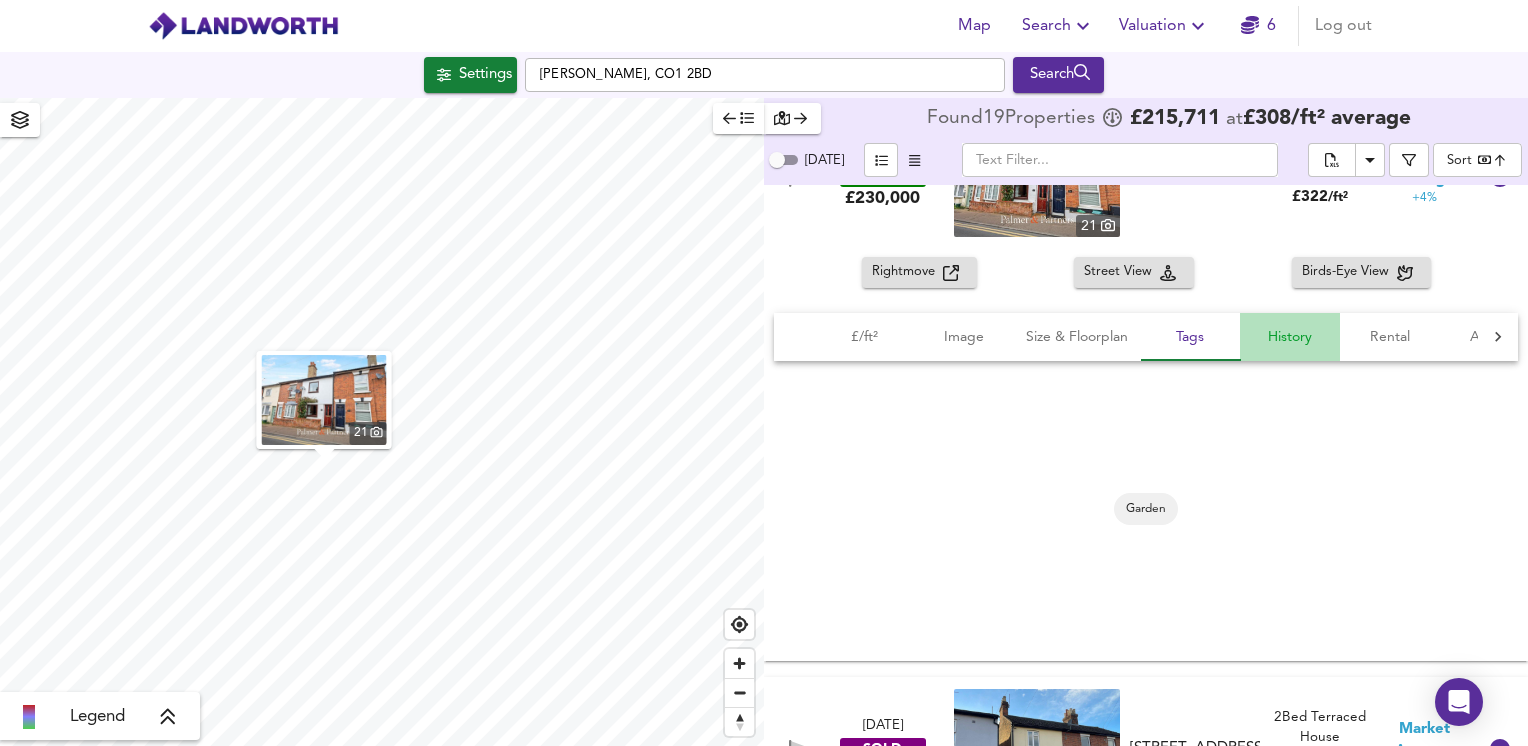 click on "History" at bounding box center (1290, 337) 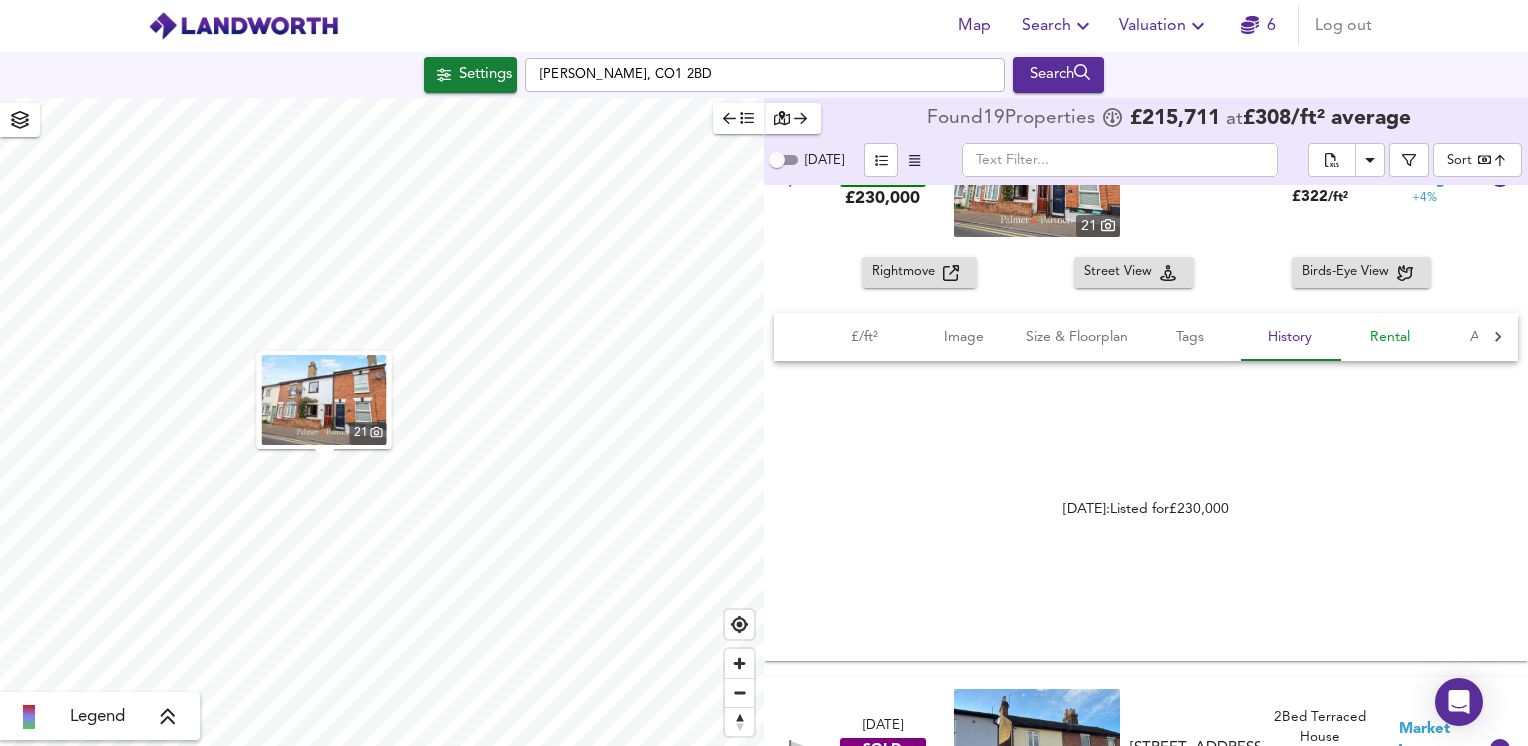 click on "Rental" at bounding box center [1390, 337] 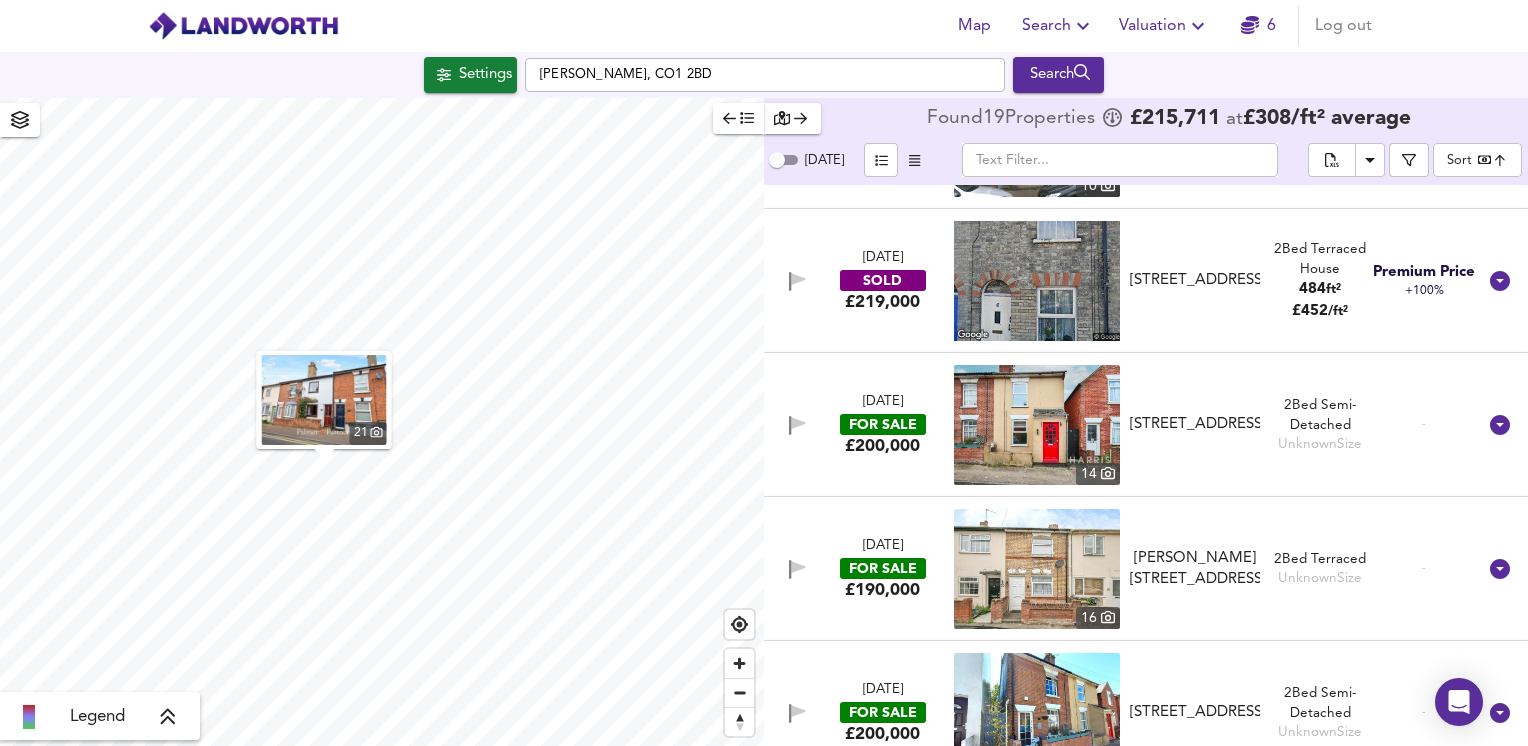 scroll, scrollTop: 2400, scrollLeft: 0, axis: vertical 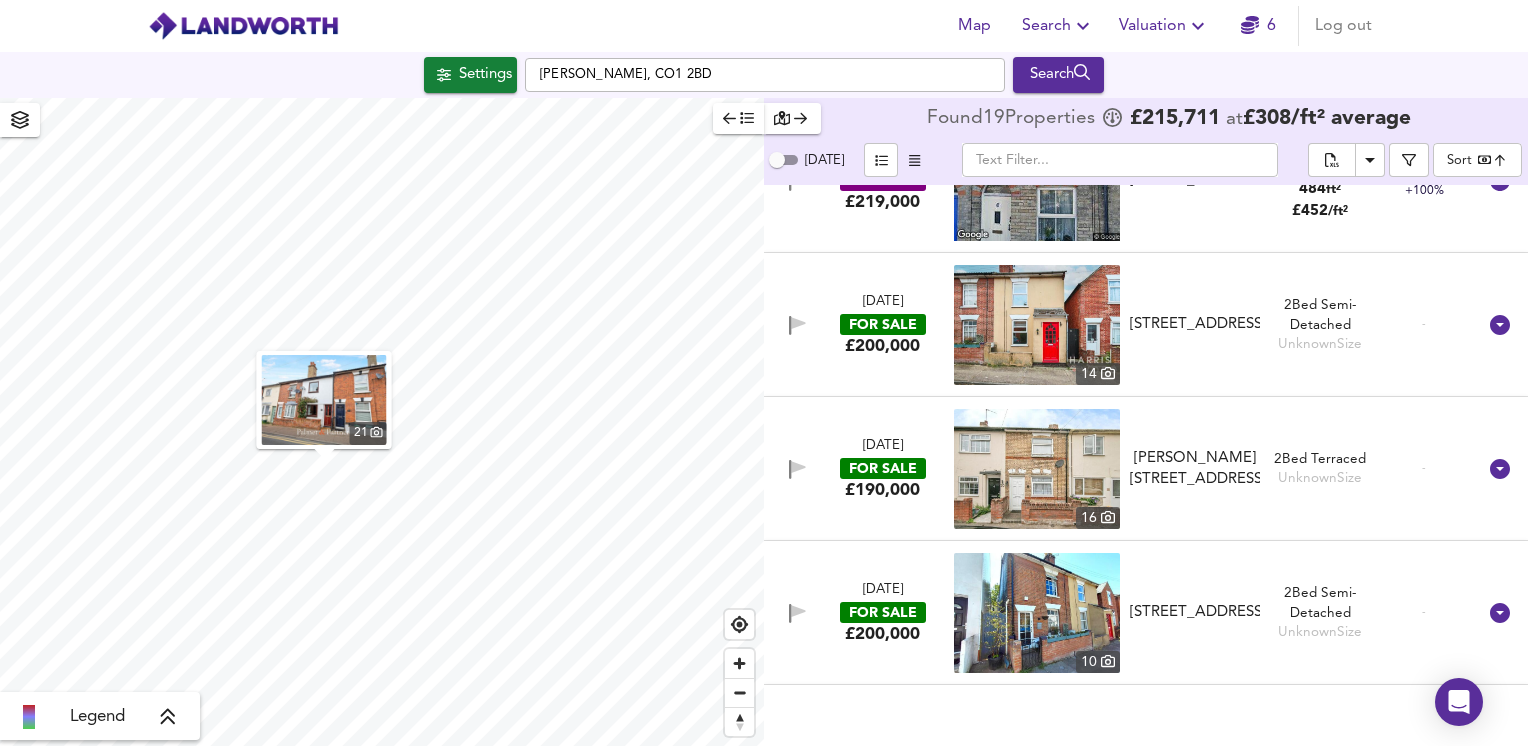 click at bounding box center (1037, 469) 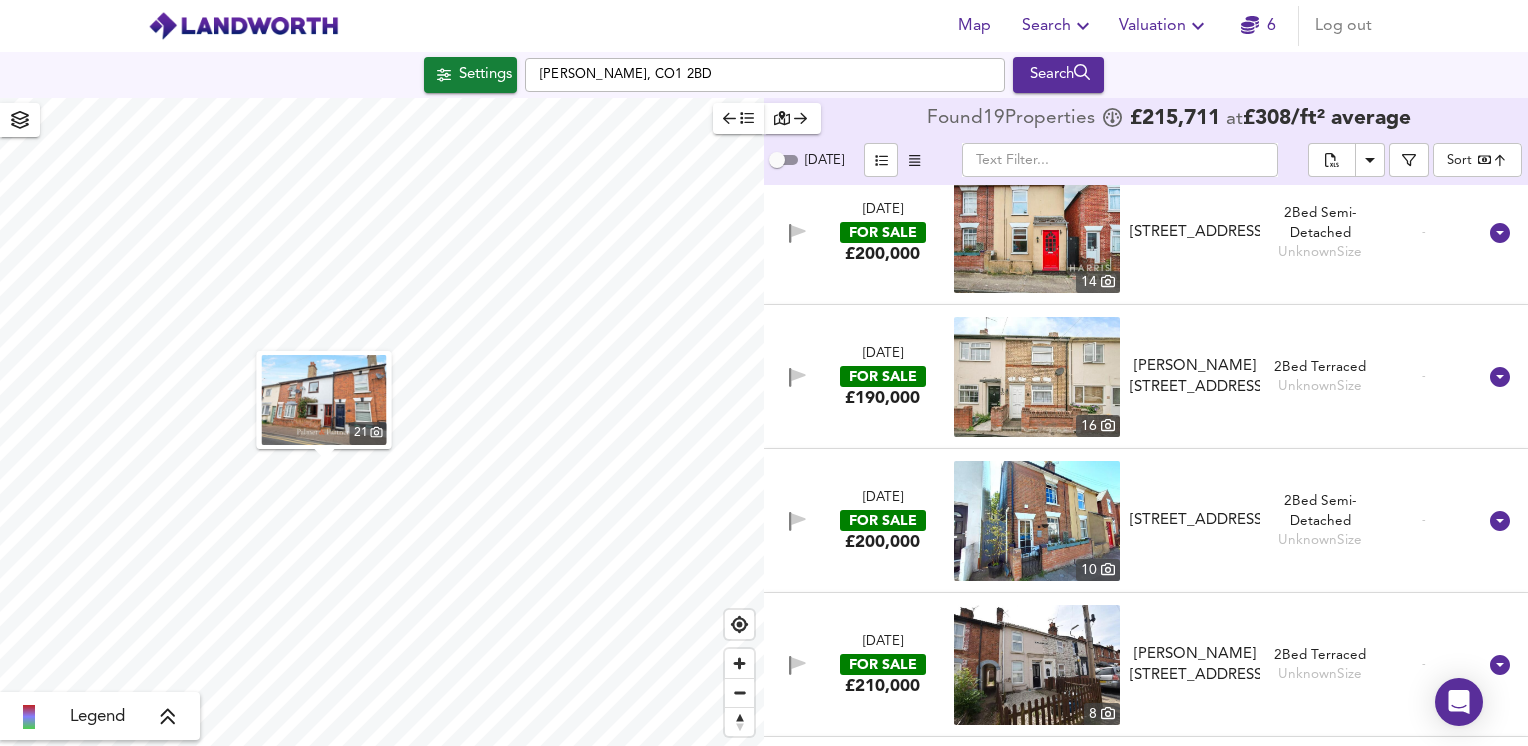 scroll, scrollTop: 2528, scrollLeft: 0, axis: vertical 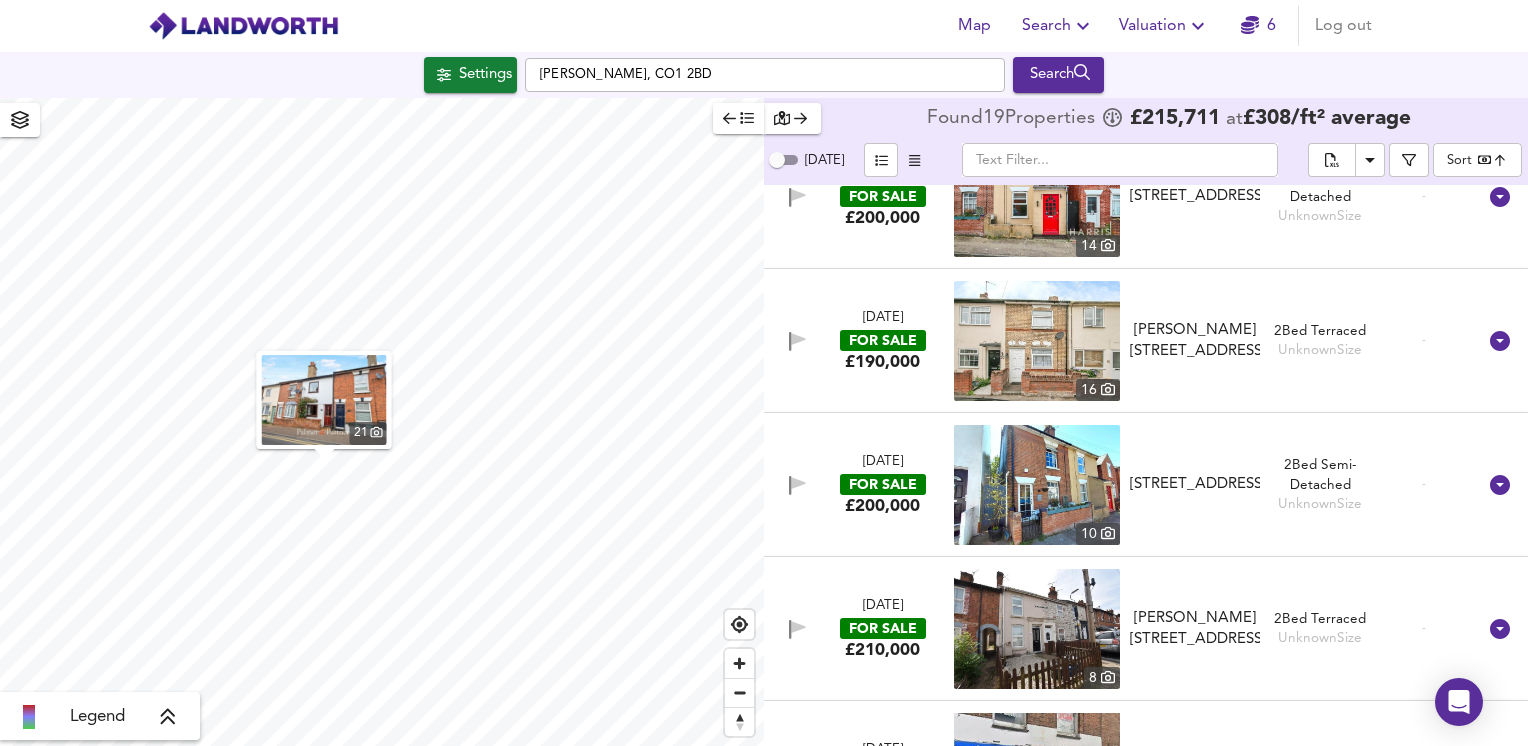 click at bounding box center (1037, 485) 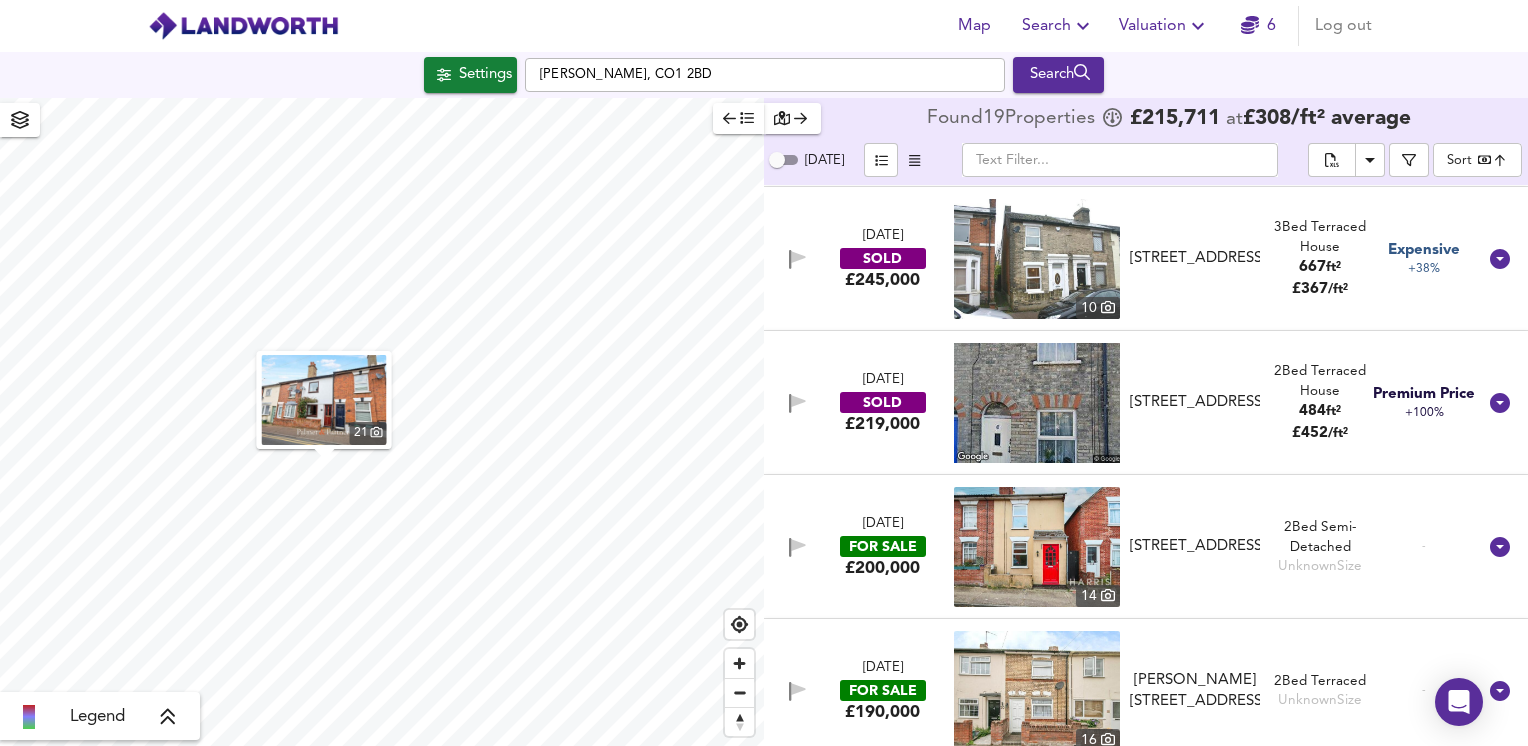 scroll, scrollTop: 2228, scrollLeft: 0, axis: vertical 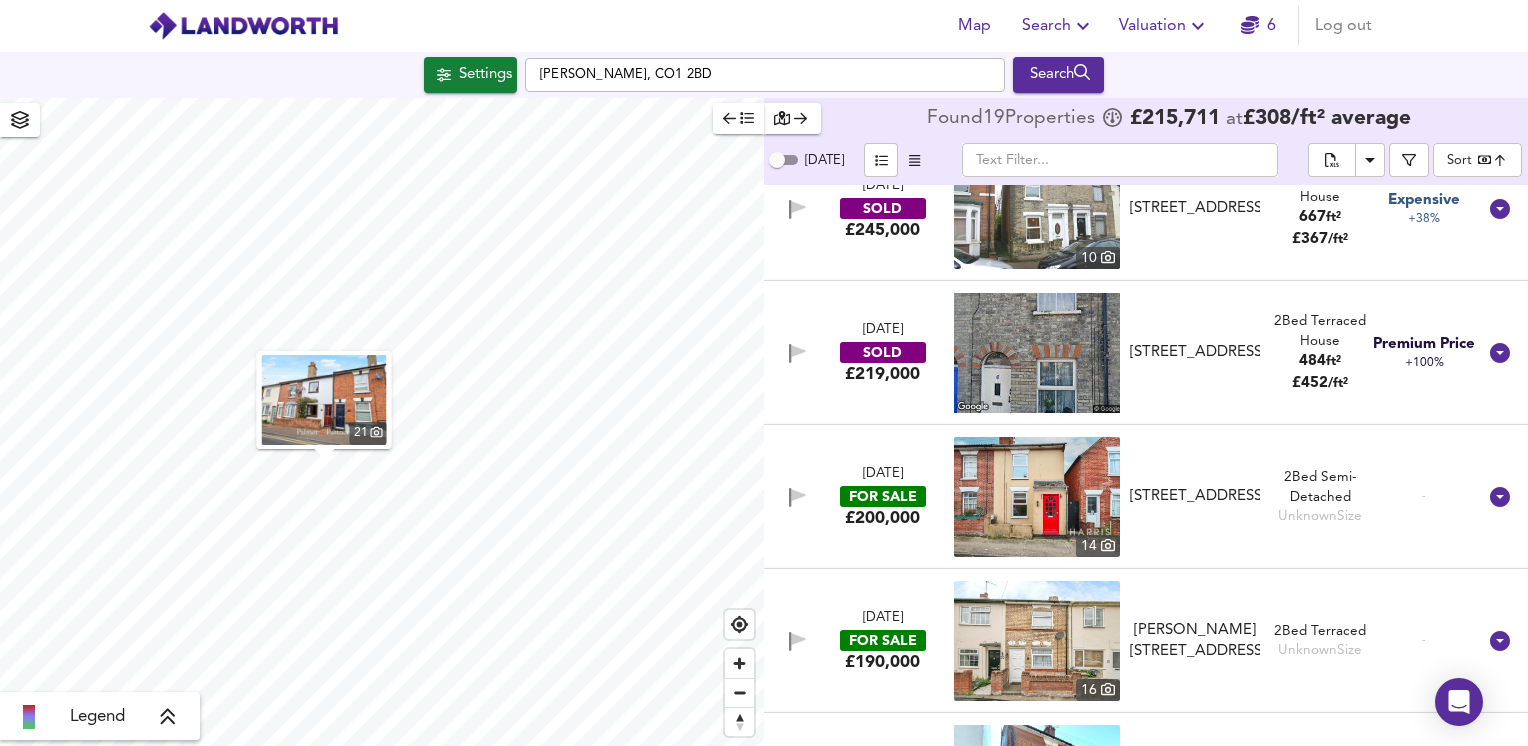 click at bounding box center (1037, 641) 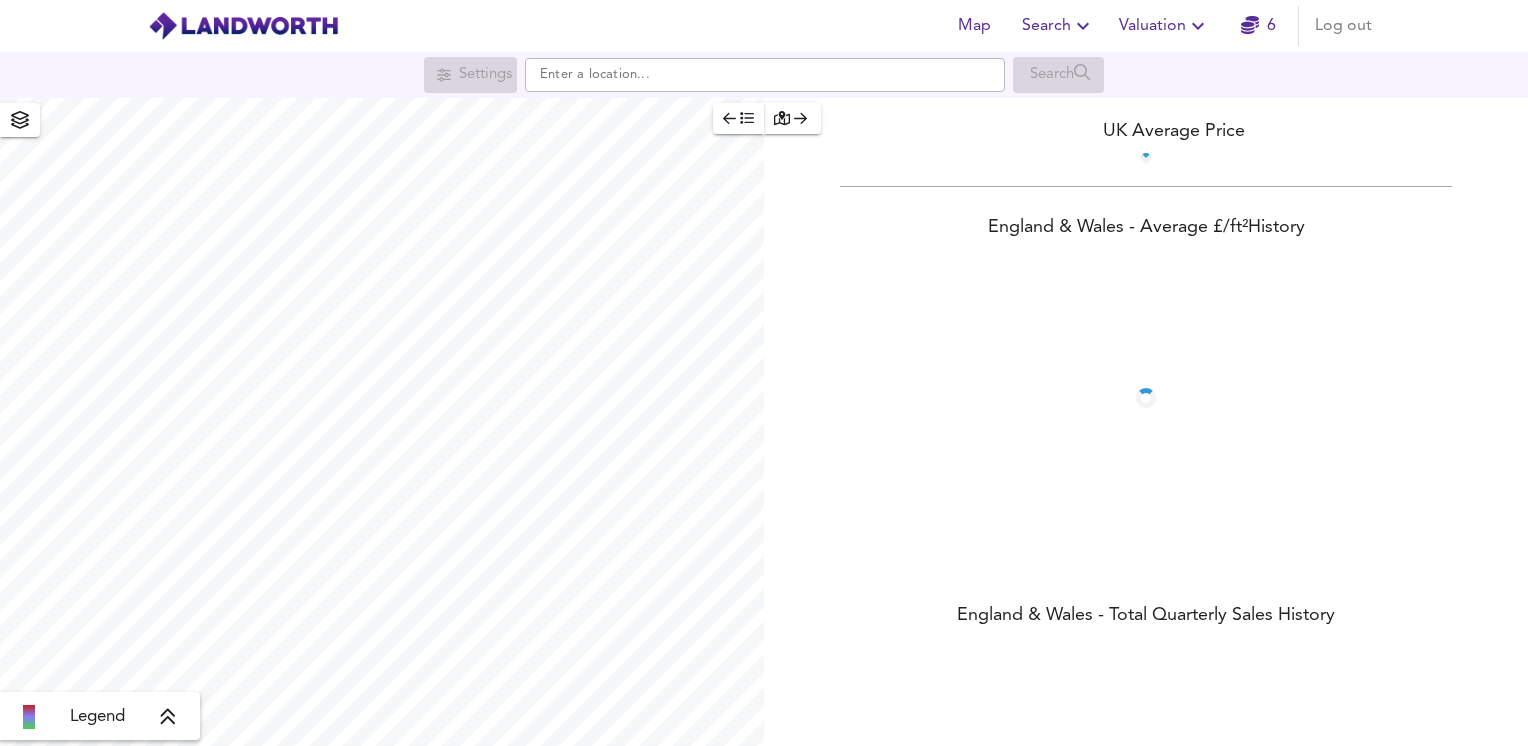 scroll, scrollTop: 0, scrollLeft: 0, axis: both 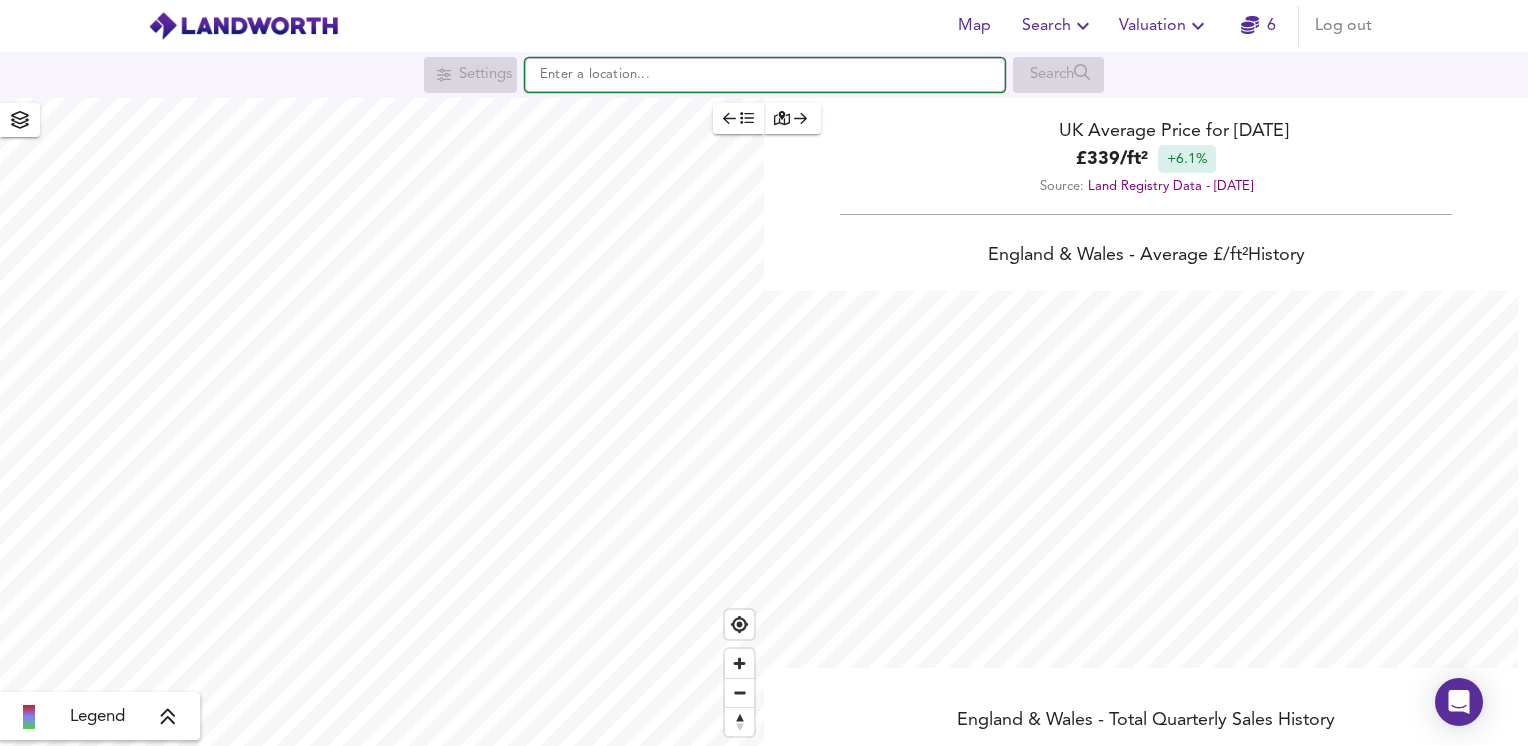 click at bounding box center (765, 75) 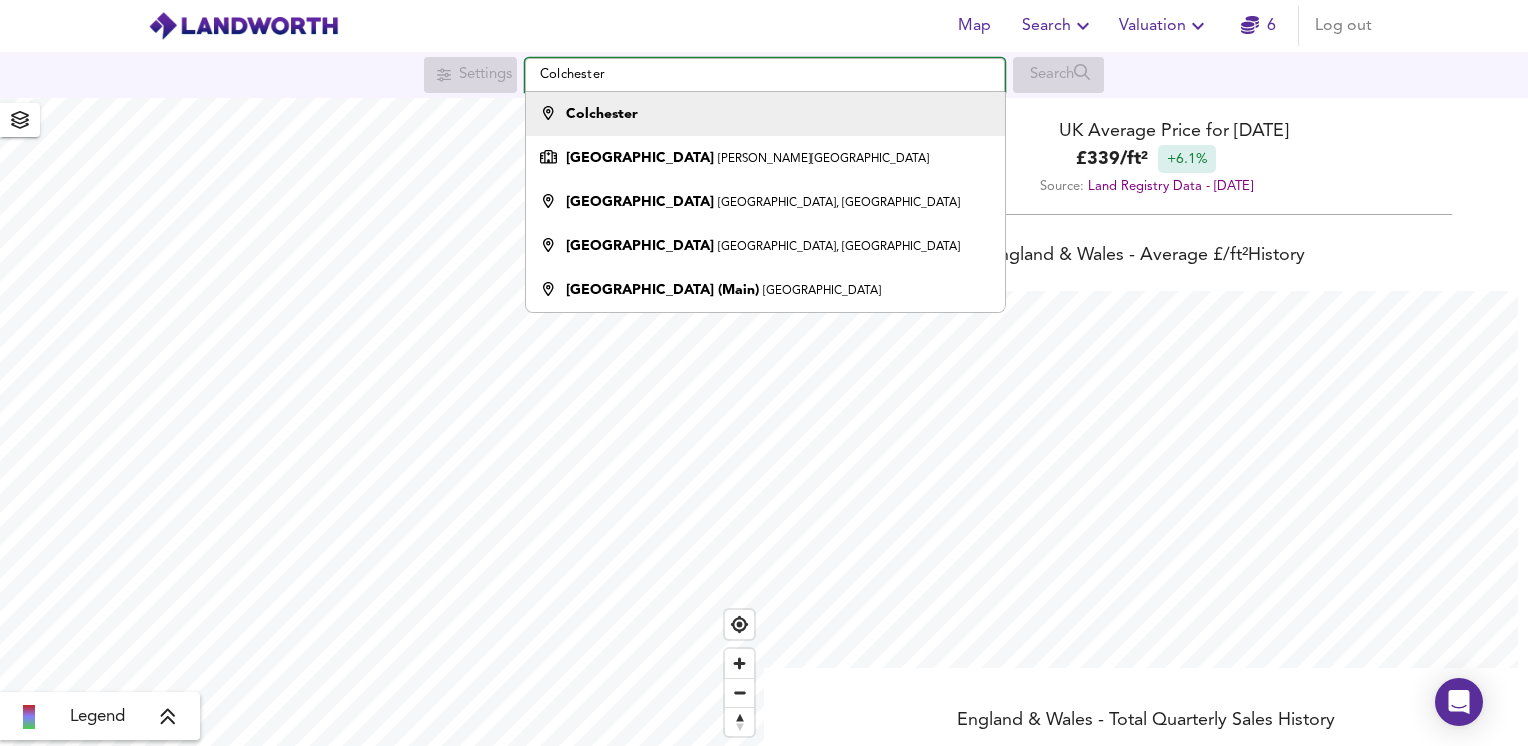 type on "Colchester" 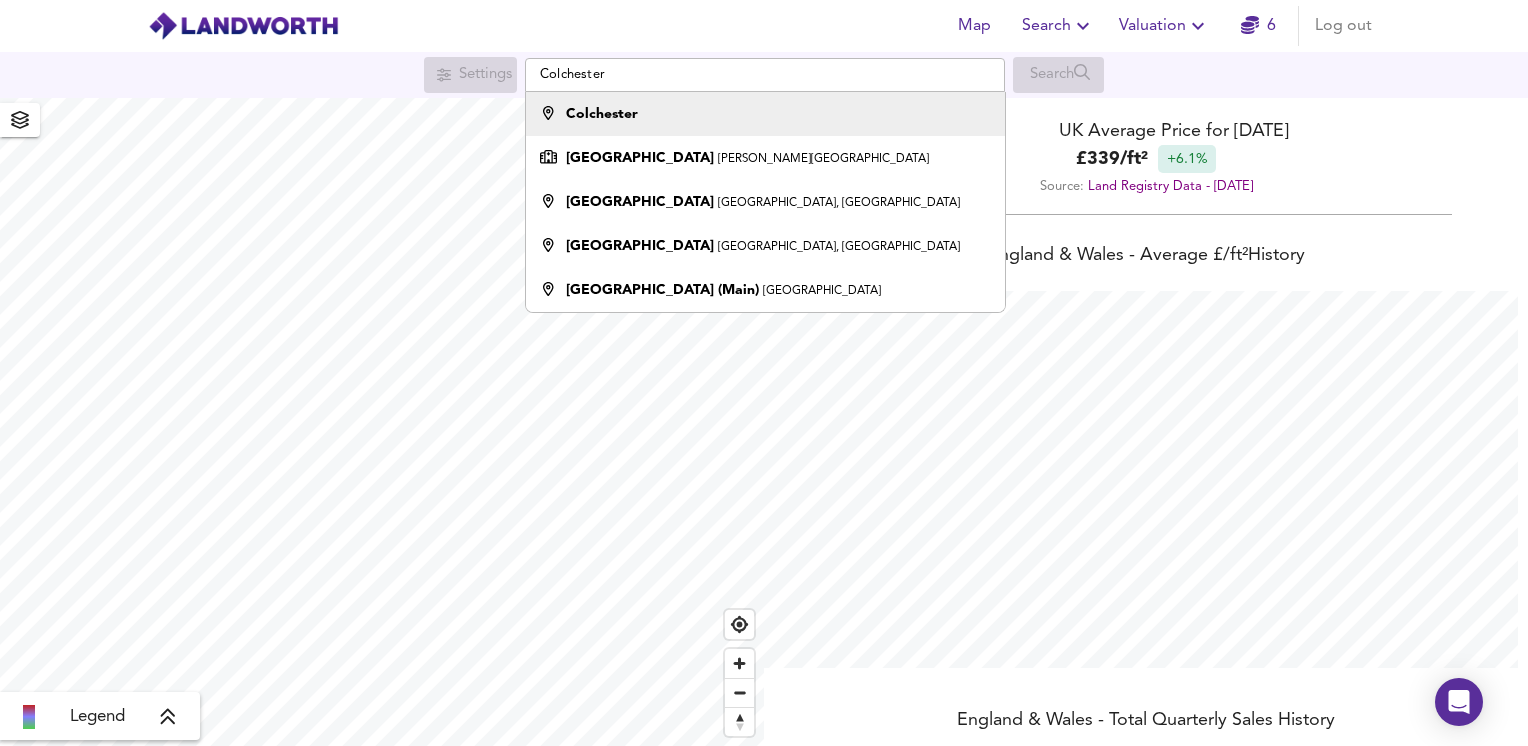 click on "Colchester" at bounding box center (760, 114) 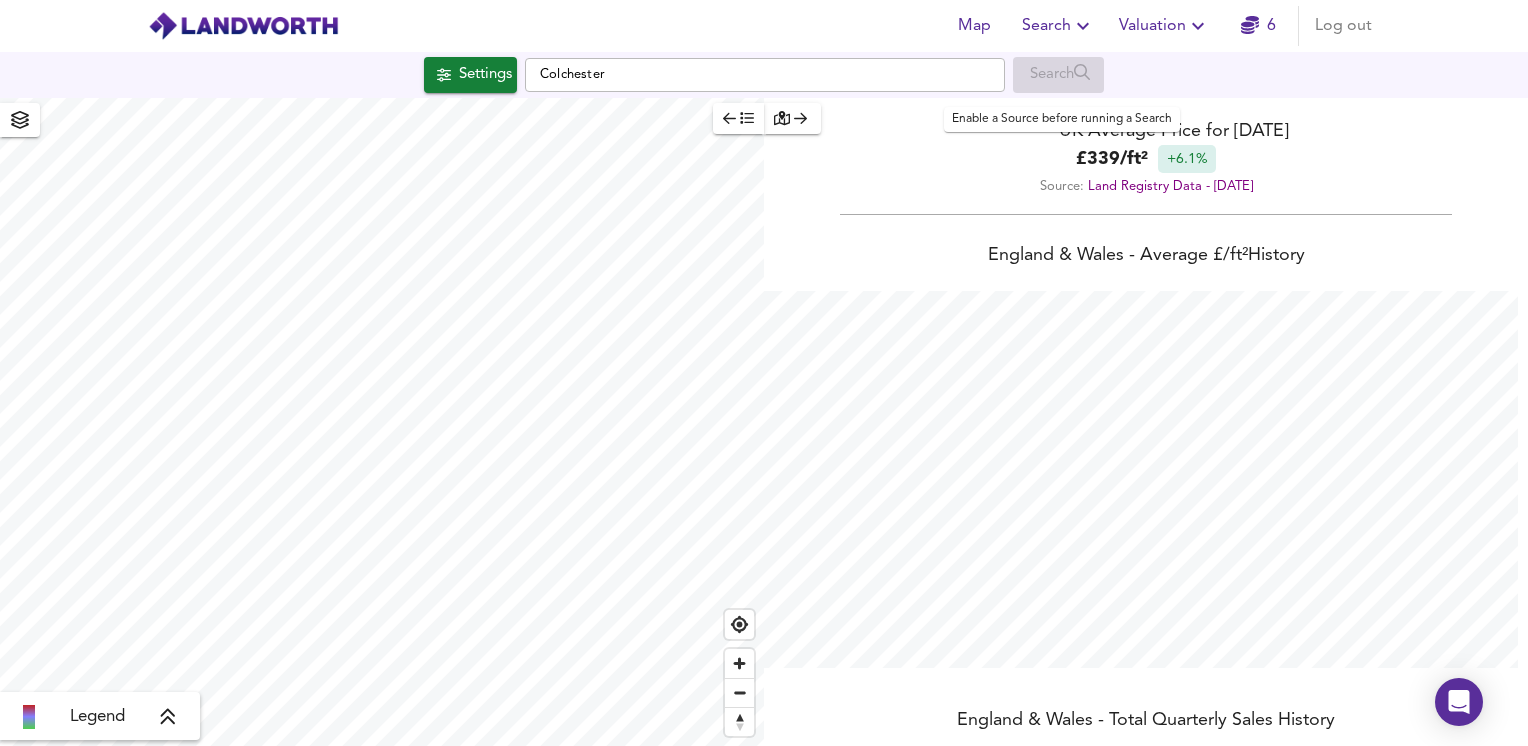 scroll, scrollTop: 746, scrollLeft: 1528, axis: both 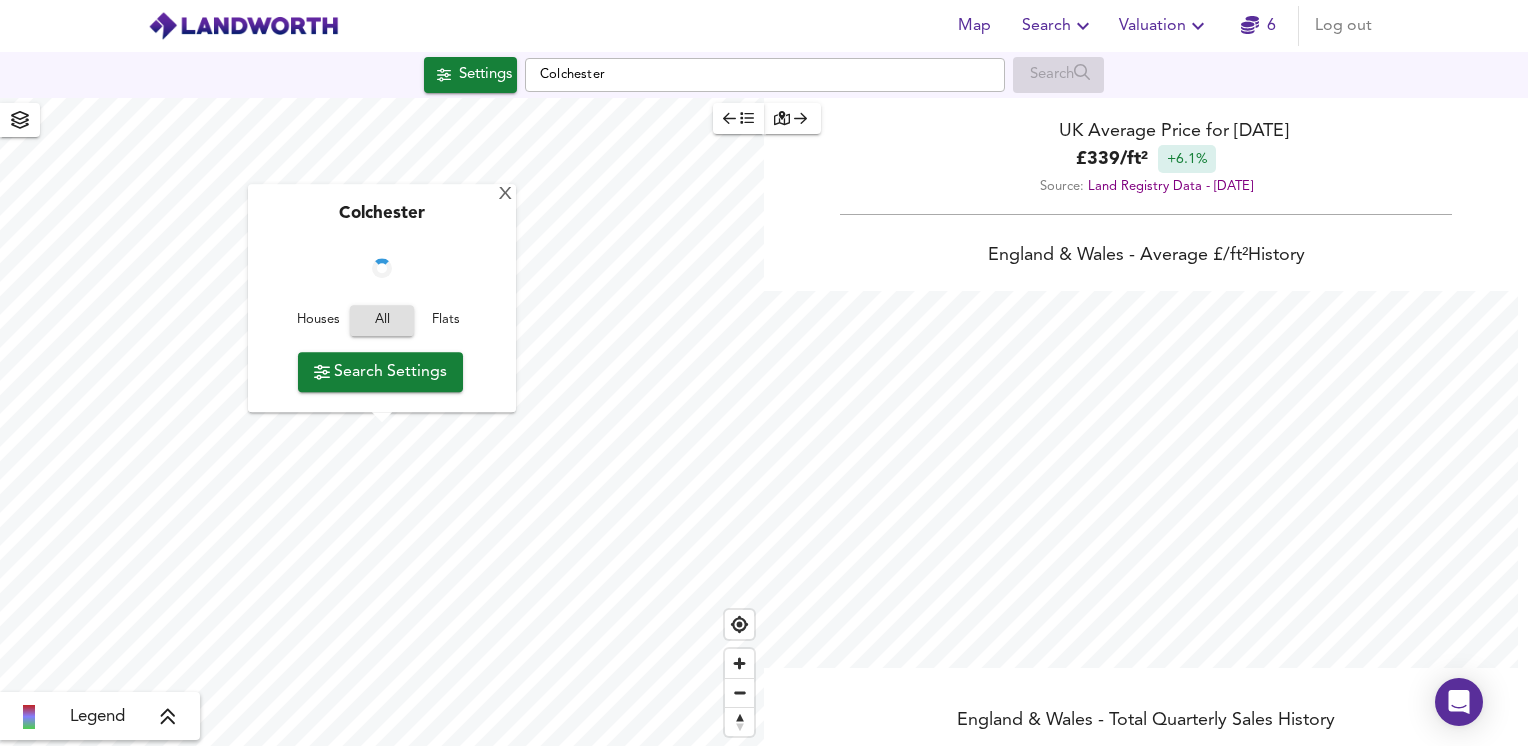 checkbox on "false" 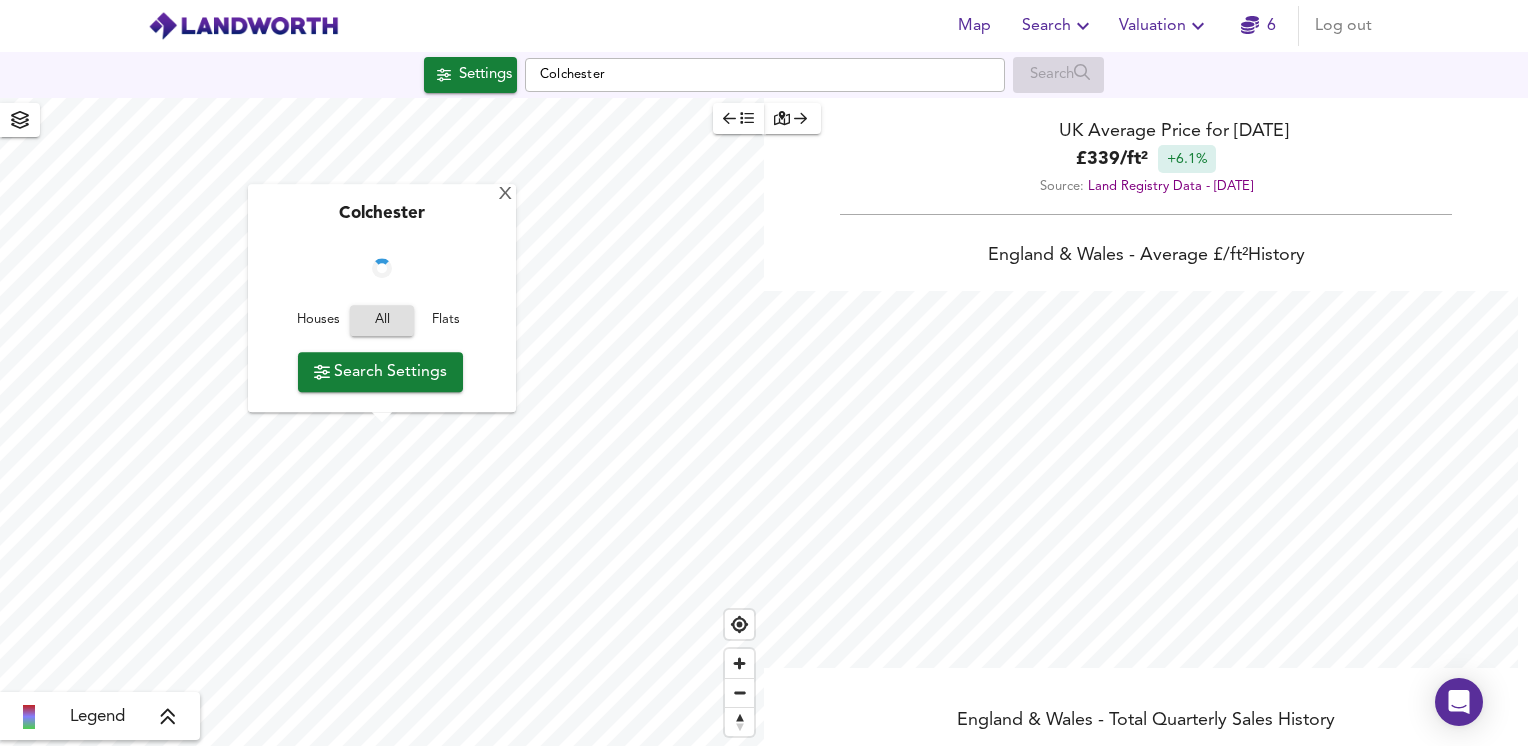 checkbox on "true" 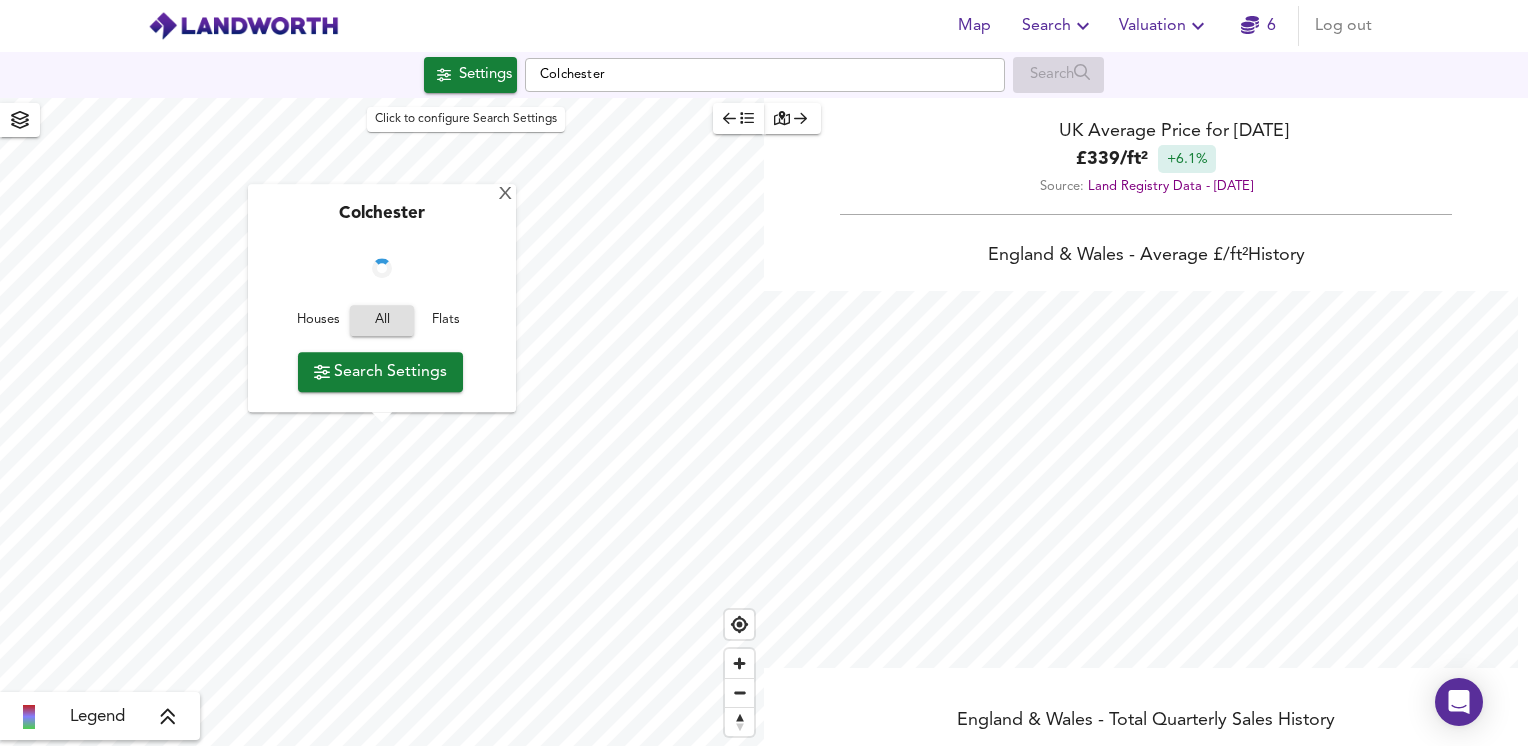 scroll, scrollTop: 746, scrollLeft: 1528, axis: both 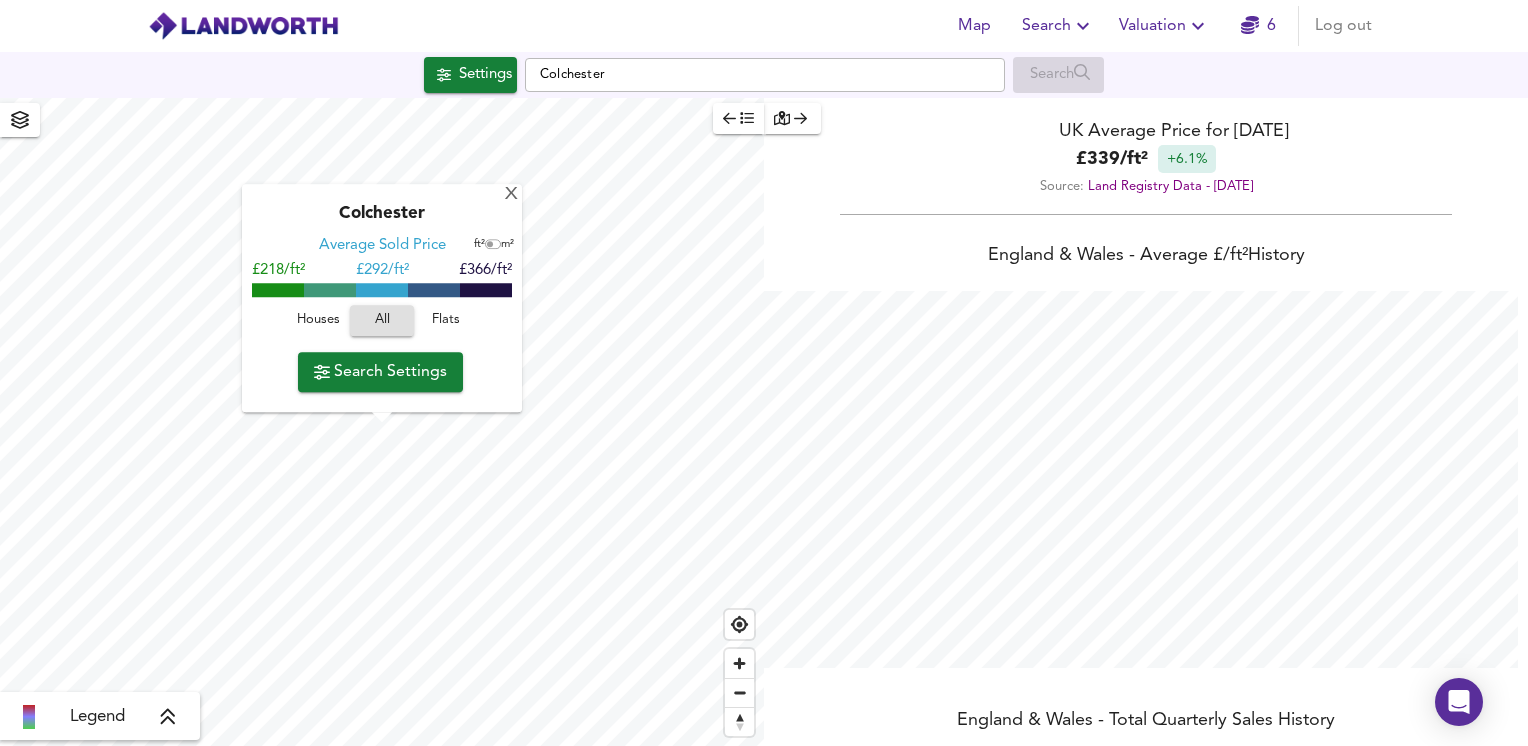 type on "743" 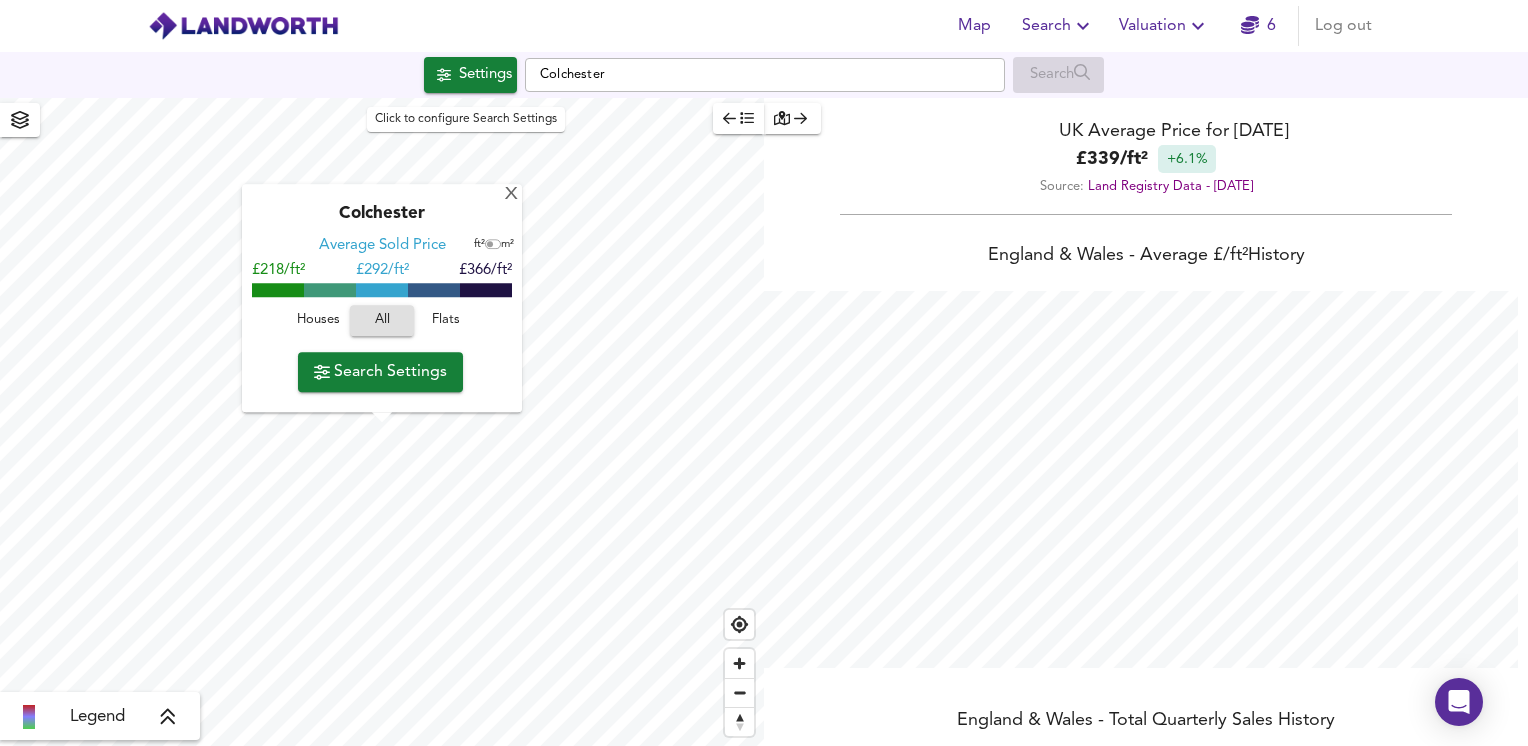 scroll, scrollTop: 746, scrollLeft: 1528, axis: both 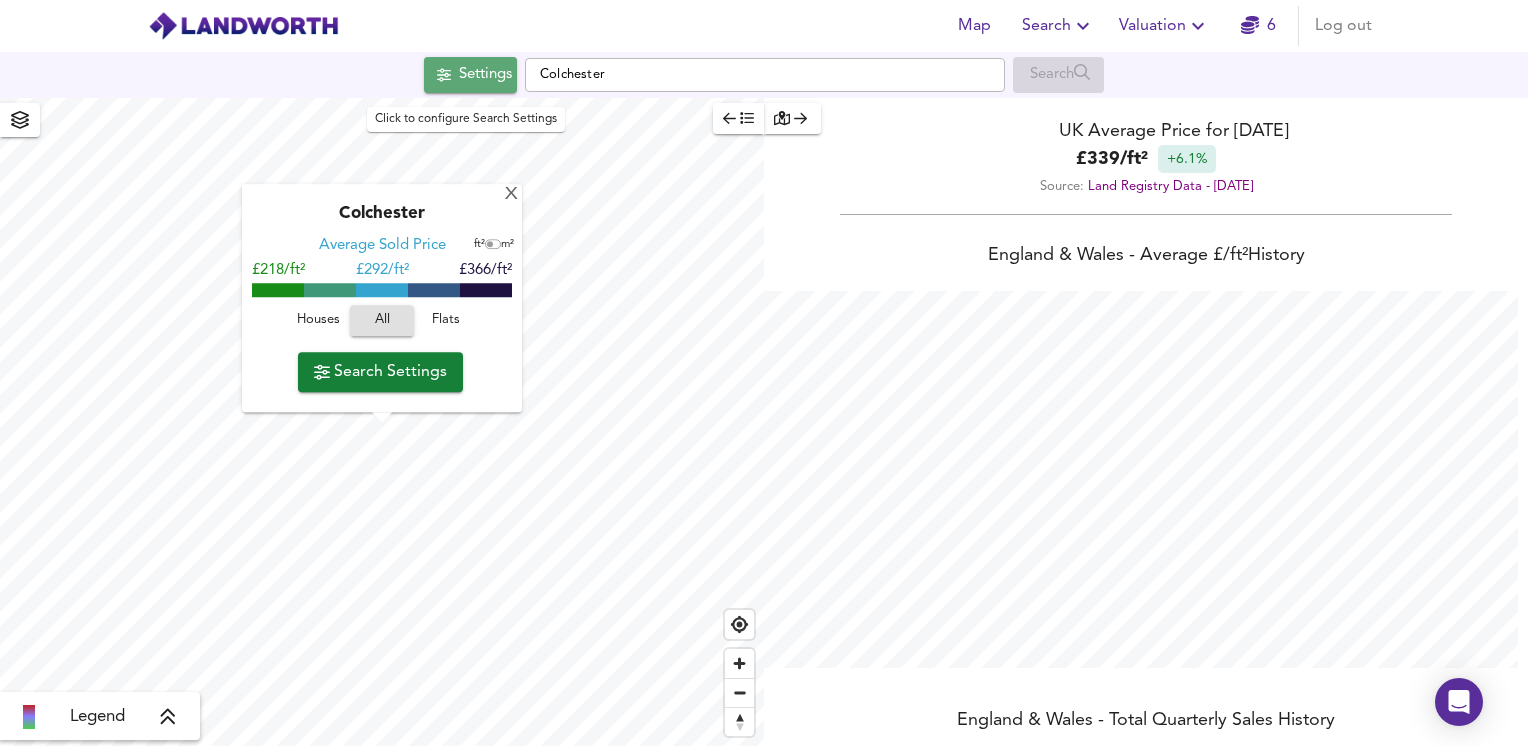 click on "Settings" at bounding box center (485, 75) 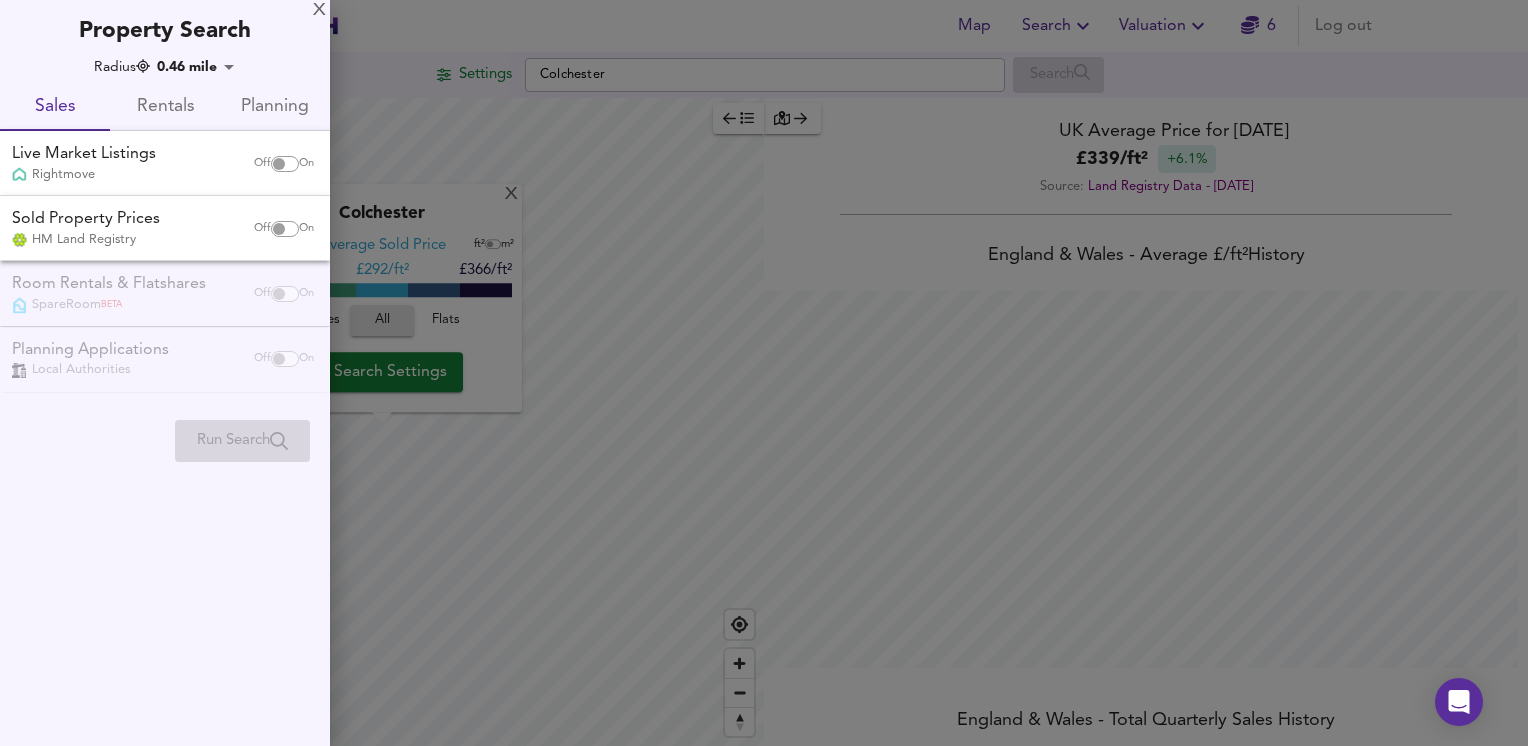 click on "Live Market Listings   Rightmove" at bounding box center [123, 163] 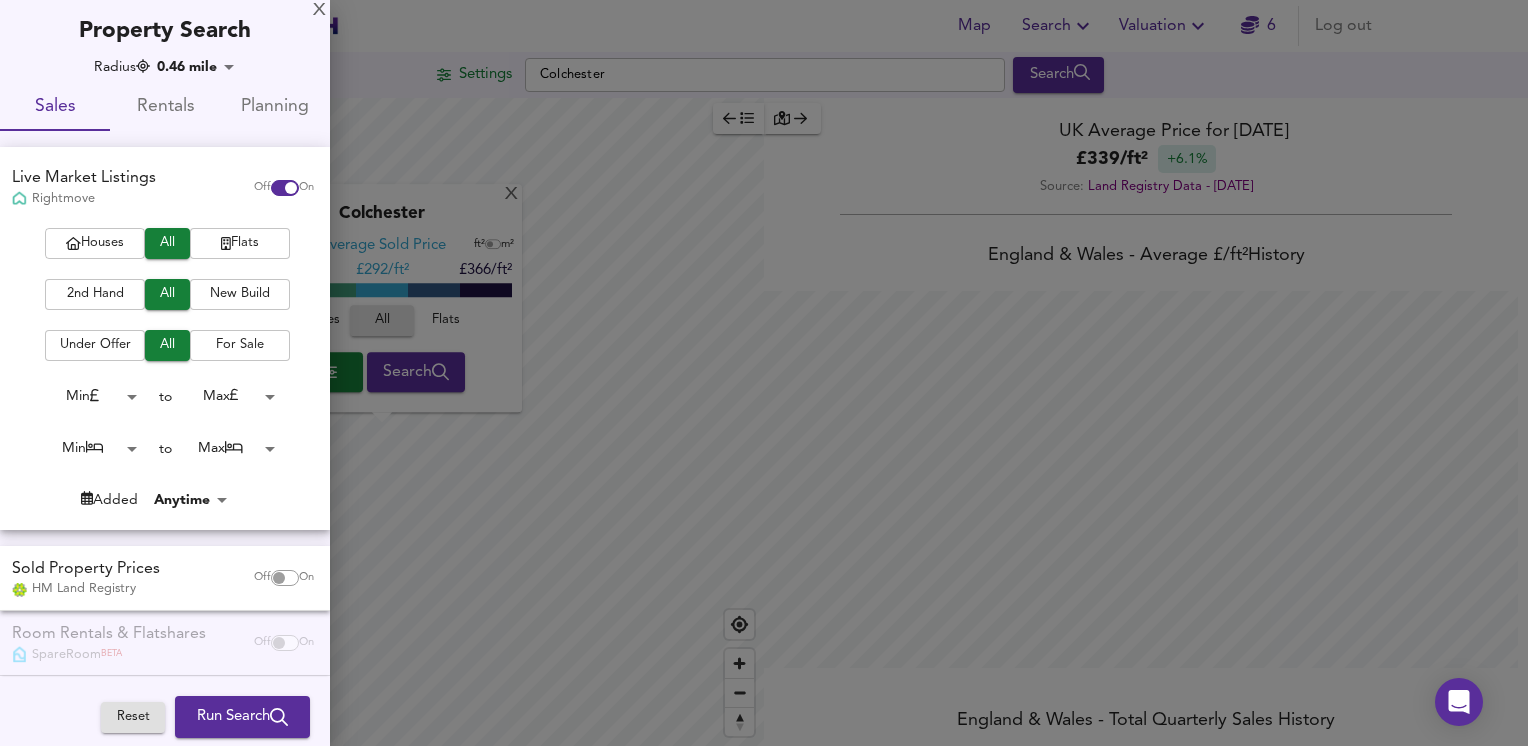 click on "Houses" at bounding box center [95, 243] 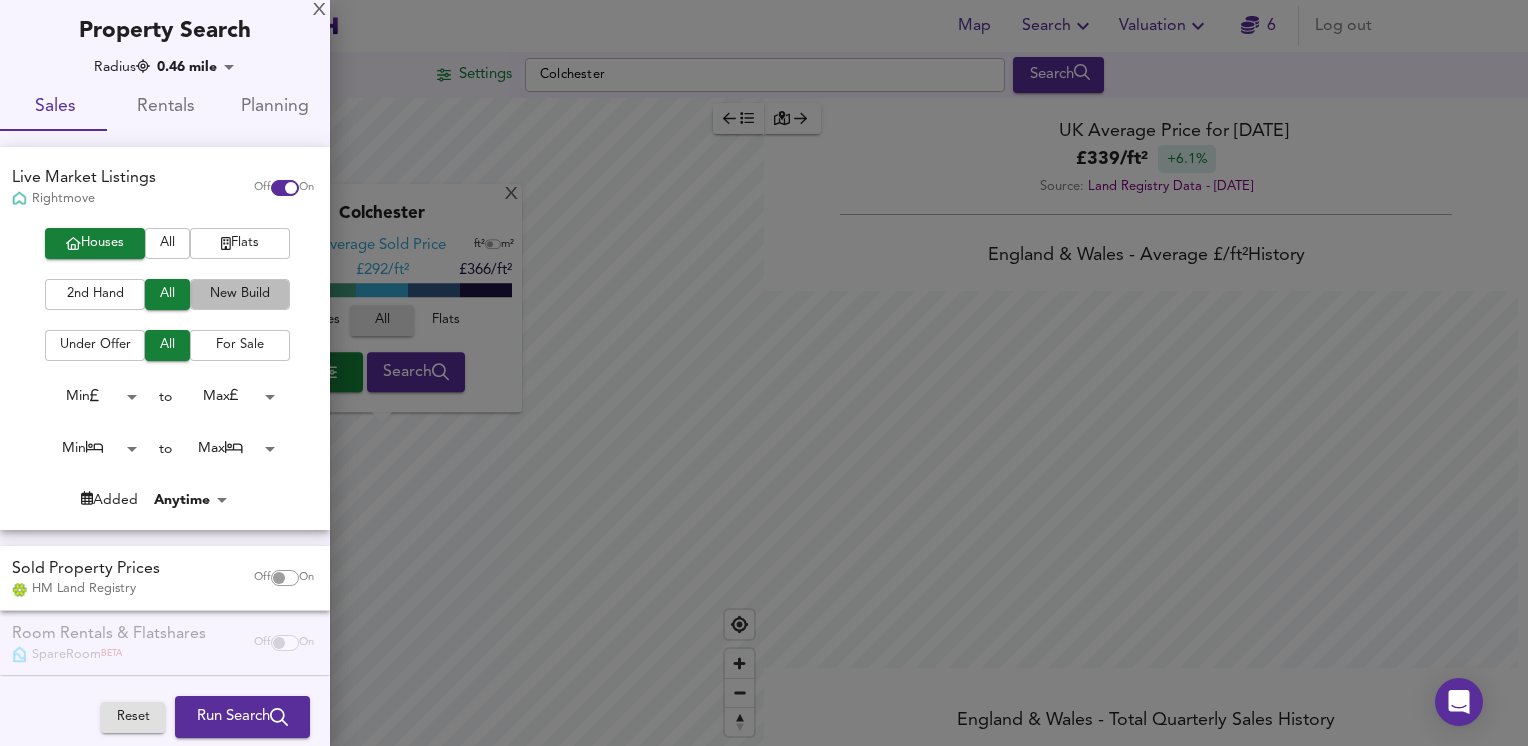click on "New Build" at bounding box center (240, 294) 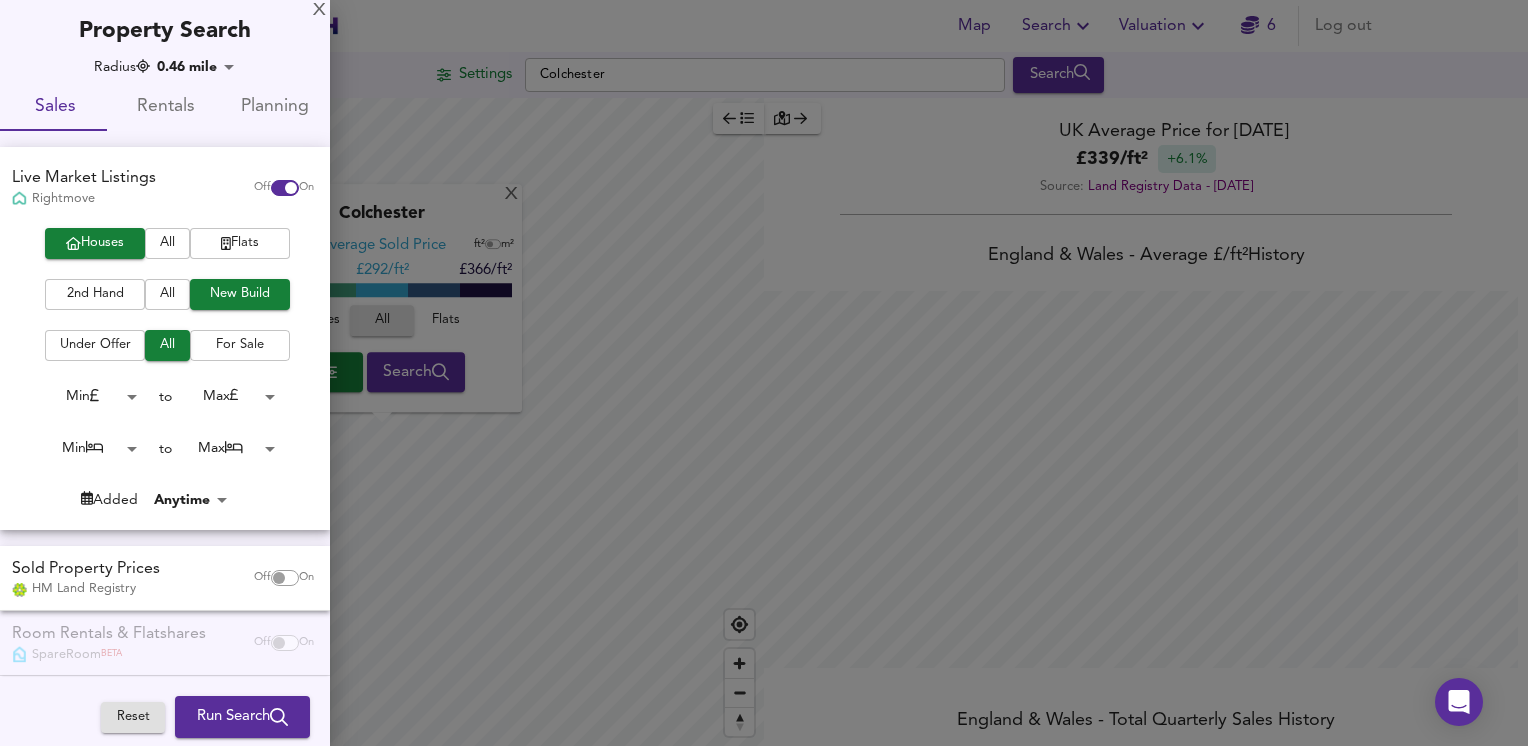 click on "For Sale" at bounding box center [240, 345] 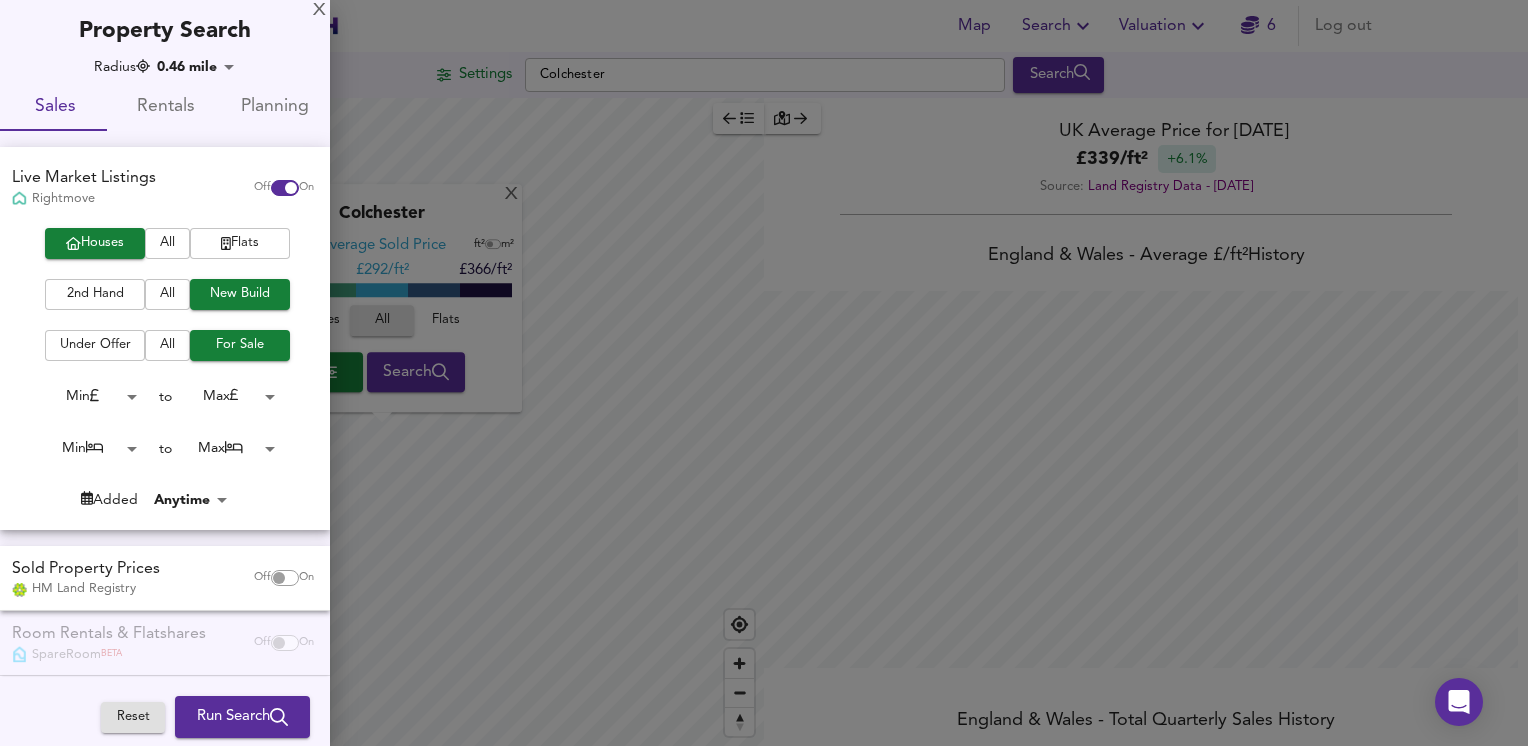 click on "Map Search Valuation    6 Log out        Settings     Colchester        Search      X Colchester Average Sold Price ft²   m² £218/ft² £ 292/ft² £366/ft² Houses All Flats     Search         Legend       UK Average Price   for [DATE] £ 339 / ft²      +6.1% Source:   Land Registry Data - [DATE] [GEOGRAPHIC_DATA] & [GEOGRAPHIC_DATA] - Average £/ ft²  History [GEOGRAPHIC_DATA] & [GEOGRAPHIC_DATA] - Total Quarterly Sales History X Map Settings Basemap          Default hybrid Heatmap          Average Price landworth 2D   View Dynamic Heatmap   On Show Postcodes Show Boroughs 2D 3D Find Me X Property Search Radius   0.46 mile 743 Sales Rentals Planning    Live Market Listings   Rightmove Off   On    Houses All   Flats 2nd Hand All New Build Under Offer All For Sale Min   0 to Max   200000000   Min   0 to Max   50   Added Anytime -1    Sold Property Prices   HM Land Registry Off   On     Room Rentals & Flatshares   SpareRoom   BETA Off   On     Off   On" at bounding box center [764, 373] 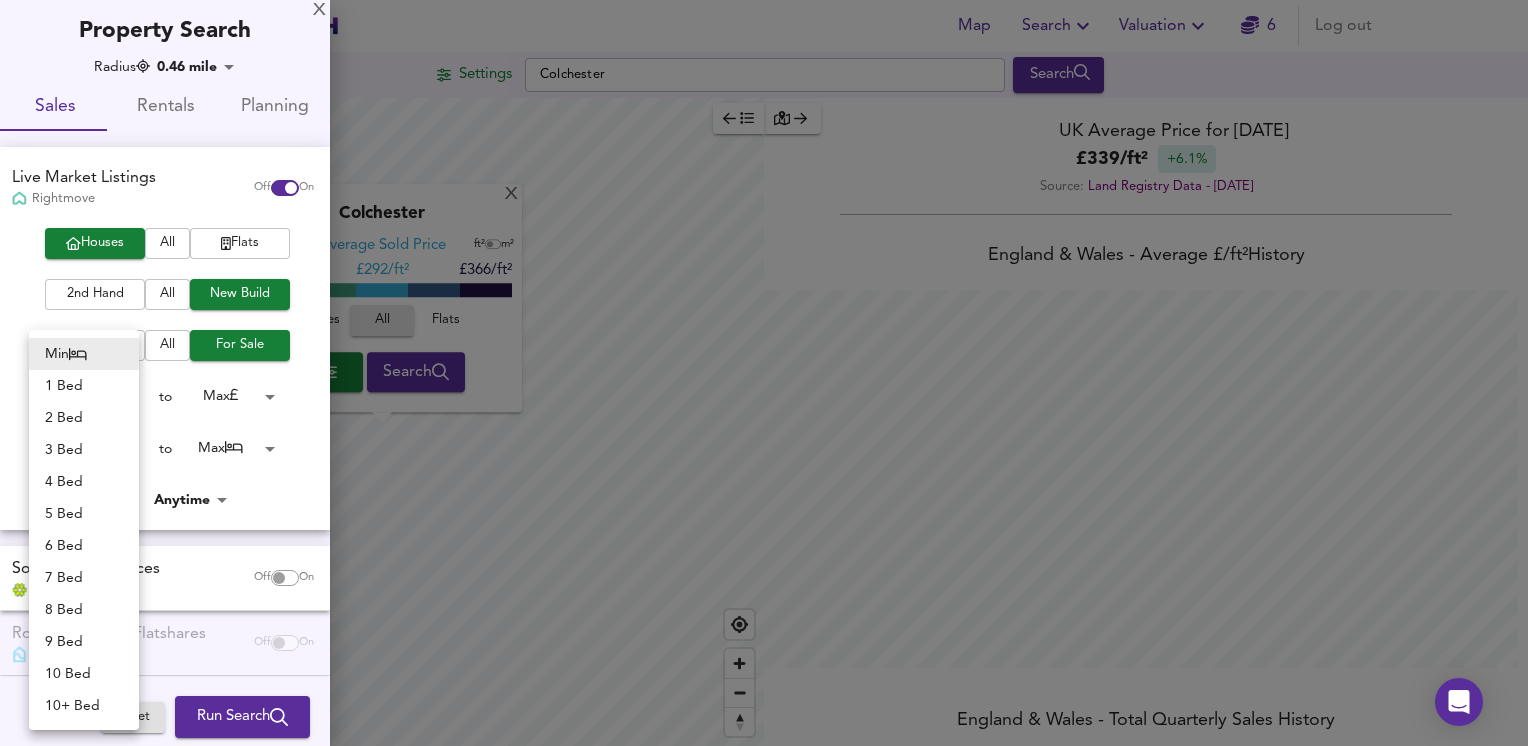 click on "2 Bed" at bounding box center [84, 418] 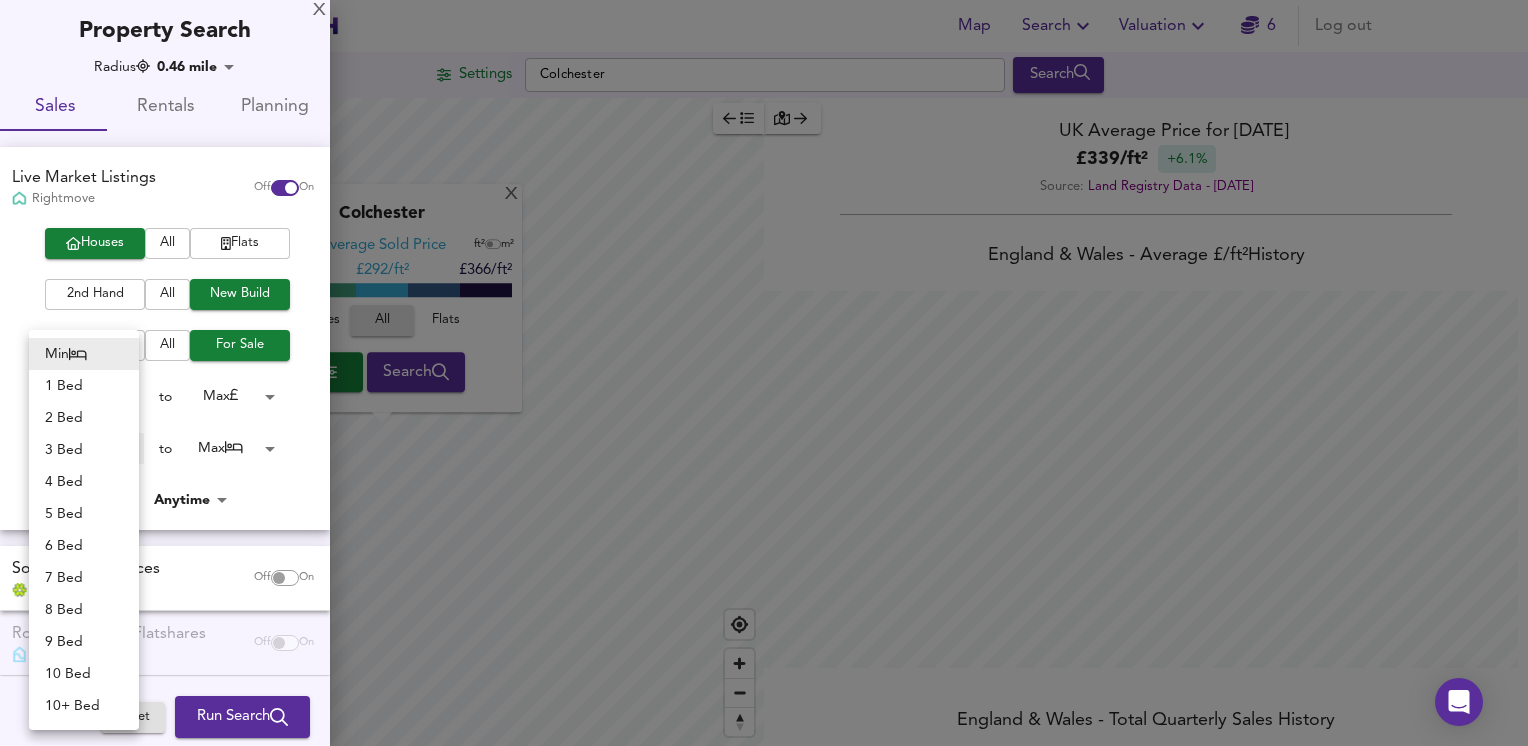 type on "2" 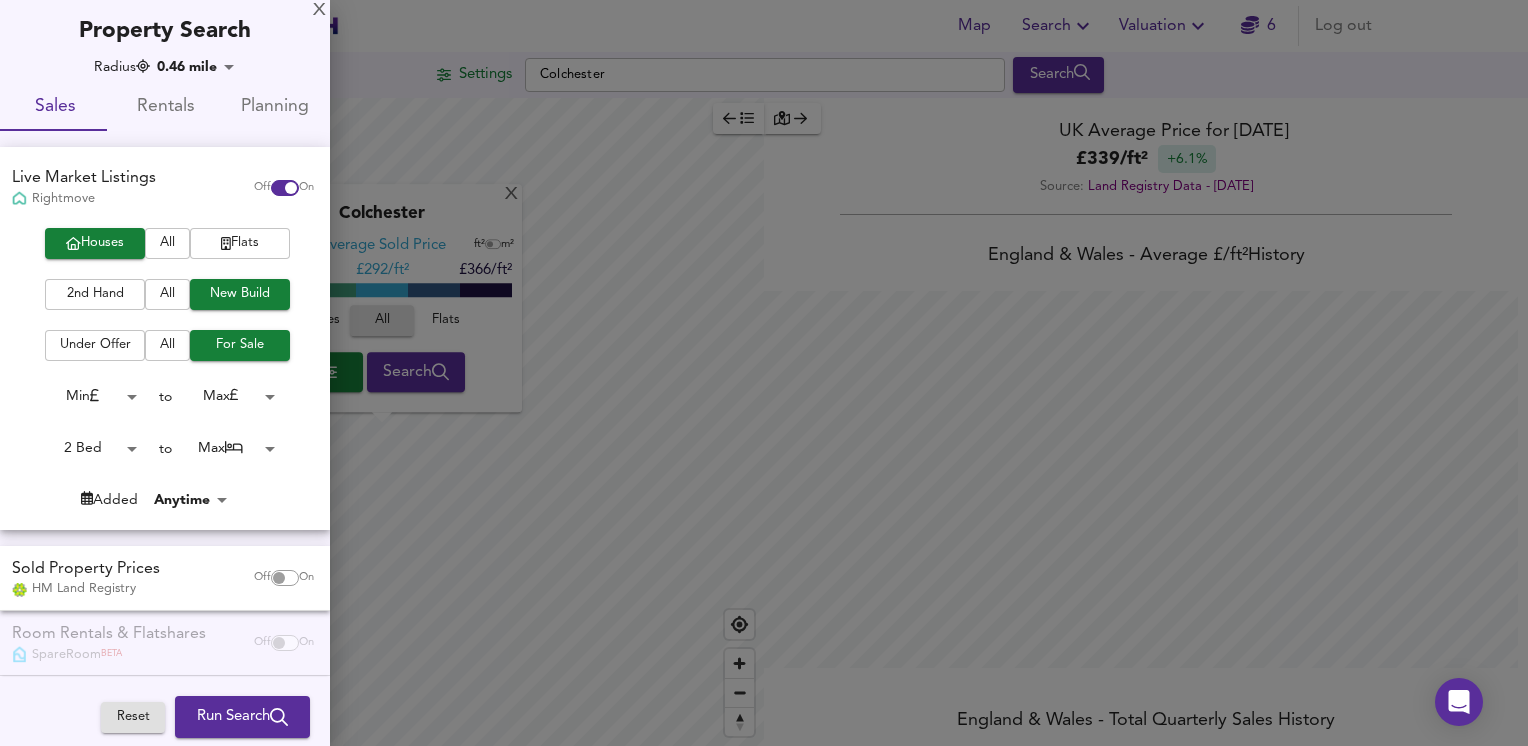 click on "Map Search Valuation    6 Log out        Settings     Colchester        Search      X Colchester Average Sold Price ft²   m² £218/ft² £ 292/ft² £366/ft² Houses All Flats     Search         Legend       UK Average Price   for [DATE] £ 339 / ft²      +6.1% Source:   Land Registry Data - [DATE] [GEOGRAPHIC_DATA] & [GEOGRAPHIC_DATA] - Average £/ ft²  History [GEOGRAPHIC_DATA] & [GEOGRAPHIC_DATA] - Total Quarterly Sales History X Map Settings Basemap          Default hybrid Heatmap          Average Price landworth 2D   View Dynamic Heatmap   On Show Postcodes Show Boroughs 2D 3D Find Me X Property Search Radius   0.46 mile 743 Sales Rentals Planning    Live Market Listings   Rightmove Off   On    Houses All   Flats 2nd Hand All New Build Under Offer All For Sale Min   0 to Max   200000000   2 Bed 2 to Max   50   Added Anytime -1    Sold Property Prices   HM Land Registry Off   On     Room Rentals & Flatshares   SpareRoom   BETA Off   On     Off   On" at bounding box center (764, 373) 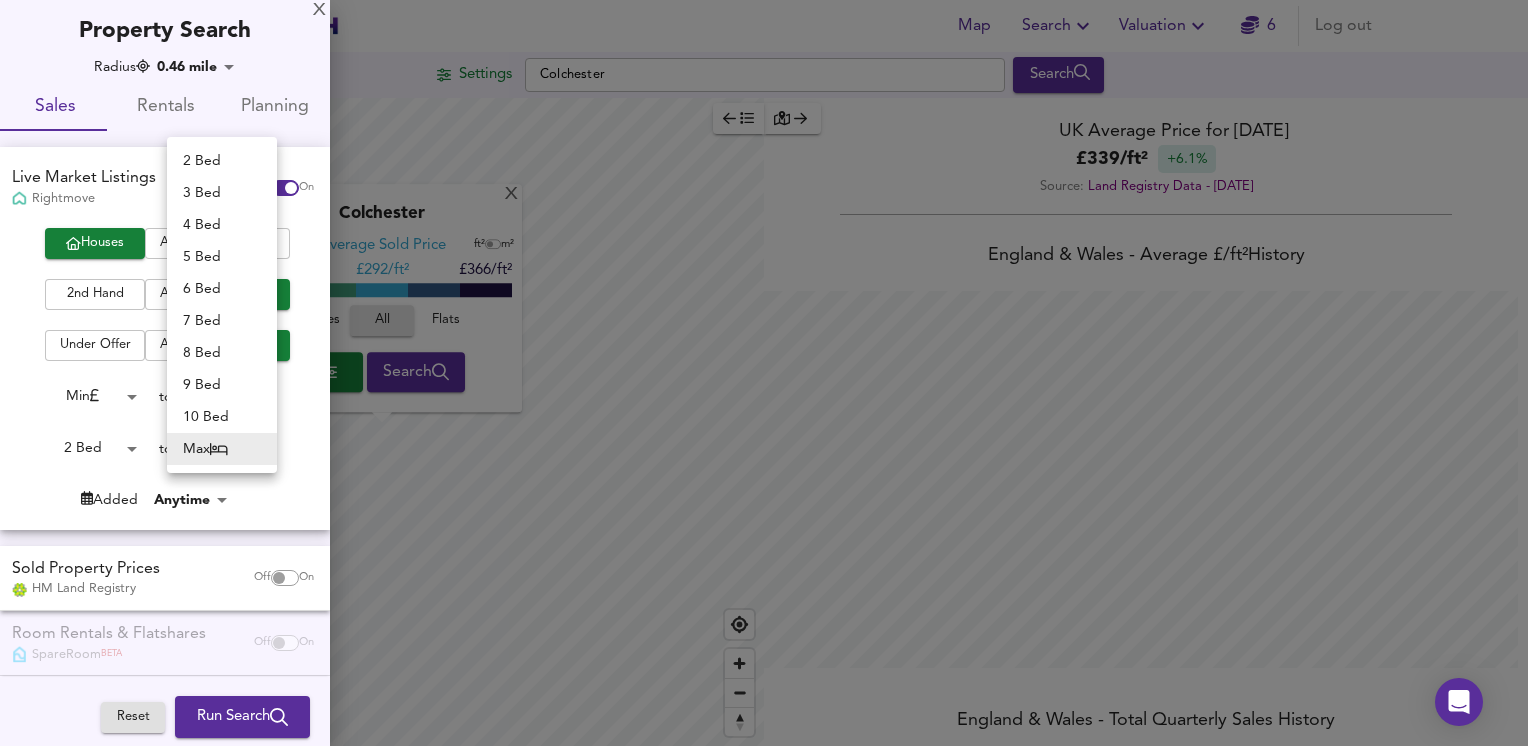 click on "3 Bed" at bounding box center [222, 193] 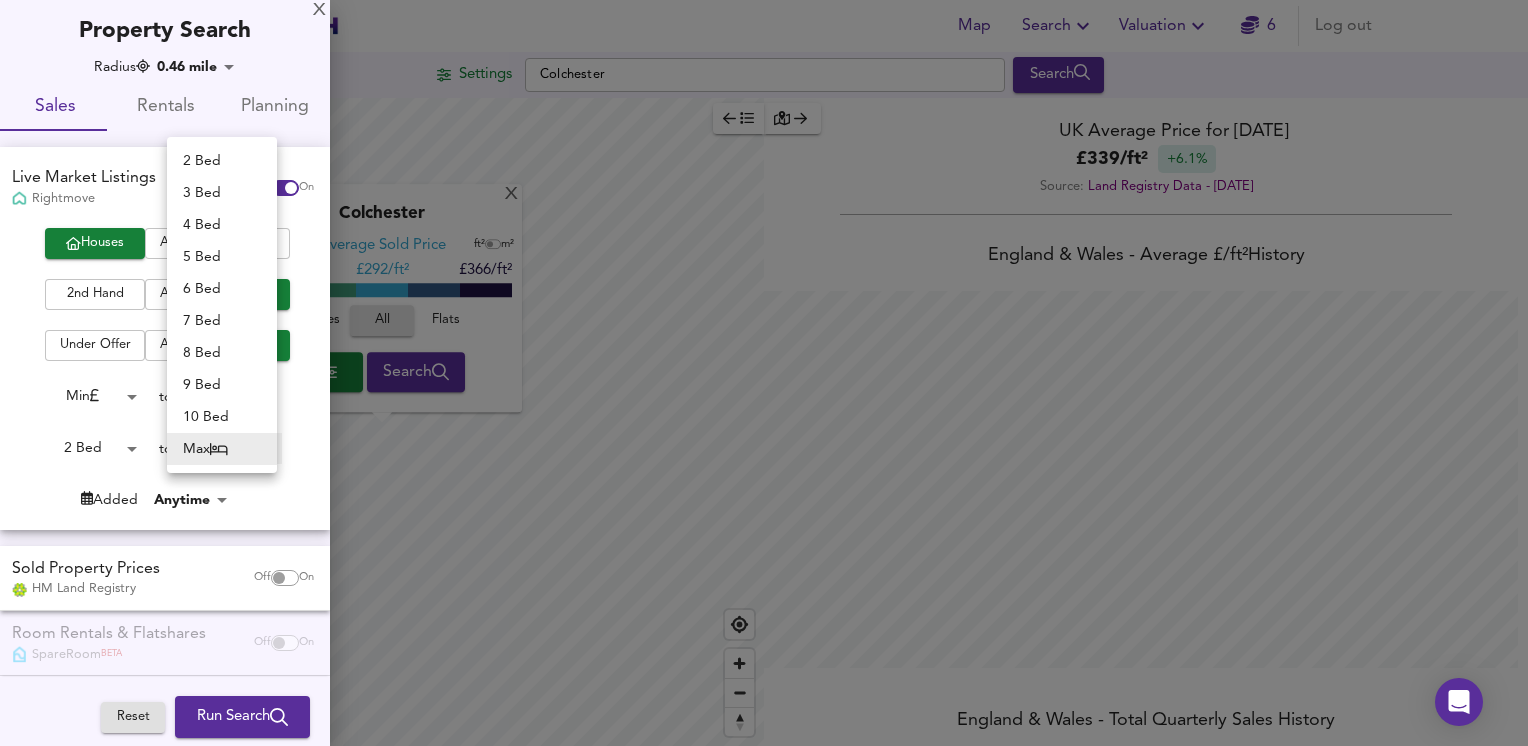 type on "3" 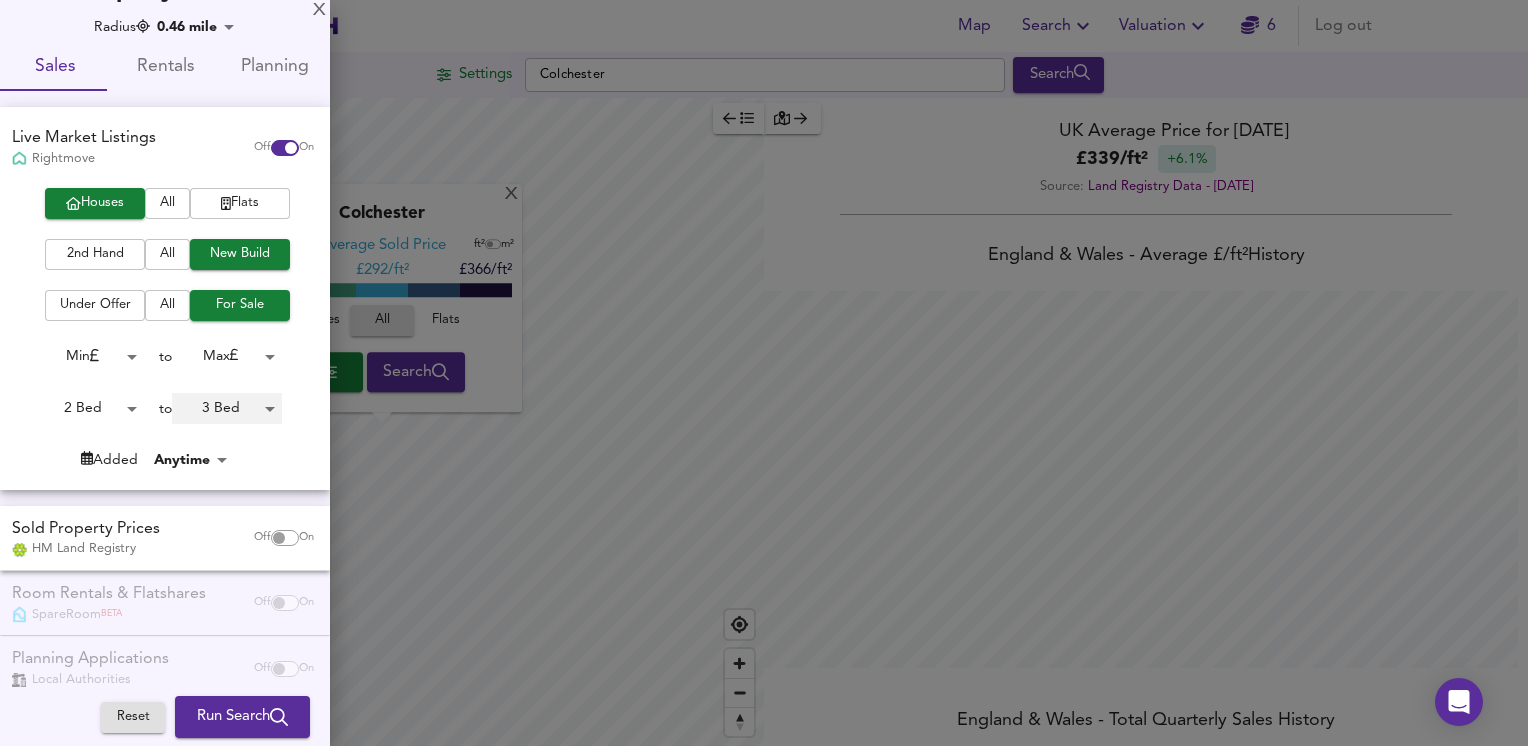 scroll, scrollTop: 72, scrollLeft: 0, axis: vertical 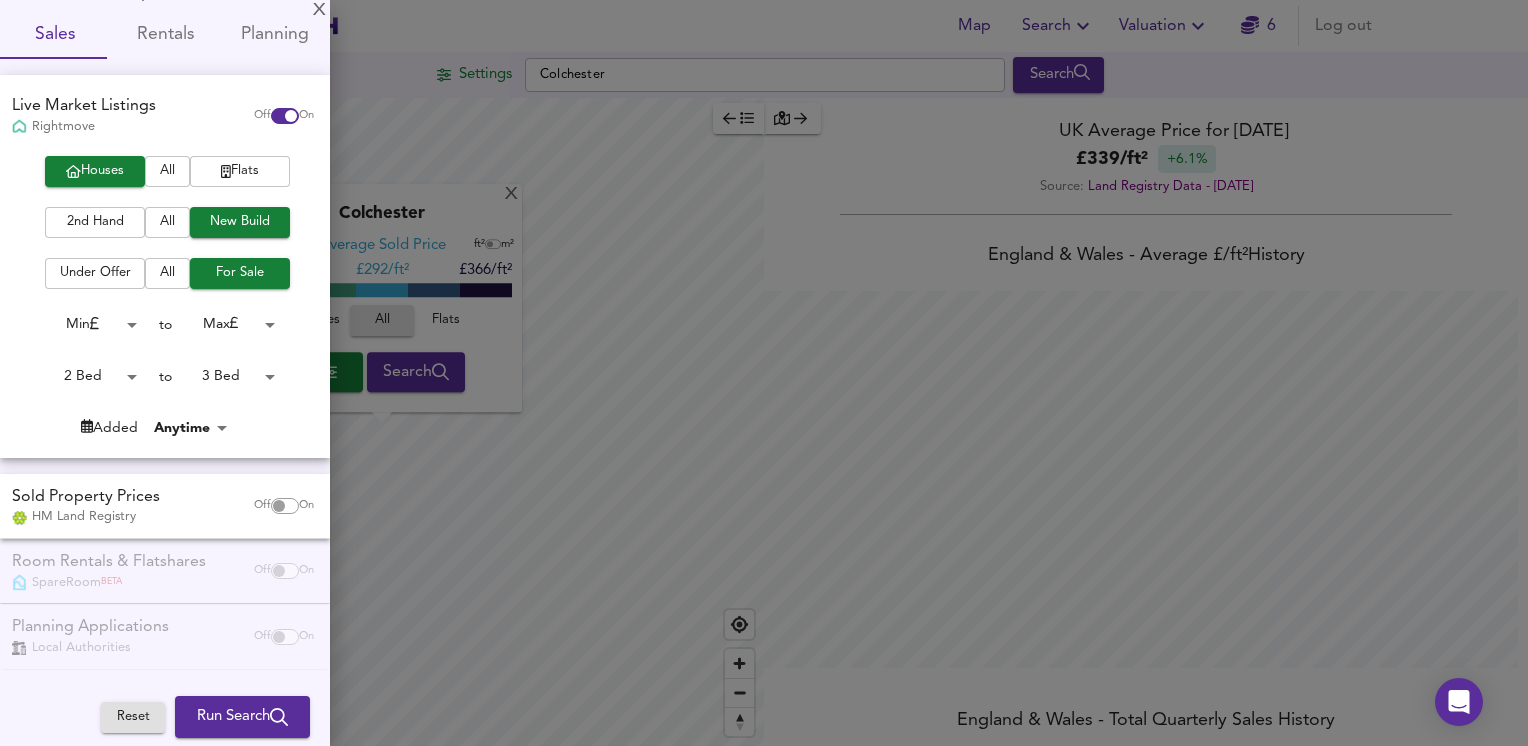 click on "Off" at bounding box center [262, 506] 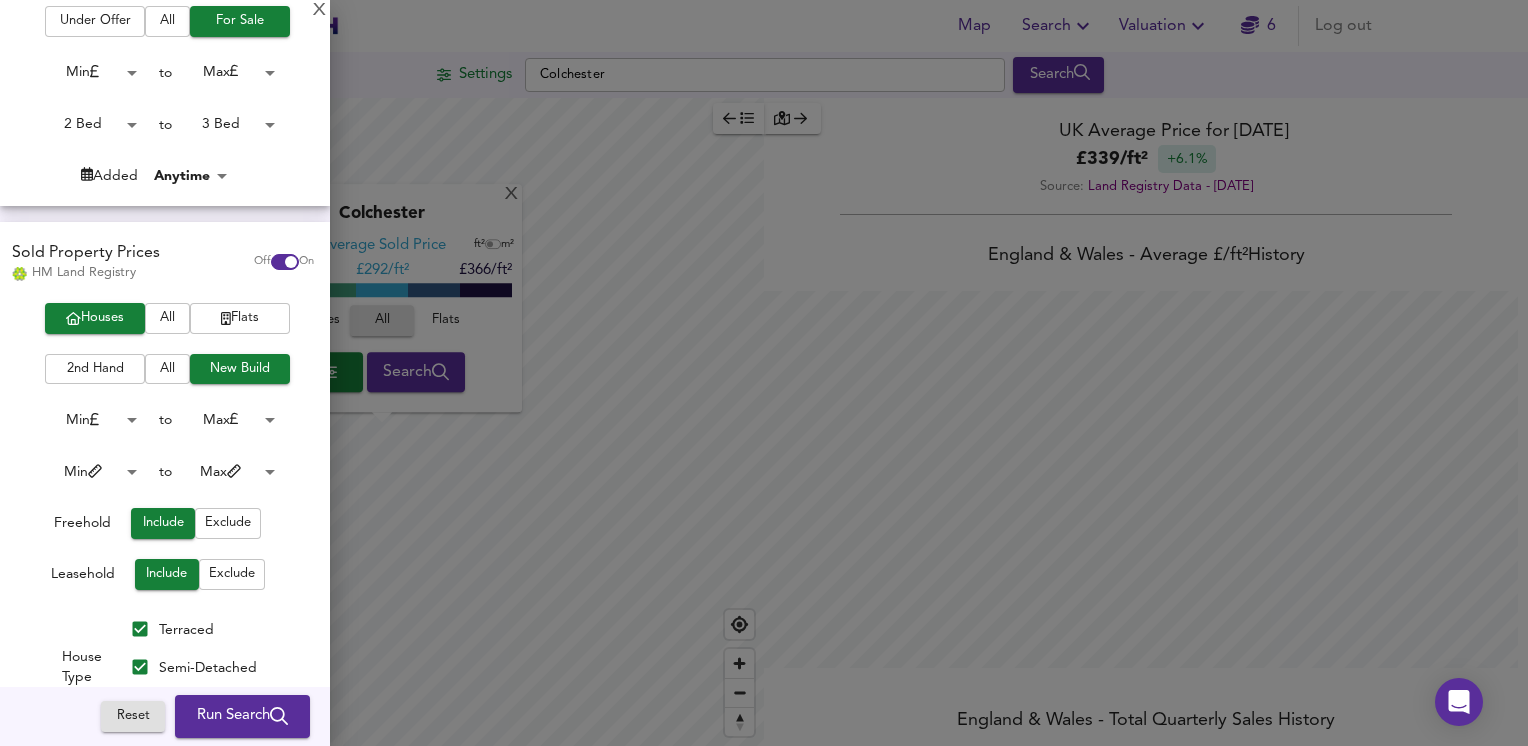 scroll, scrollTop: 372, scrollLeft: 0, axis: vertical 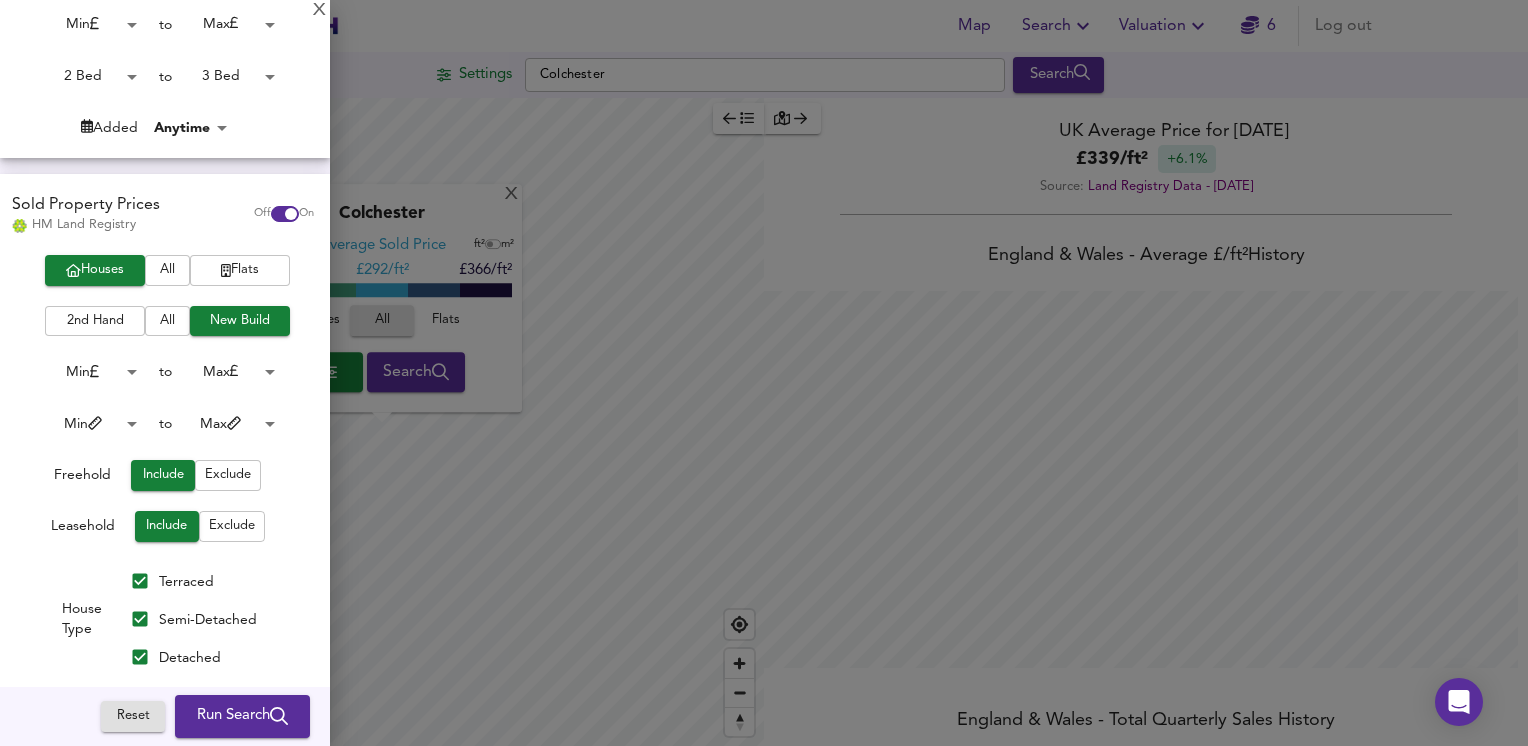 click on "Exclude" at bounding box center [232, 526] 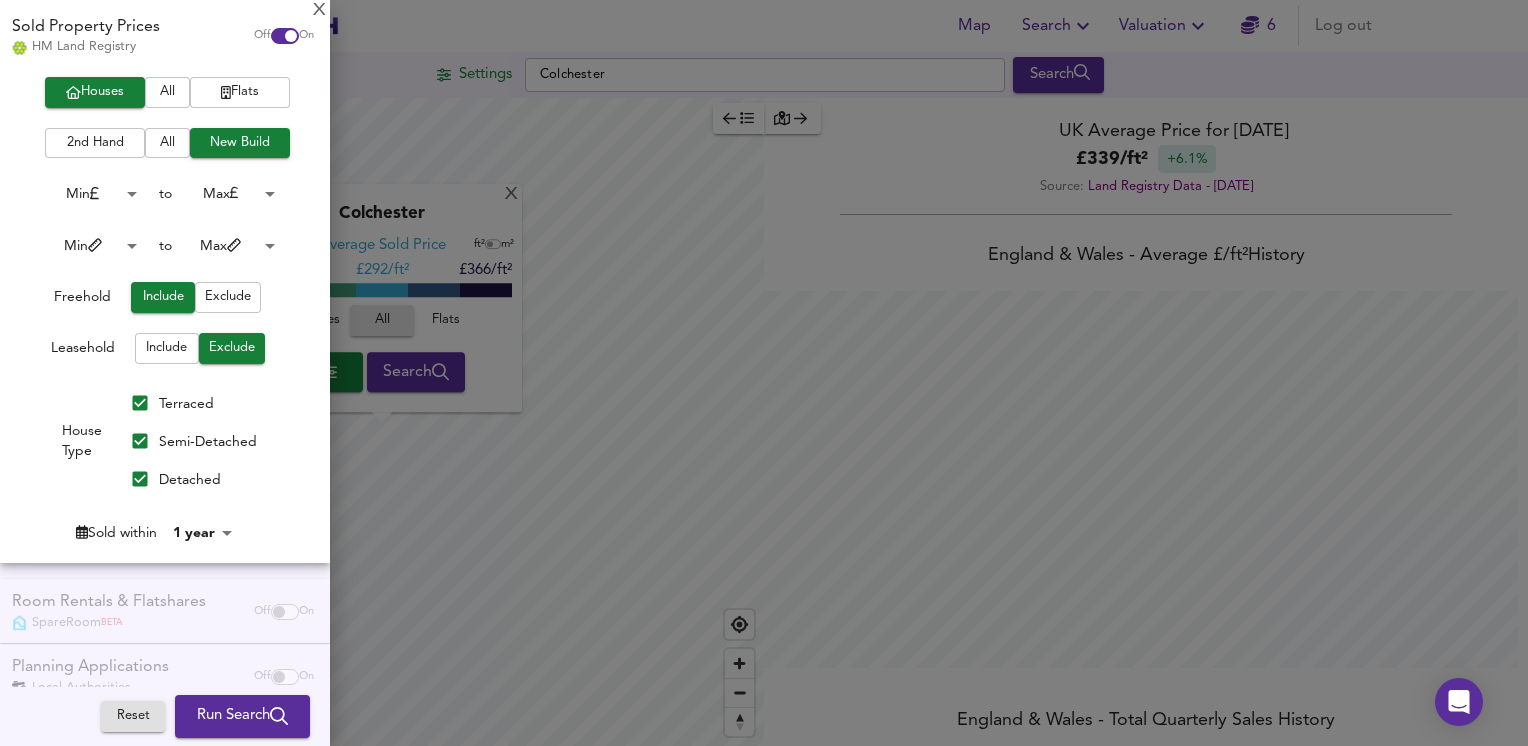 scroll, scrollTop: 572, scrollLeft: 0, axis: vertical 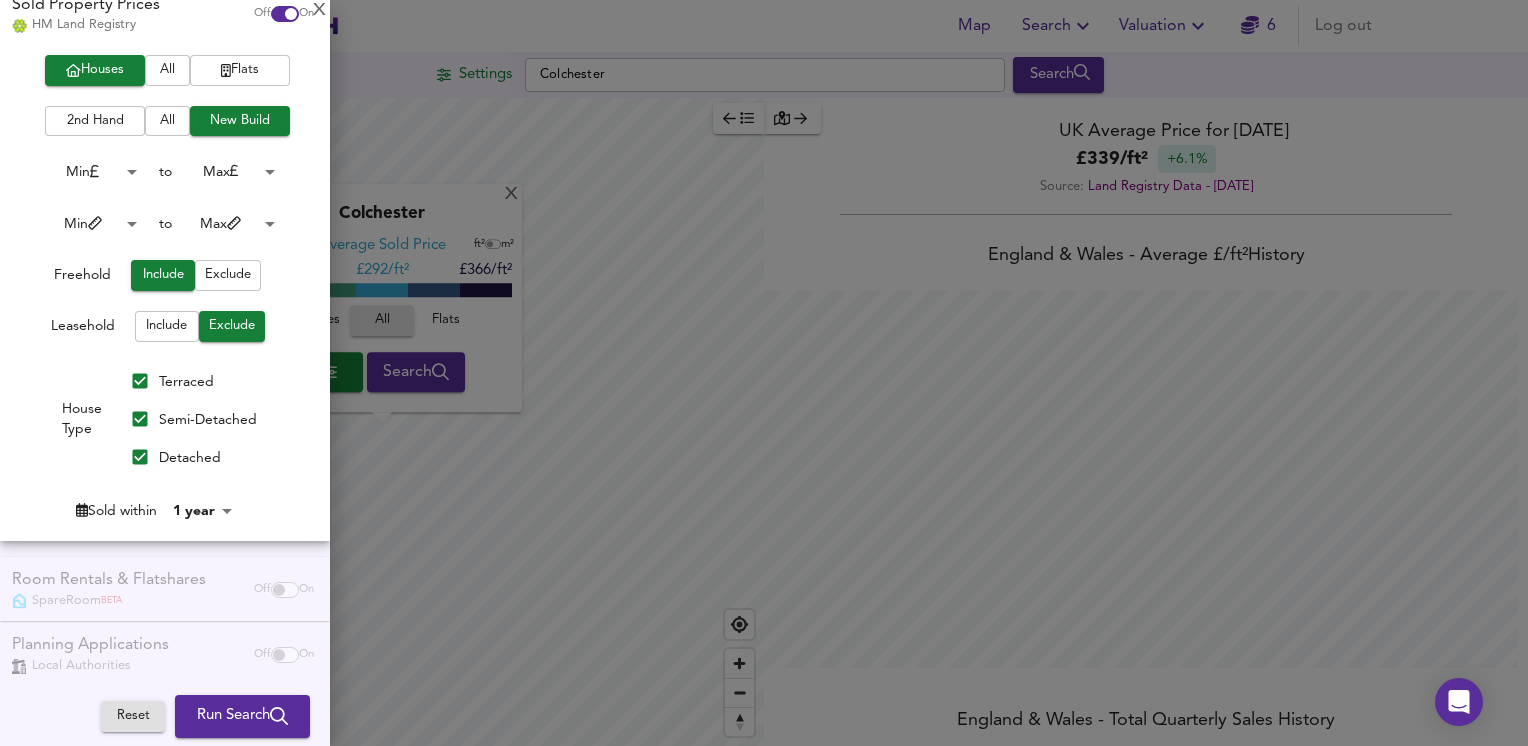 click on "Map Search Valuation    6 Log out        Settings     Colchester        Search      X Colchester Average Sold Price ft²   m² £218/ft² £ 292/ft² £366/ft² Houses All Flats     Search         Legend       UK Average Price   for [DATE] £ 339 / ft²      +6.1% Source:   Land Registry Data - [DATE] [GEOGRAPHIC_DATA] & [GEOGRAPHIC_DATA] - Average £/ ft²  History [GEOGRAPHIC_DATA] & [GEOGRAPHIC_DATA] - Total Quarterly Sales History X Map Settings Basemap          Default hybrid Heatmap          Average Price landworth 2D   View Dynamic Heatmap   On Show Postcodes Show Boroughs 2D 3D Find Me X Property Search Radius   0.46 mile 743 Sales Rentals Planning    Live Market Listings   Rightmove Off   On    Houses All   Flats 2nd Hand All New Build Under Offer All For Sale Min   0 to Max   200000000   2 Bed 2 to 3 Bed 3   Added Anytime -1    Sold Property Prices   HM Land Registry Off   On    Houses All   Flats 2nd Hand All New Build Min   0 to Max   200000000 Min   0" at bounding box center [764, 373] 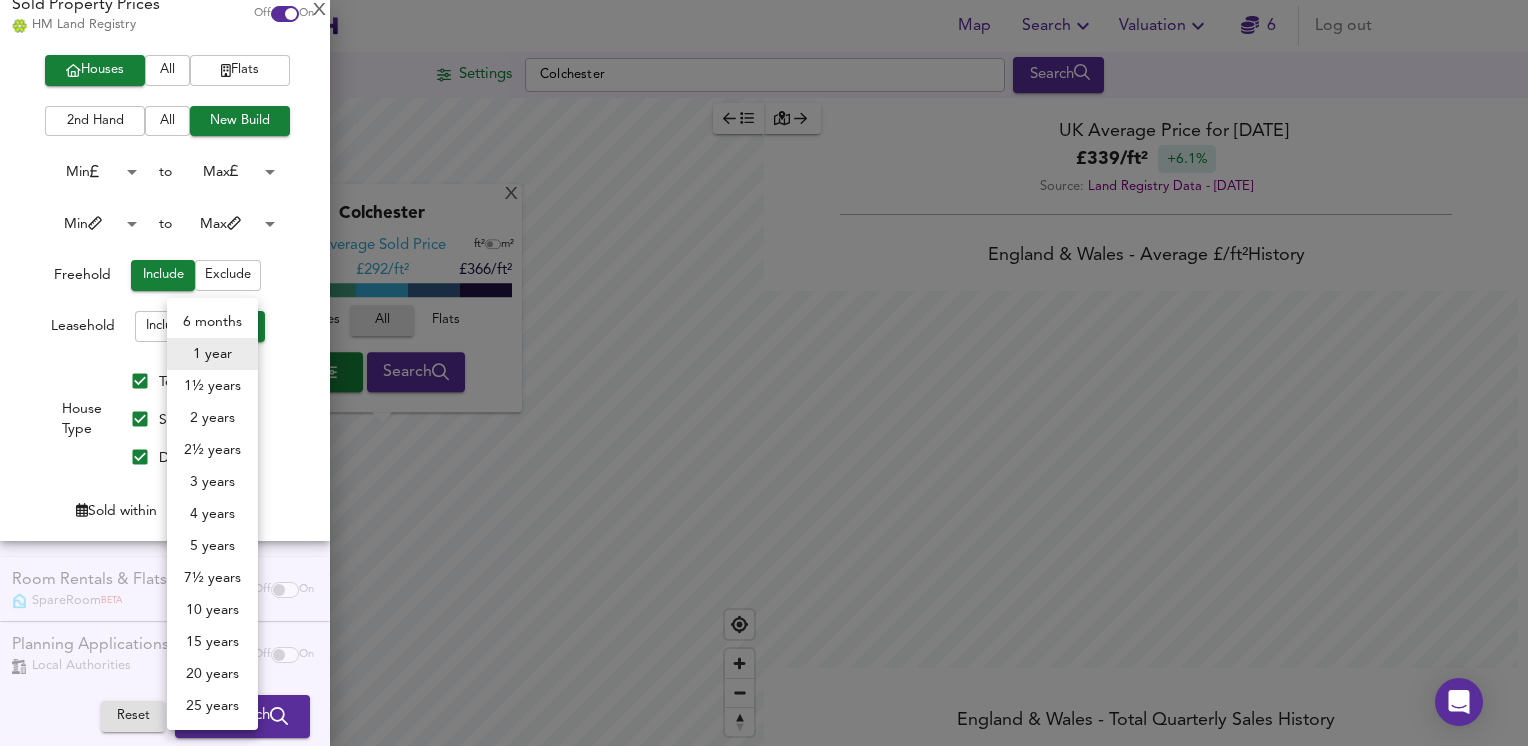 click at bounding box center [764, 373] 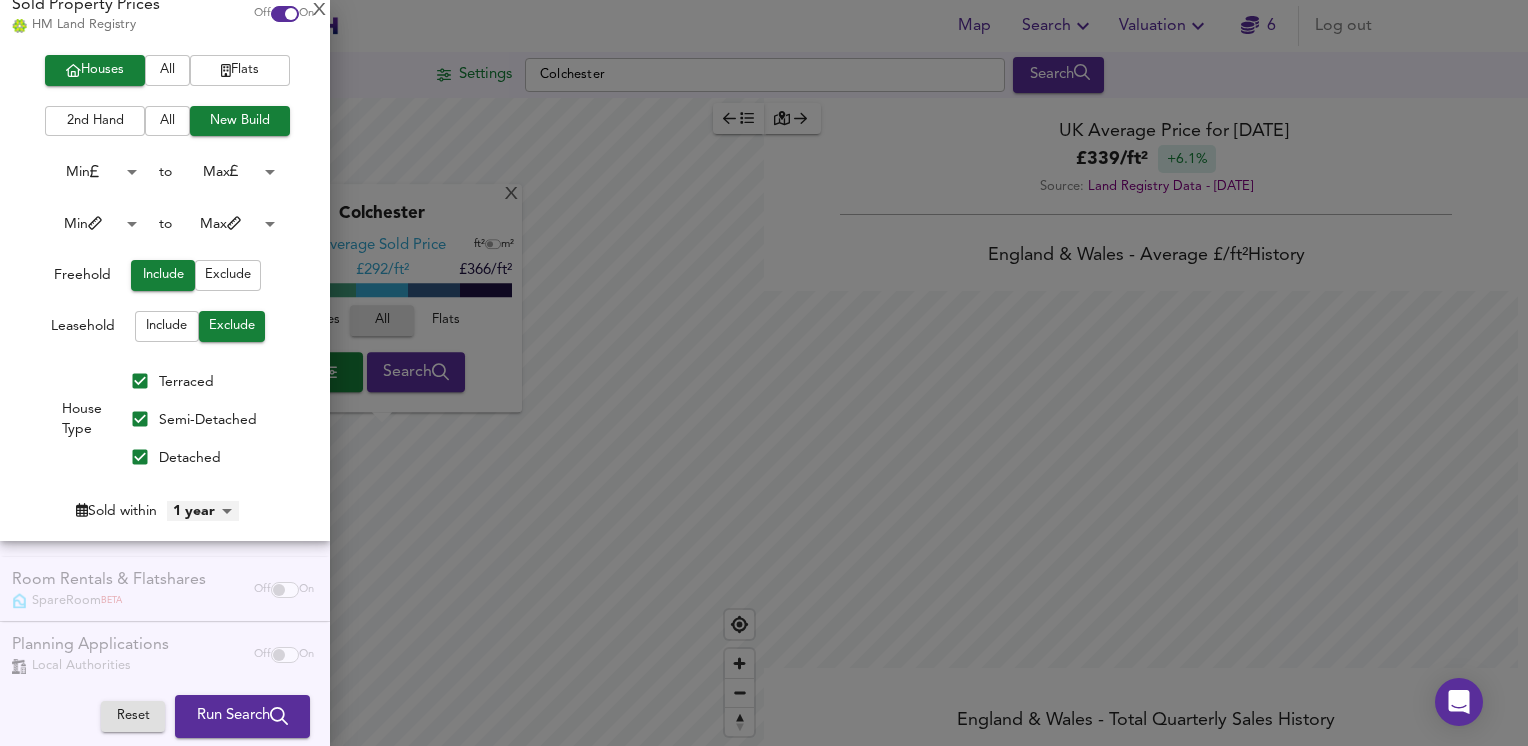 scroll, scrollTop: 372, scrollLeft: 0, axis: vertical 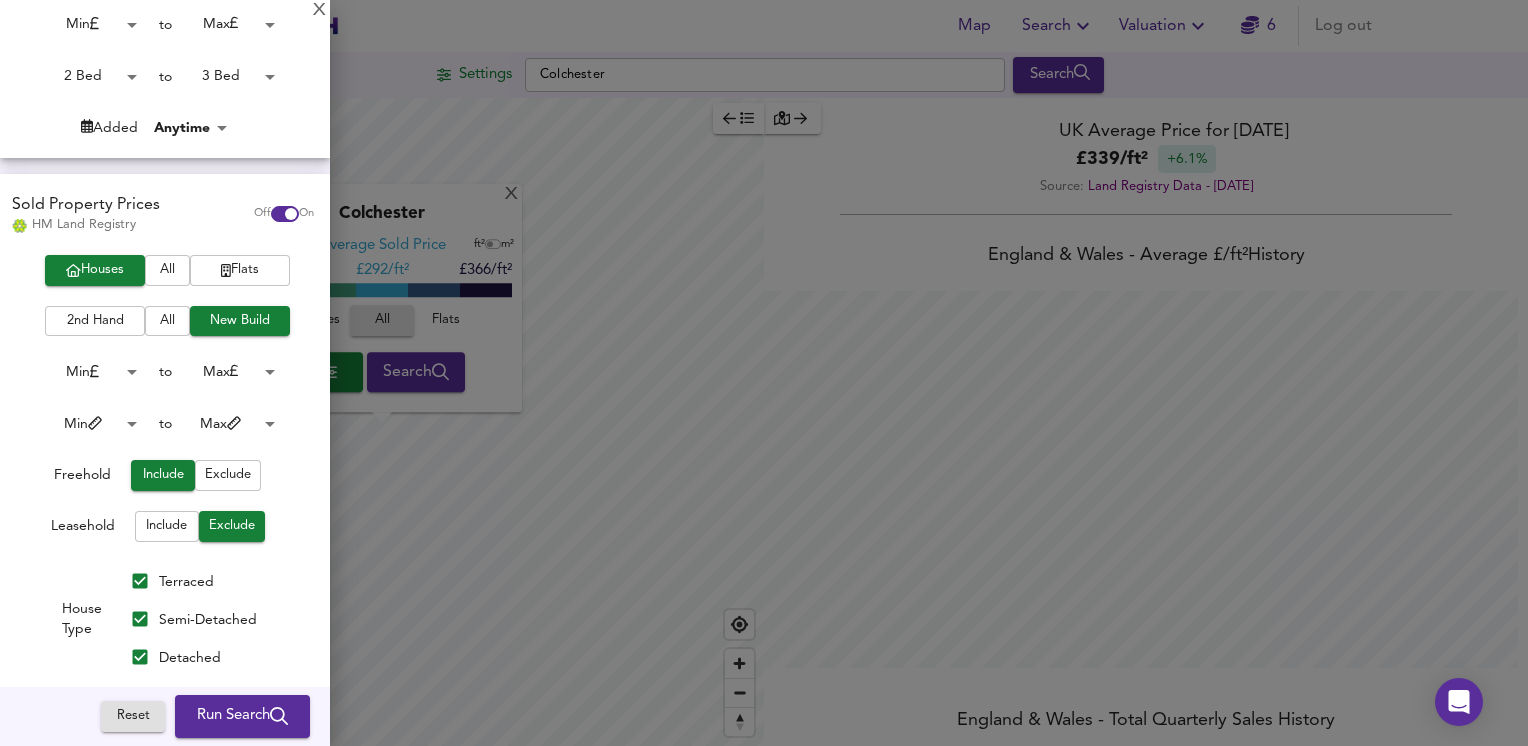 click at bounding box center (291, 214) 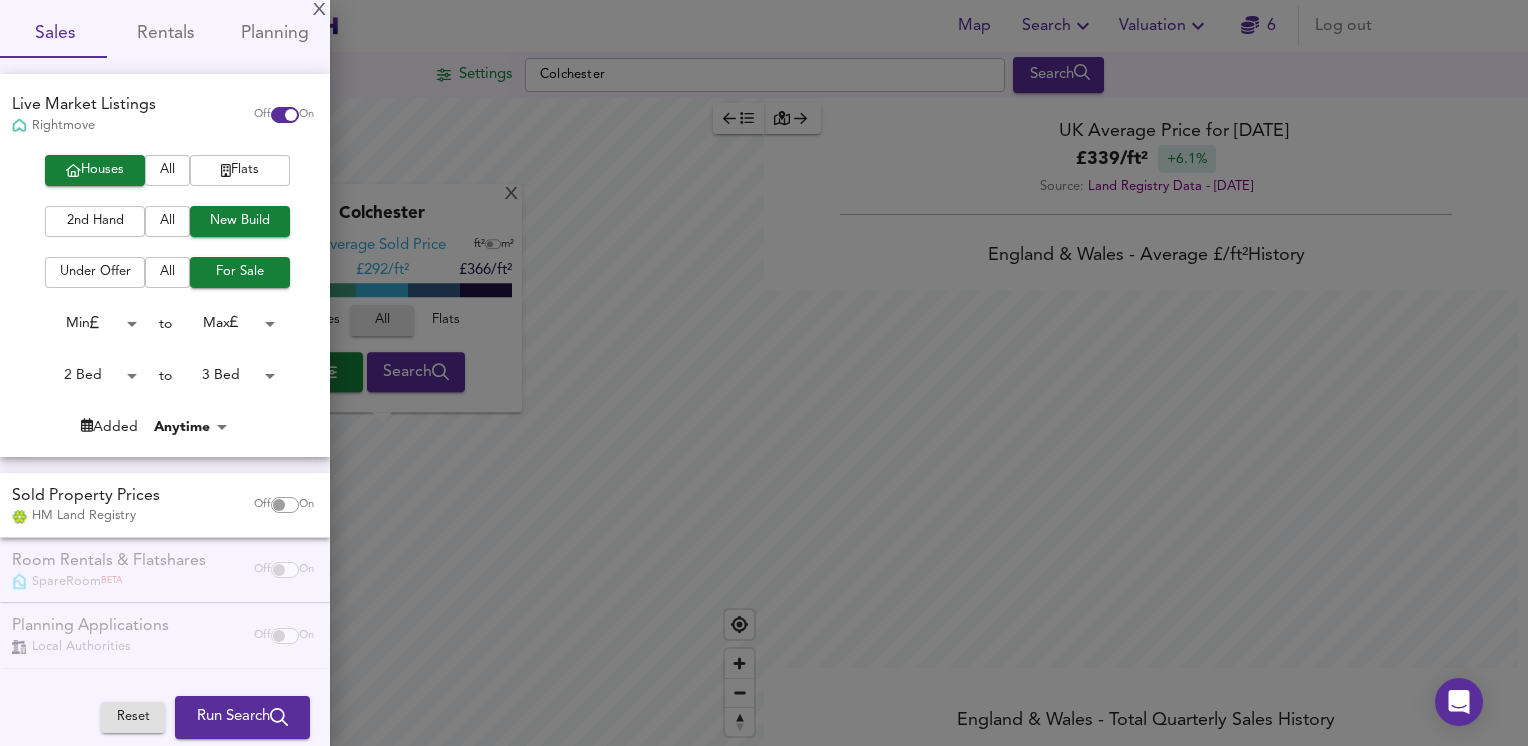 scroll, scrollTop: 72, scrollLeft: 0, axis: vertical 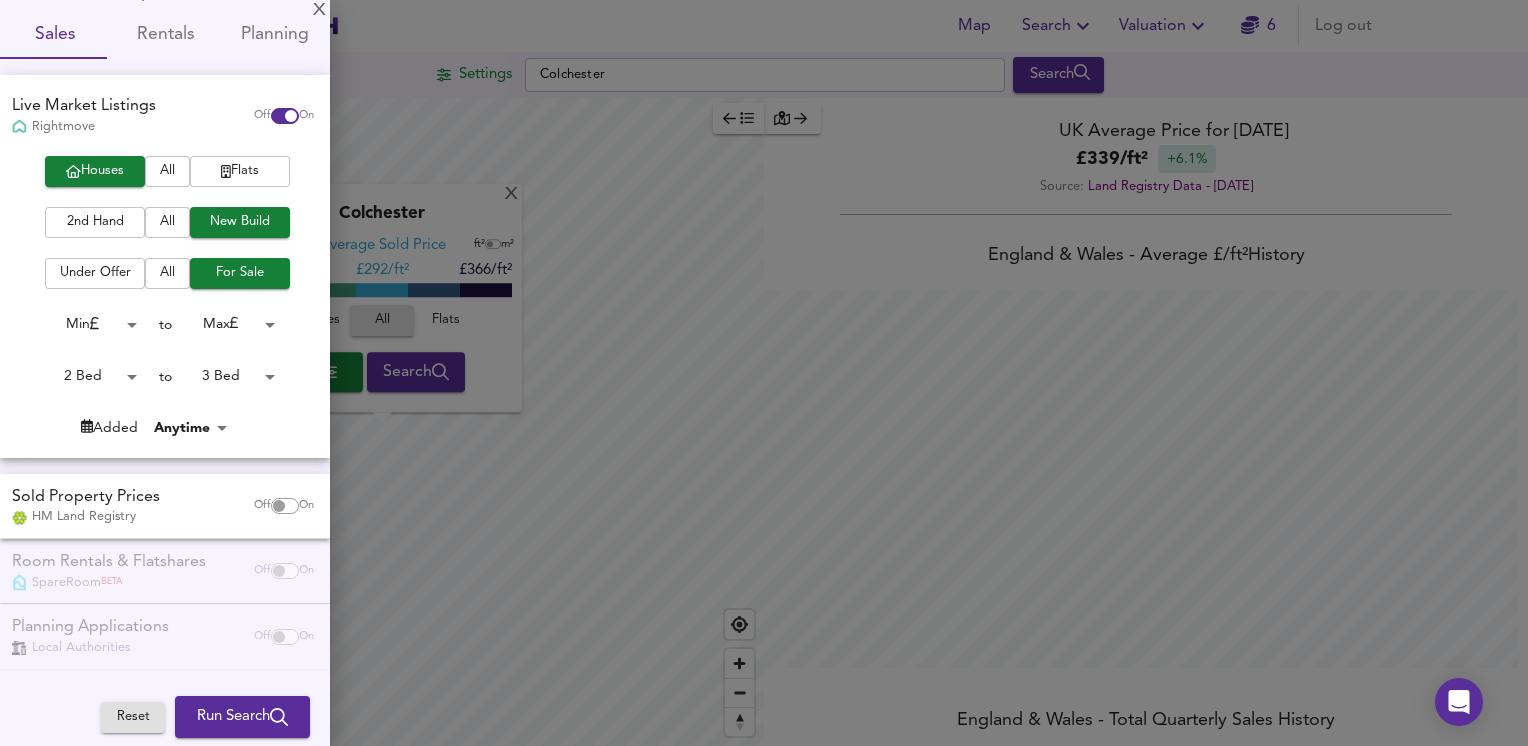 click on "Run Search" at bounding box center [242, 717] 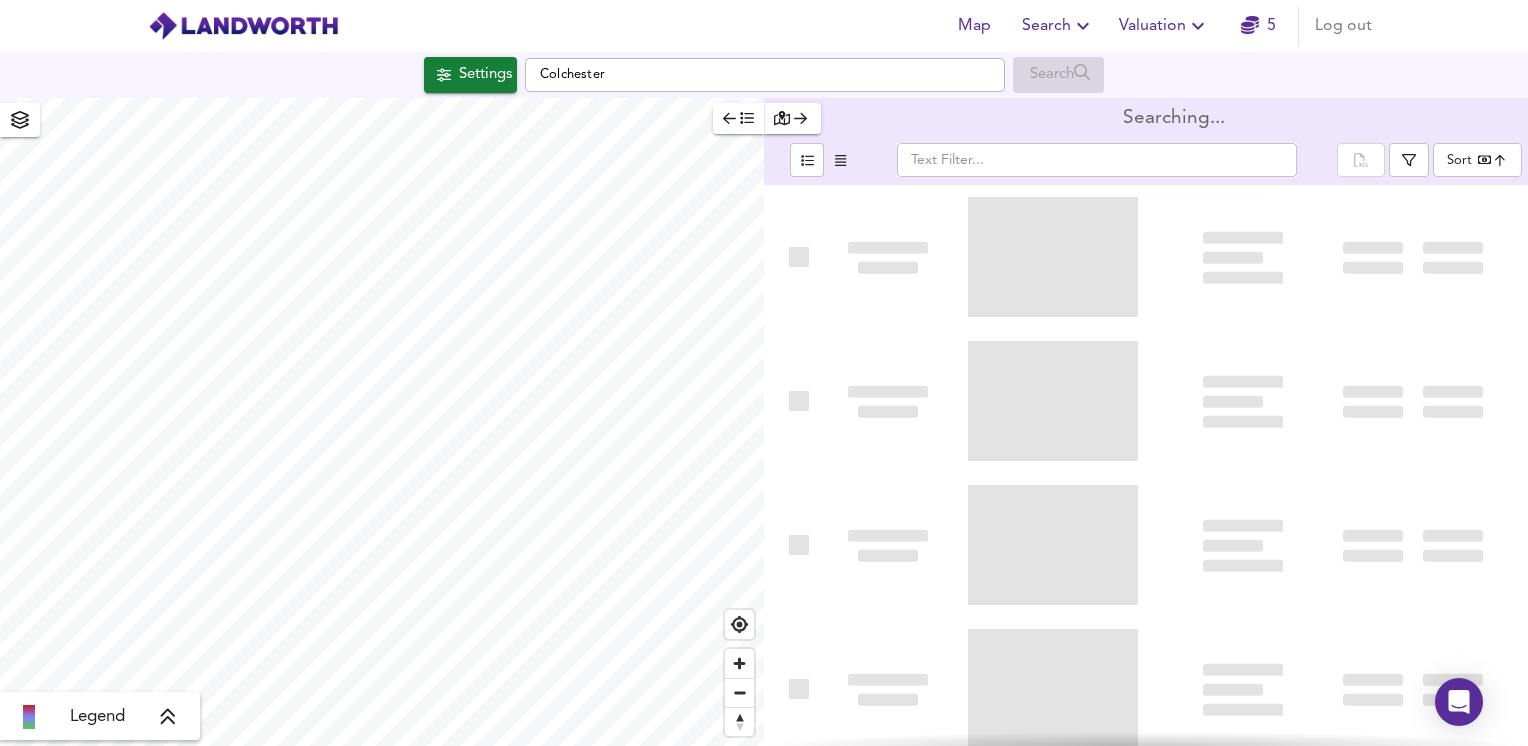 type on "bestdeal" 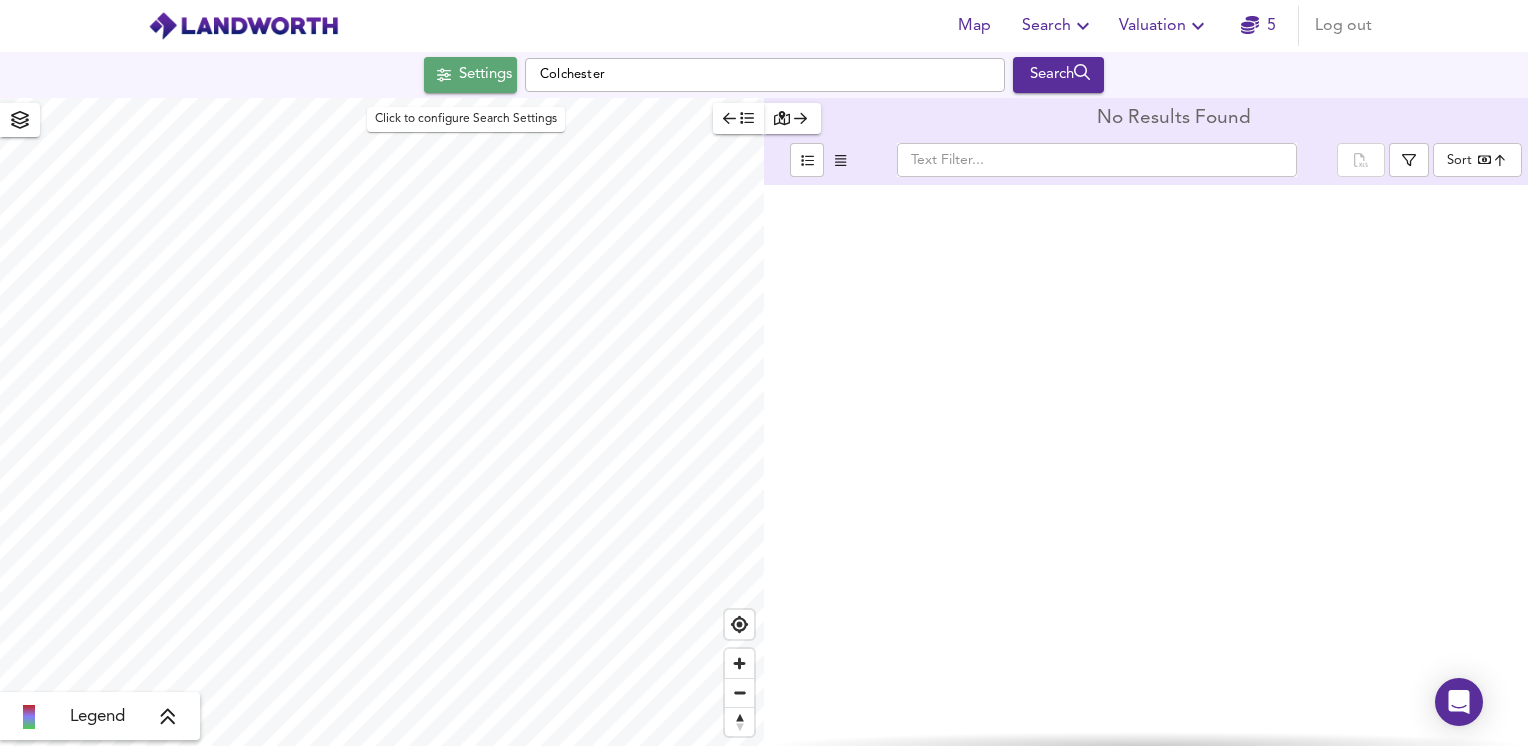 click on "Settings" at bounding box center [470, 75] 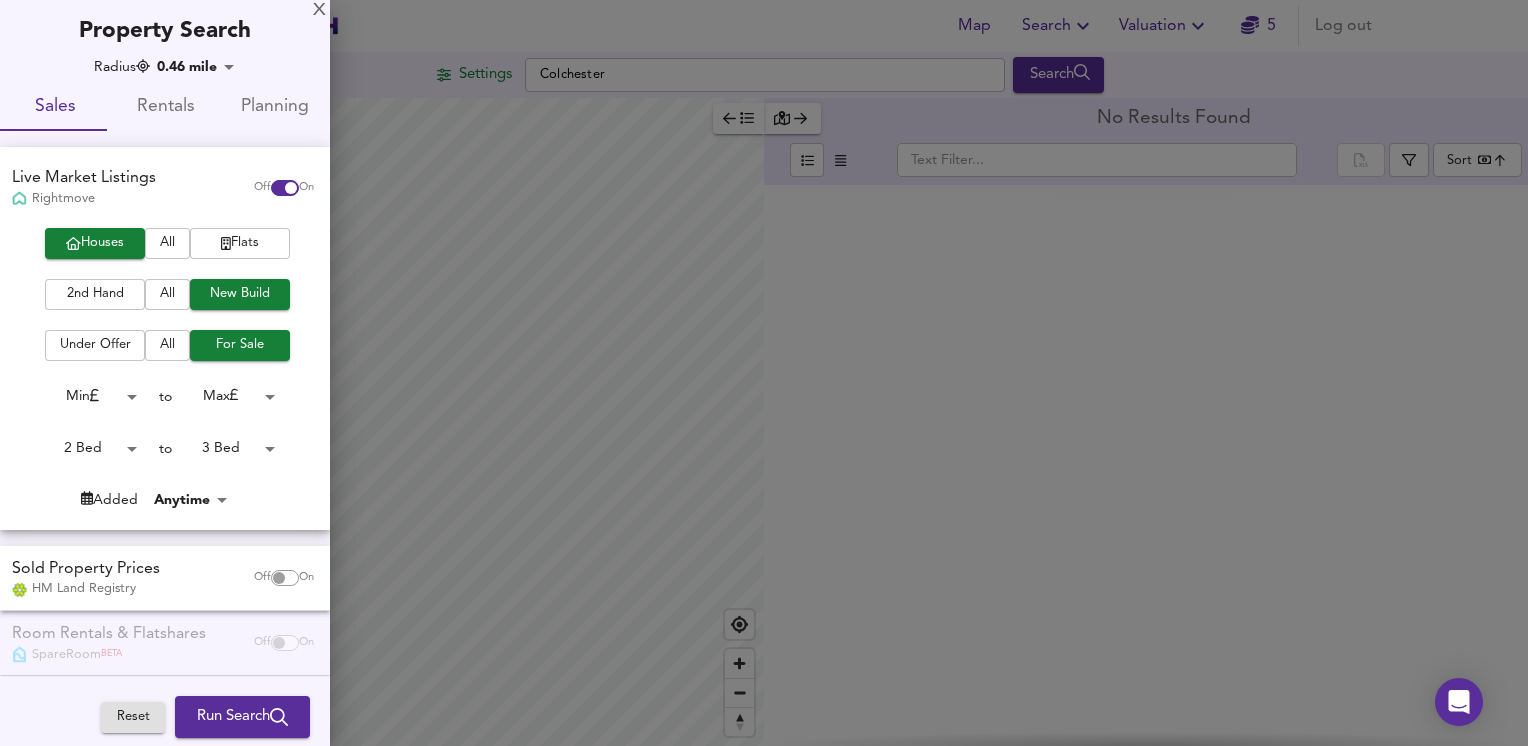 click at bounding box center (764, 373) 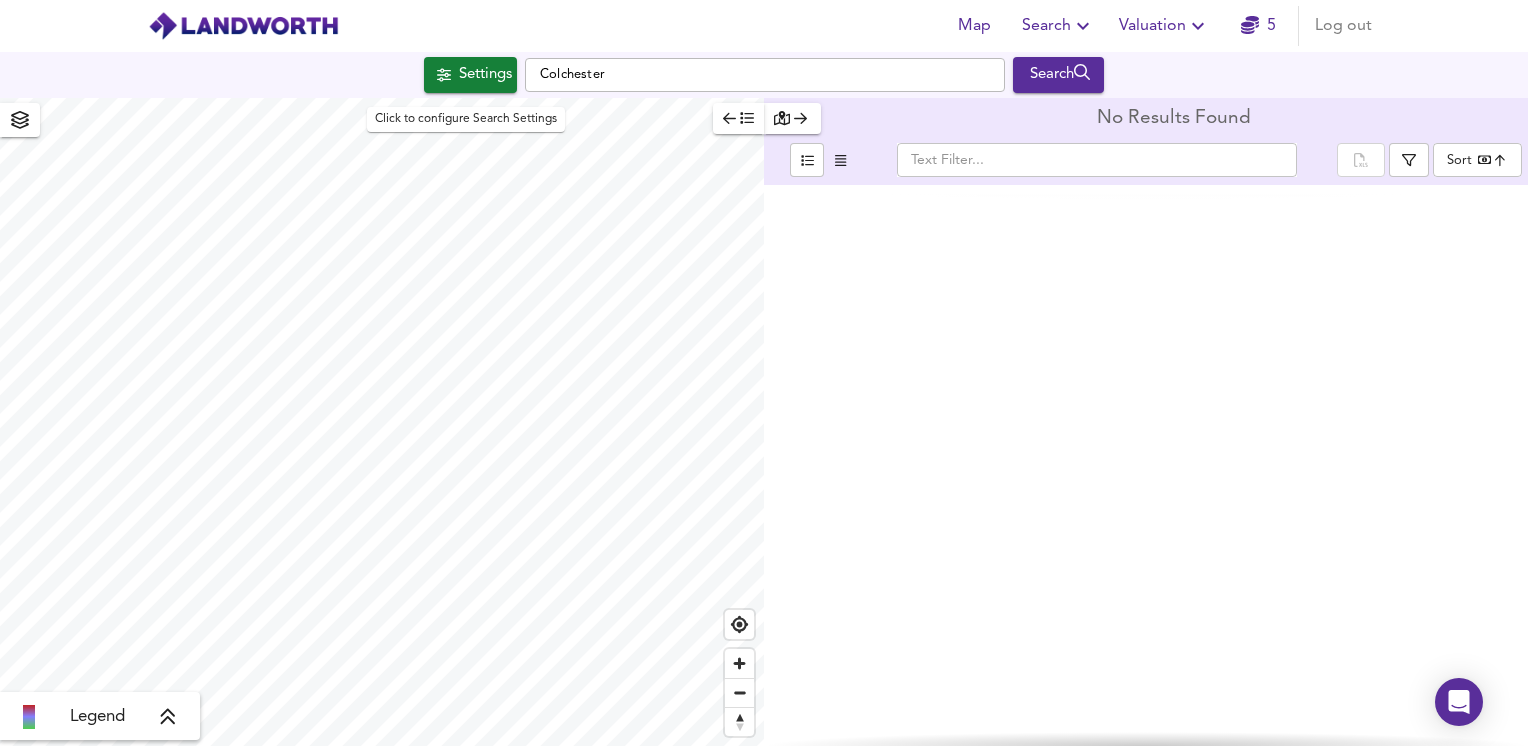 click on "Settings" at bounding box center [485, 75] 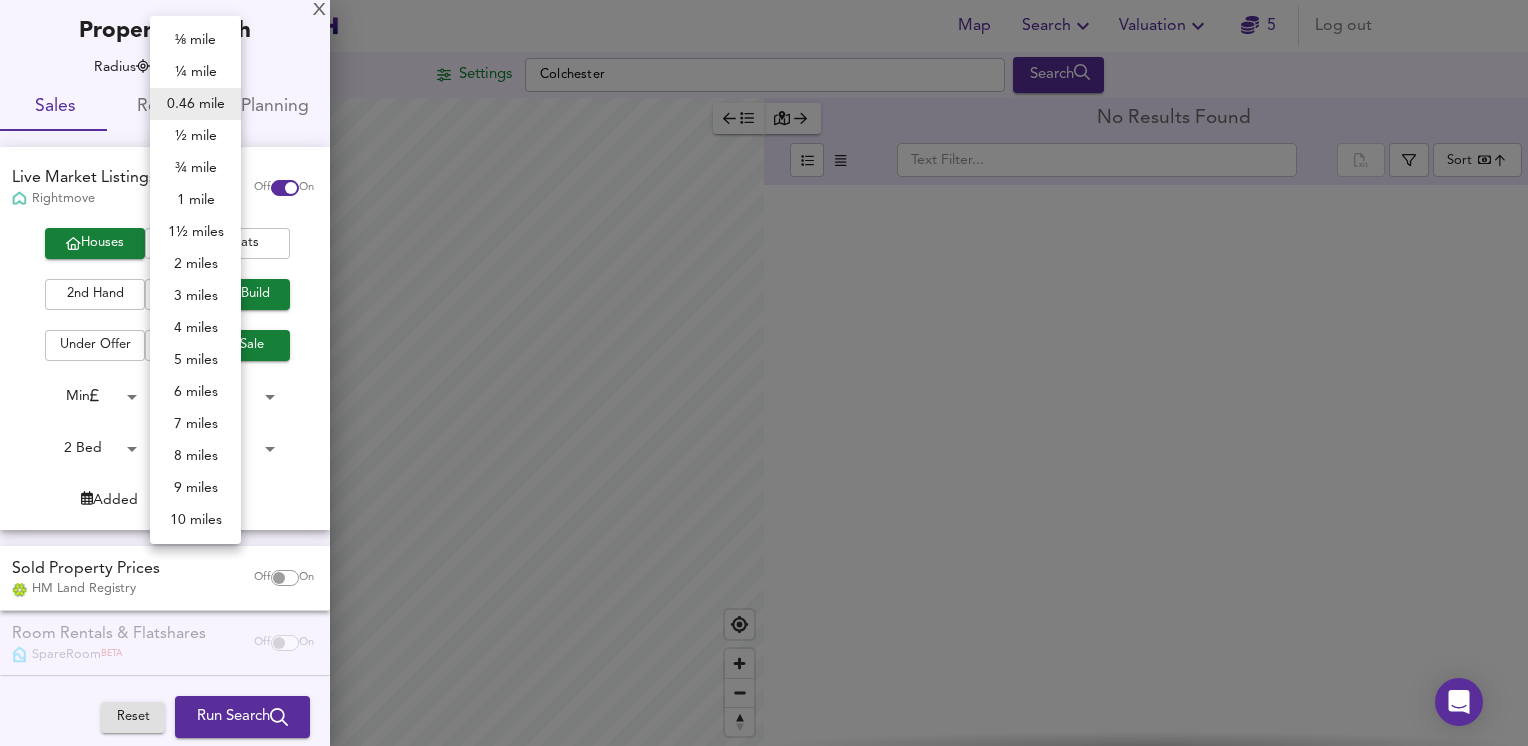 click on "Map Search Valuation    5 Log out        Settings     Colchester        Search            Legend       No Results Found           ​         Sort   bestdeal ​ X Map Settings Basemap          Default hybrid Heatmap          Average Price landworth 2D   View Dynamic Heatmap   On Show Postcodes Show Boroughs 2D 3D Find Me X Property Search Radius   0.46 mile 743 Sales Rentals Planning    Live Market Listings   Rightmove Off   On    Houses All   Flats 2nd Hand All New Build Under Offer All For Sale Min   0 to Max   200000000   2 Bed 2 to 3 Bed 3   Added Anytime -1    Sold Property Prices   HM Land Registry Off   On     Room Rentals & Flatshares   SpareRoom   BETA Off   On     Planning Applications Local Authorities Off   On  Reset Run Search   Please enable at least one data source to run a search
⅛ mile ¼ mile 0.46 mile ½ mile ¾ mile 1 mile 1½ miles 2 miles 3 miles 4 miles 5 miles 6 miles 7 miles 8 miles" at bounding box center [764, 373] 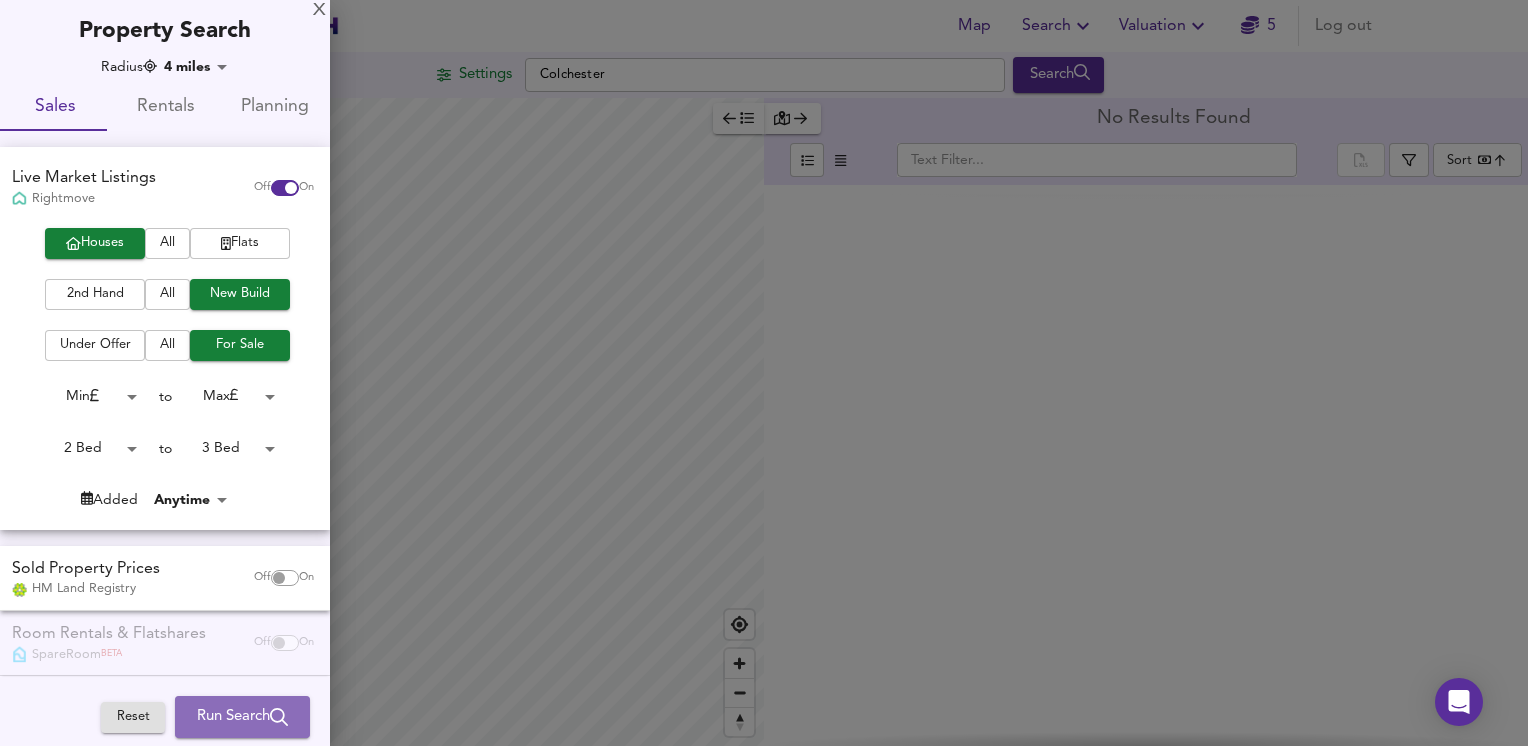 click on "Run Search" at bounding box center (242, 717) 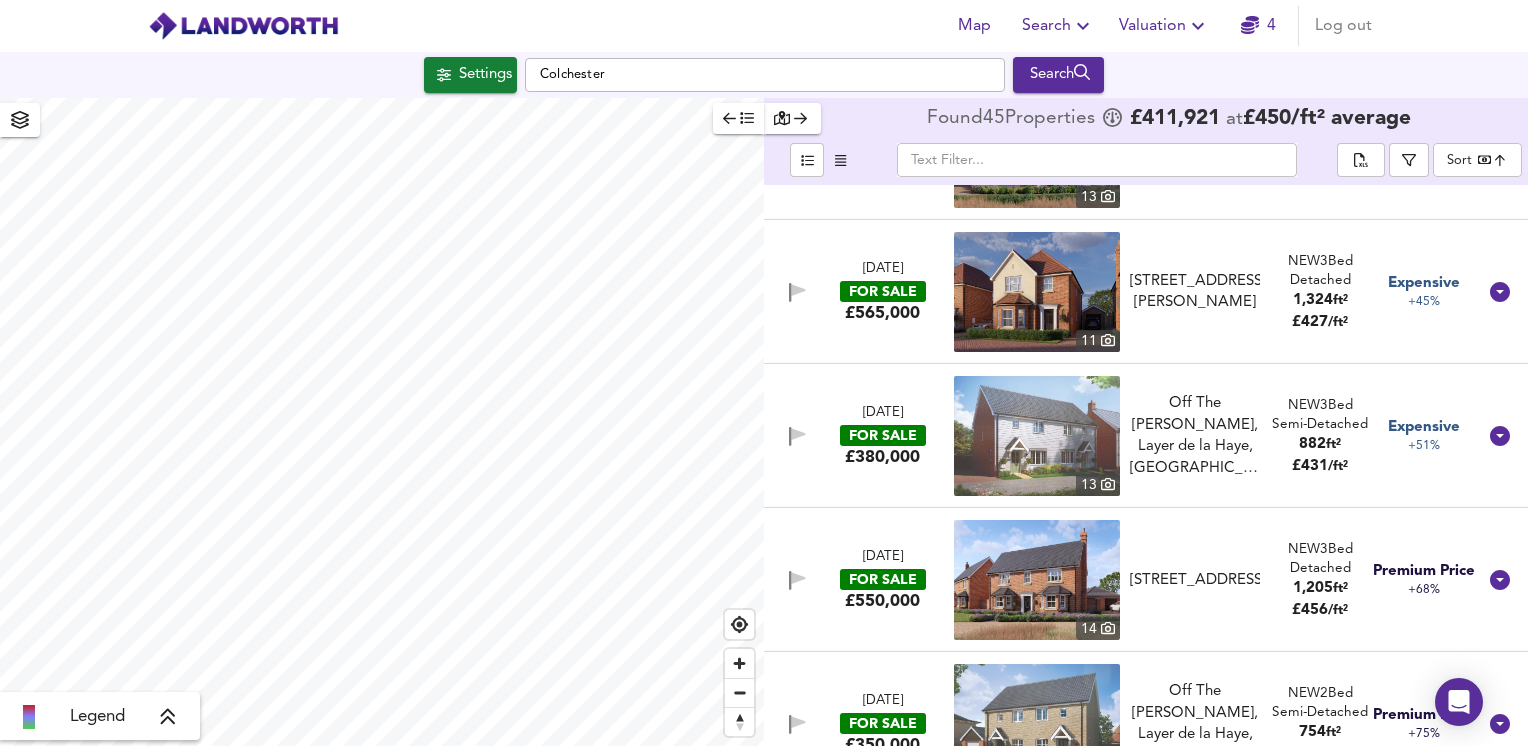 scroll, scrollTop: 0, scrollLeft: 0, axis: both 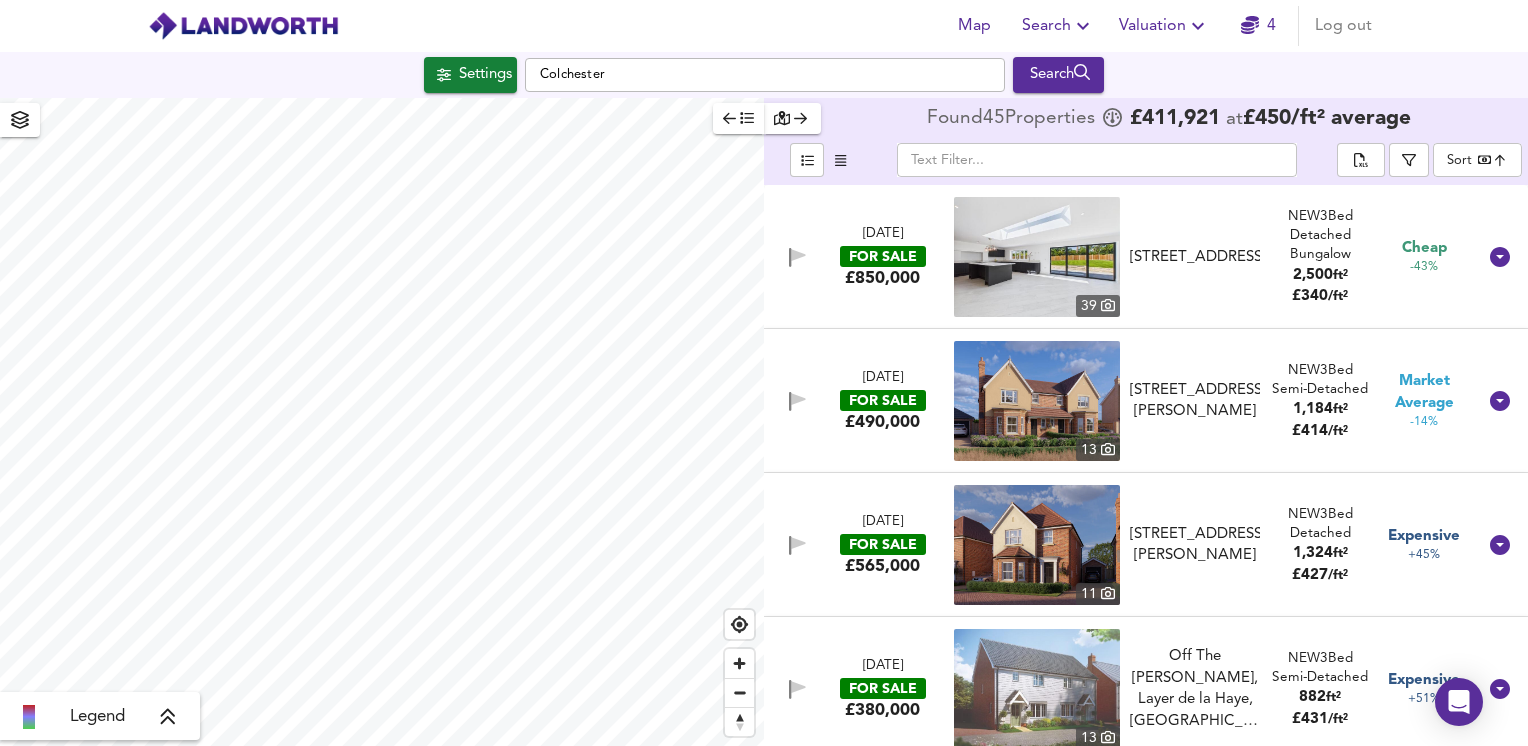 click on "Map Search Valuation    4 Log out        Settings     Colchester        Search            Legend       Found  45  Propert ies     £ 411,921   at  £ 450 / ft²   average              ​         Sort   bestdeal ​ [DATE] FOR SALE £850,000     [STREET_ADDRESS] NEW  3  Bed   Detached Bungalow 2,500 ft² £ 340 / ft²   Cheap -43% [DATE] FOR SALE £490,000     [STREET_ADDRESS][PERSON_NAME][PERSON_NAME] NEW  3  Bed   Semi-Detached 1,184 ft² £ 414 / ft²   Market Average -14% [DATE] FOR SALE £565,000     11     Plot 8, [GEOGRAPHIC_DATA][PERSON_NAME], [GEOGRAPHIC_DATA], [GEOGRAPHIC_DATA] Plot 8, [GEOGRAPHIC_DATA][PERSON_NAME], [STREET_ADDRESS] NEW  3  Bed   Detached 1,324 ft² £ 427 / ft²   Expensive +45% [DATE] FOR SALE £380,000     13     NEW  3  Bed   Semi-Detached 882" at bounding box center (764, 373) 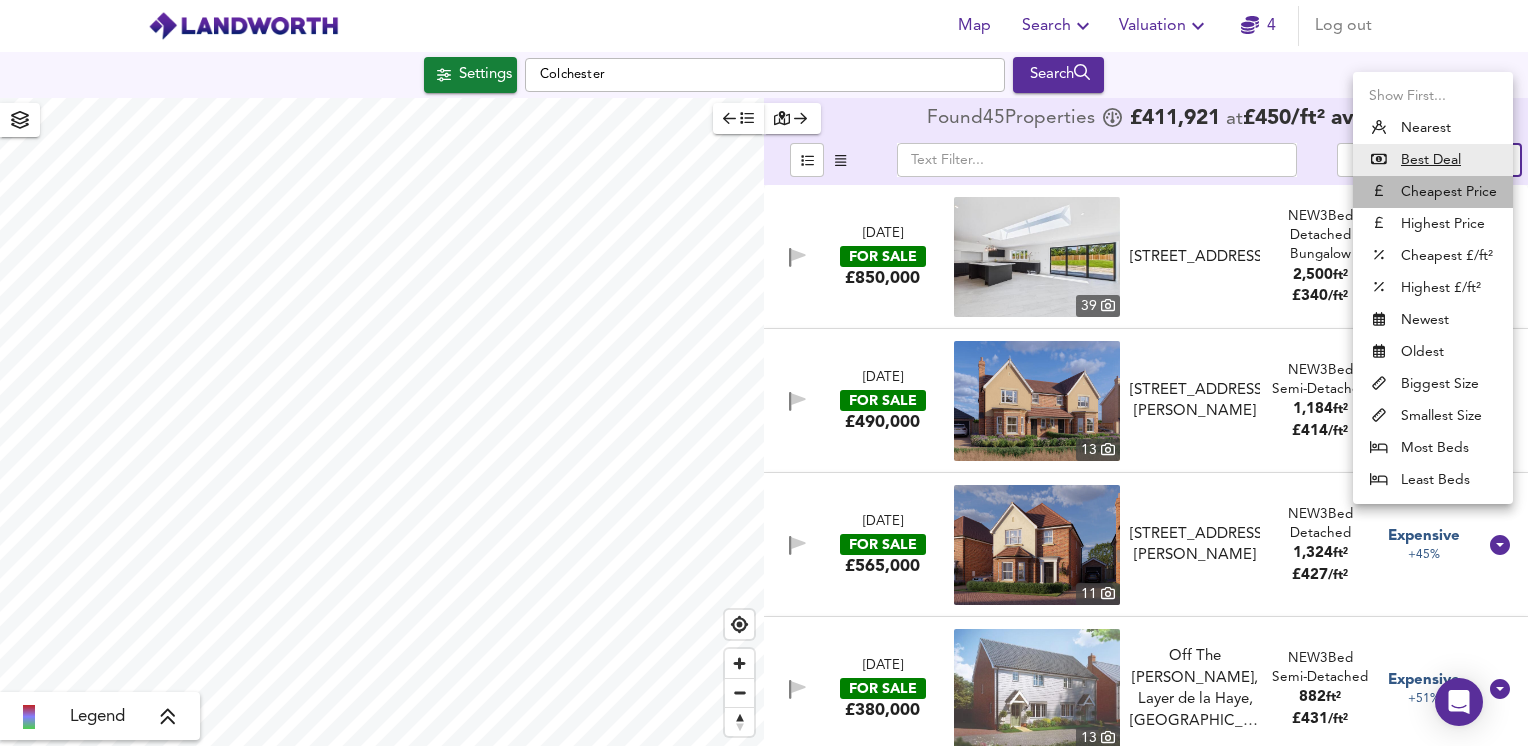 click on "Cheapest Price" at bounding box center (1433, 192) 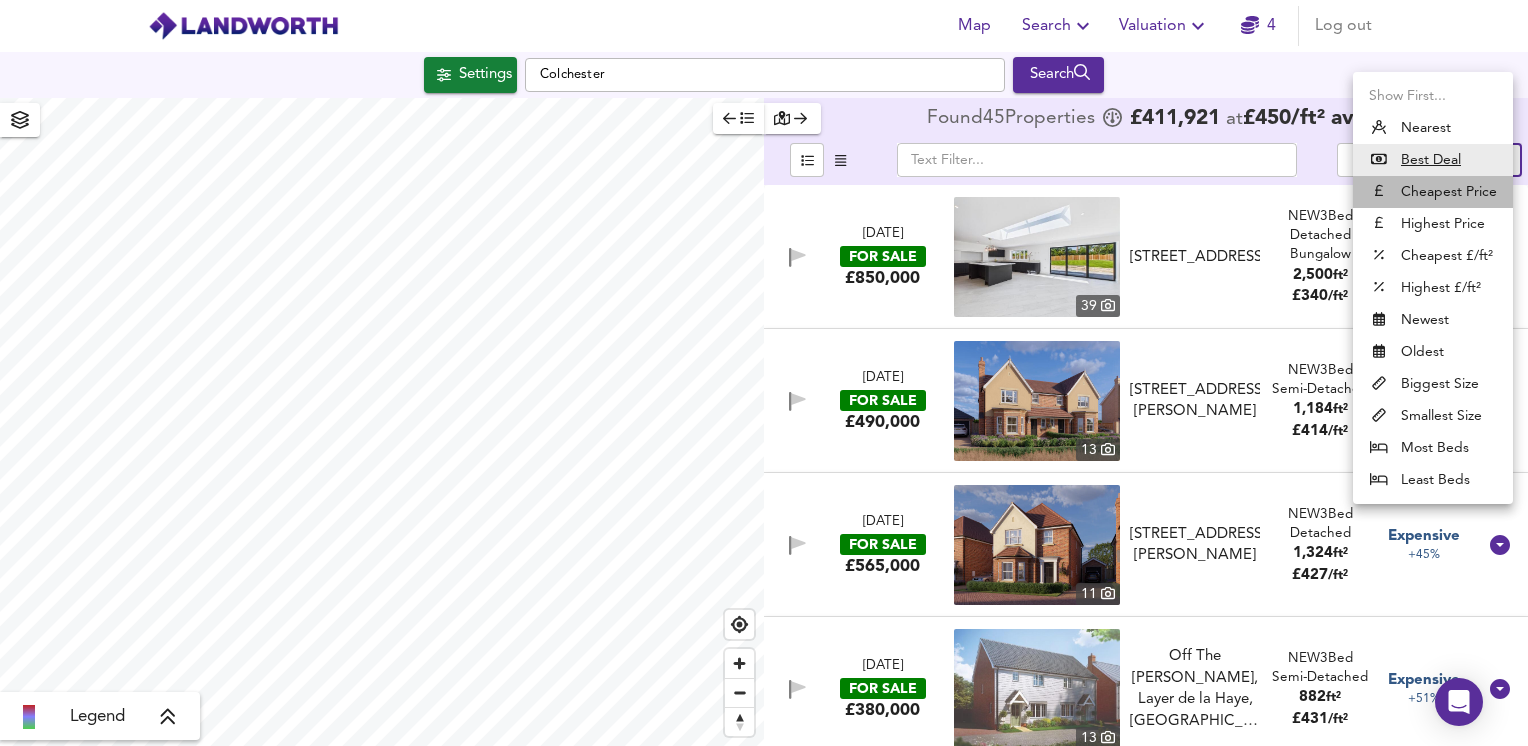 type on "cheapest" 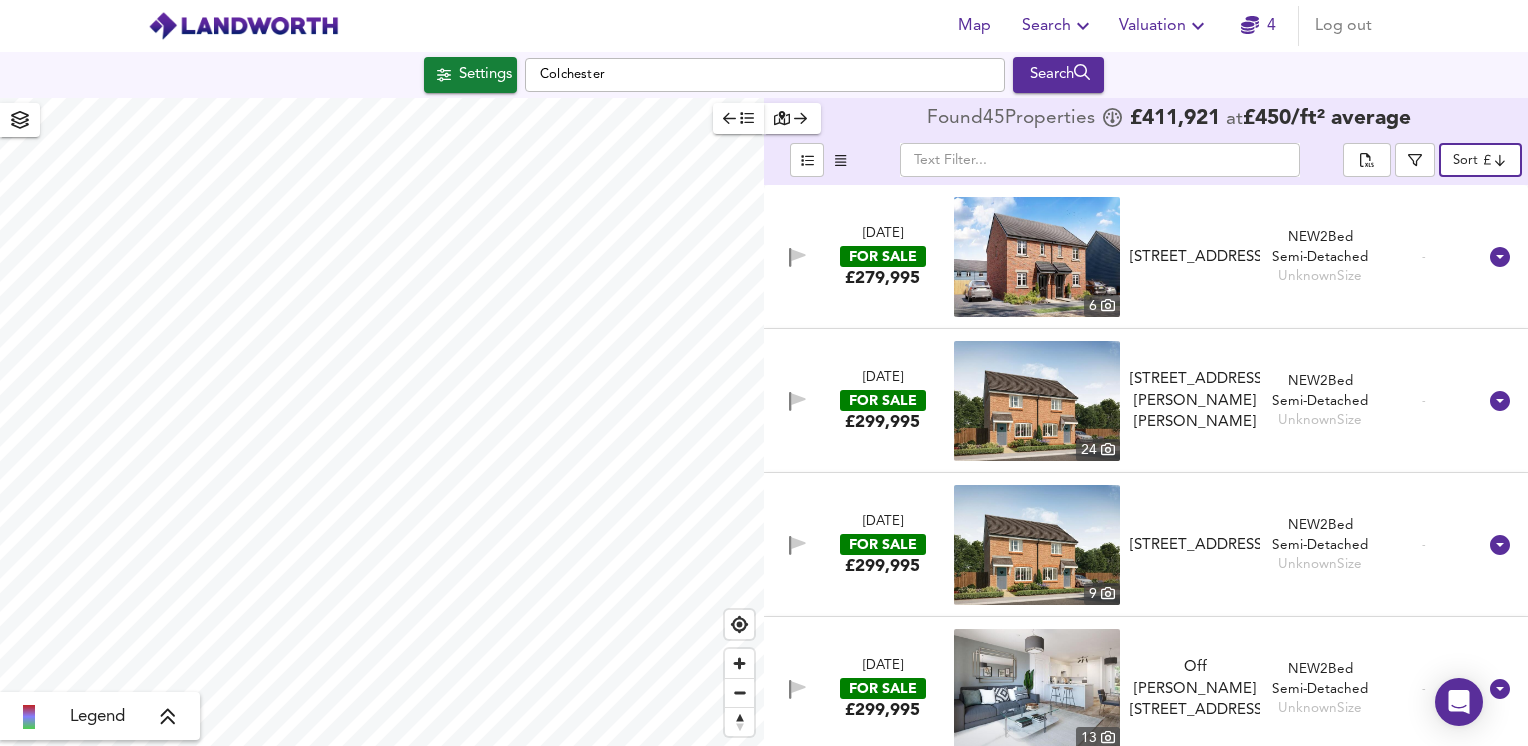 click on "Map Search Valuation    4 Log out        Settings     Colchester        Search            Legend       Found  45  Propert ies     £ 411,921   at  £ 450 / ft²   average              ​         Sort   cheapest ​ [DATE] FOR SALE £279,995     [STREET_ADDRESS] [STREET_ADDRESS] NEW  2  Bed   Semi-Detached Unknown  Size   - [DATE] FOR SALE £299,995     [STREET_ADDRESS][PERSON_NAME][PERSON_NAME][PERSON_NAME][PERSON_NAME] NEW  2  Bed   Semi-Detached Unknown  Size   - [DATE] FOR SALE £299,995     [STREET_ADDRESS][GEOGRAPHIC_DATA][STREET_ADDRESS] NEW  2  Bed   Semi-Detached Unknown  Size   - [DATE] FOR SALE £299,995     13     NEW  2  Bed   Unknown" at bounding box center (764, 373) 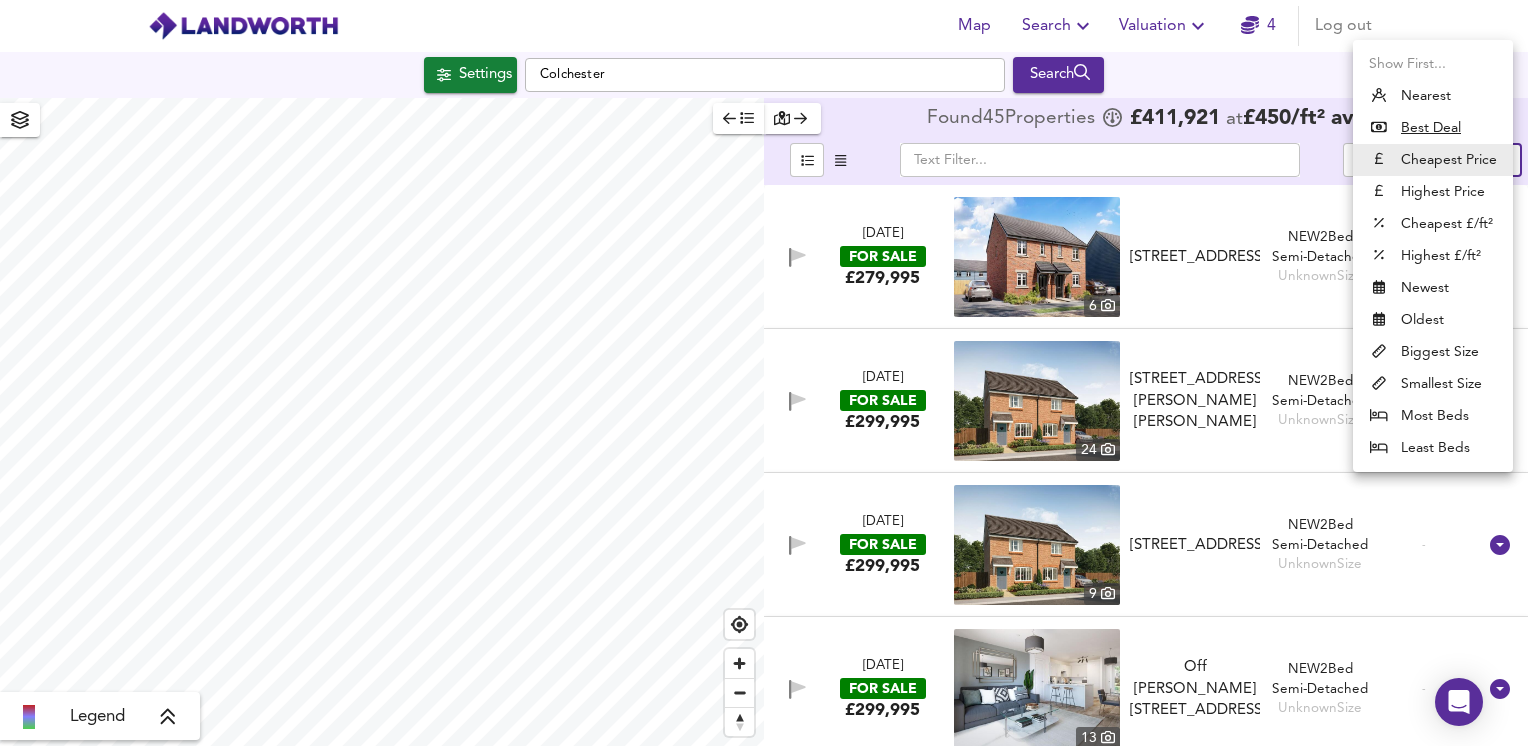 click at bounding box center (764, 373) 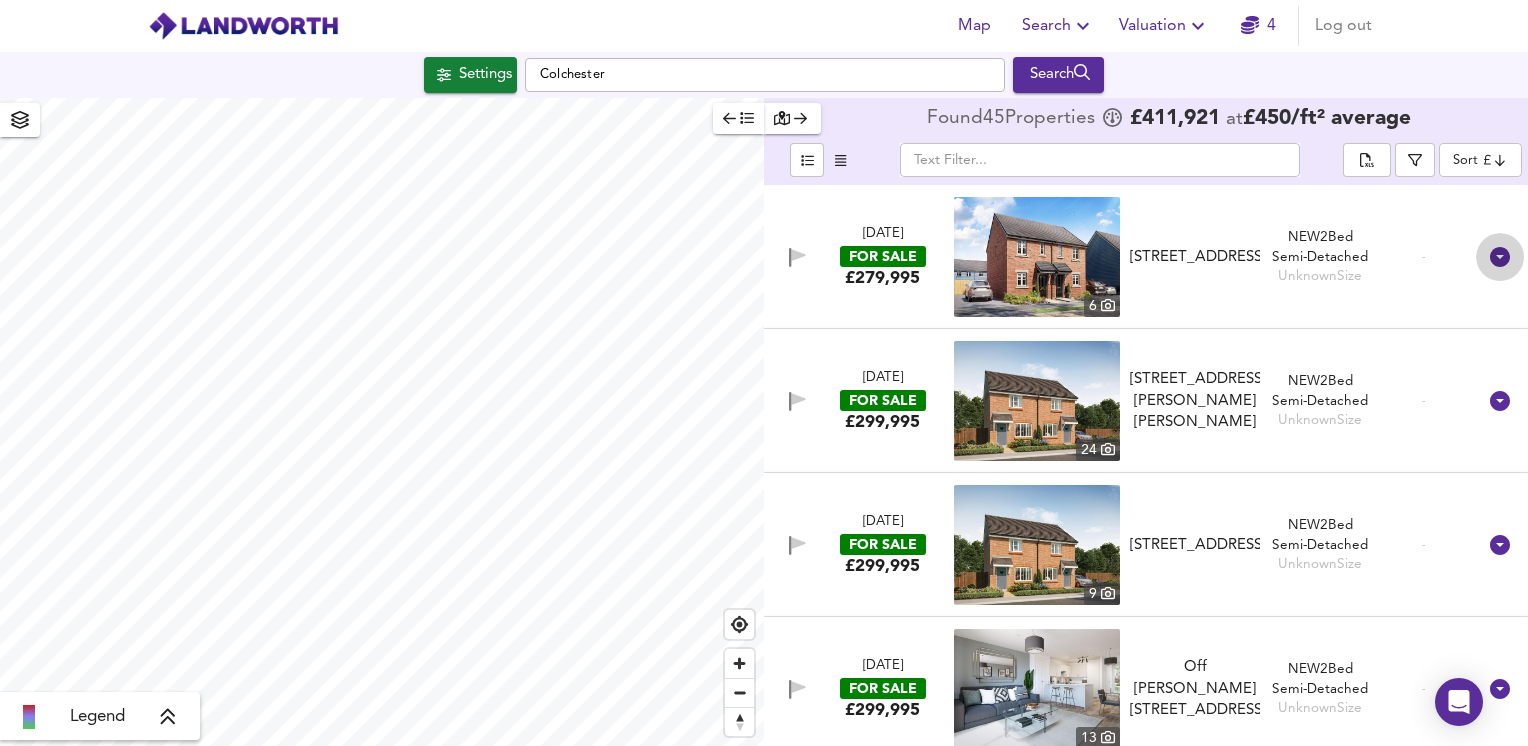 click at bounding box center [1500, 257] 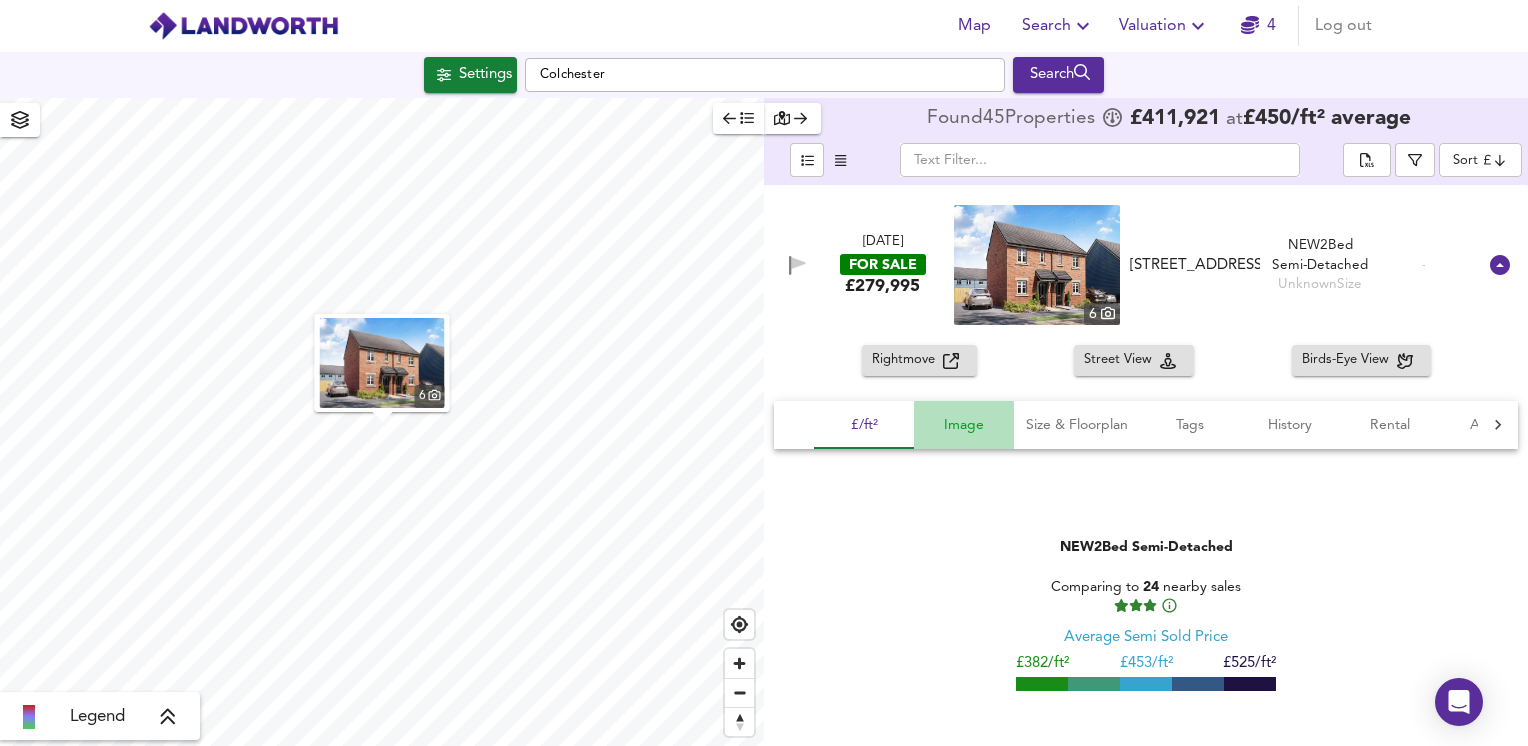 click on "Image" at bounding box center [964, 425] 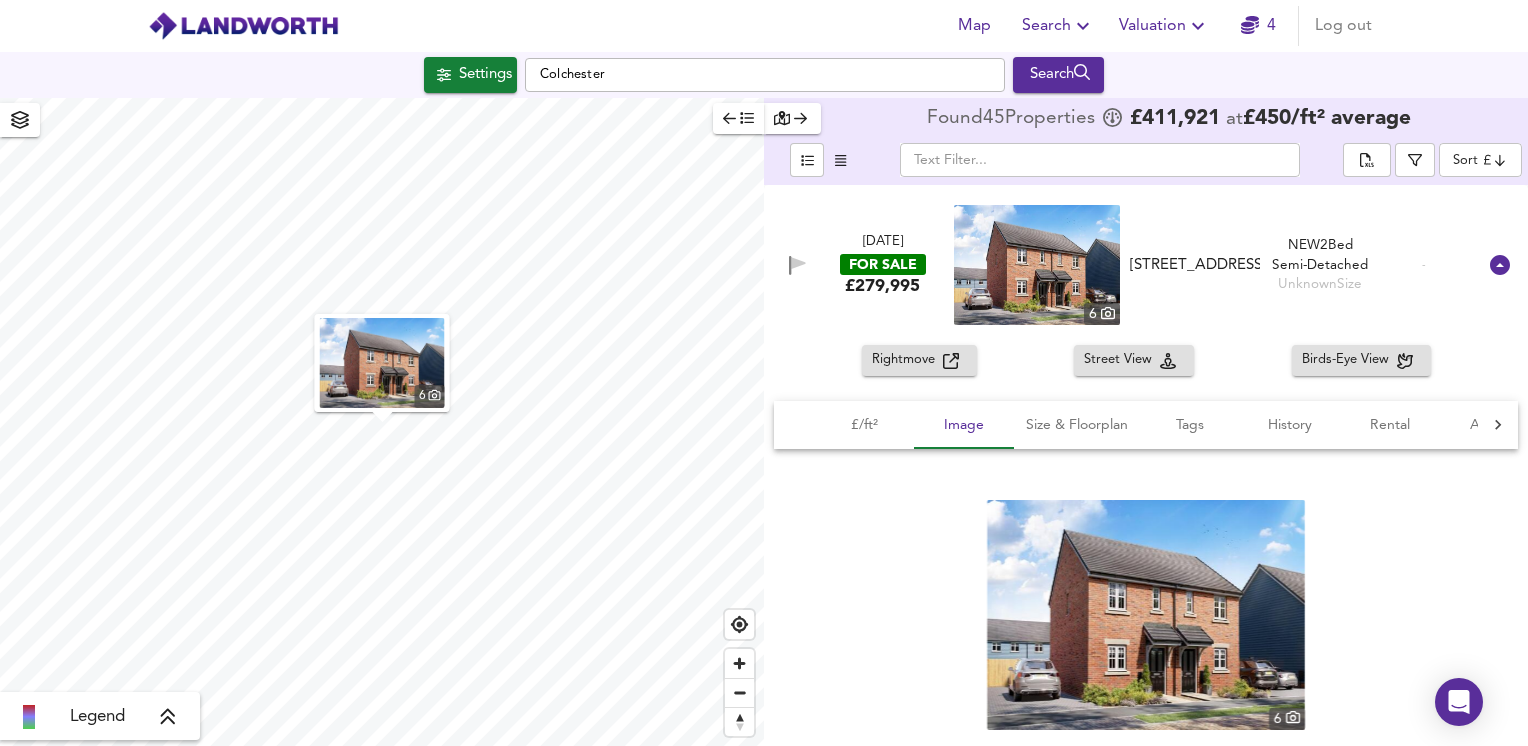 click at bounding box center [1146, 615] 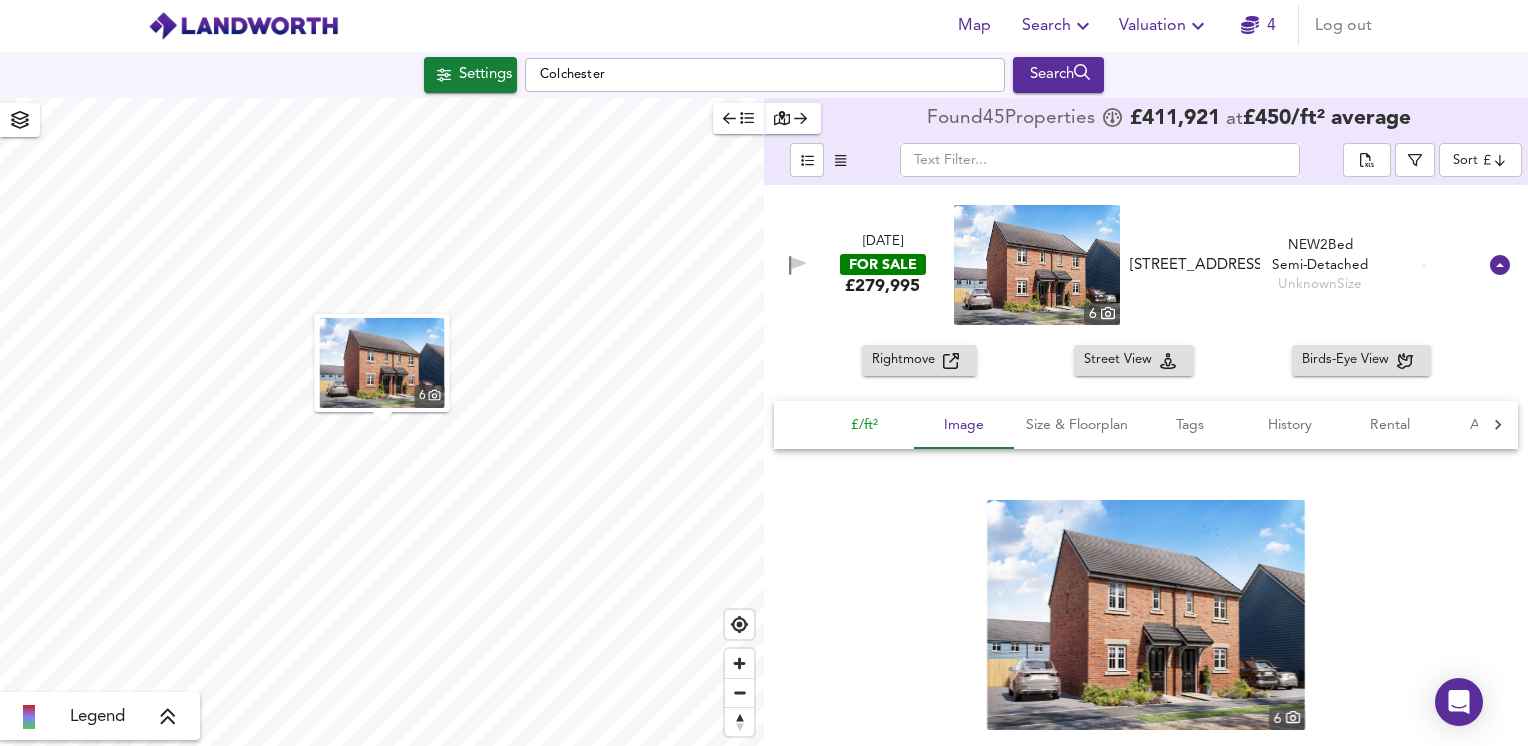 click on "£/ft²" at bounding box center (864, 425) 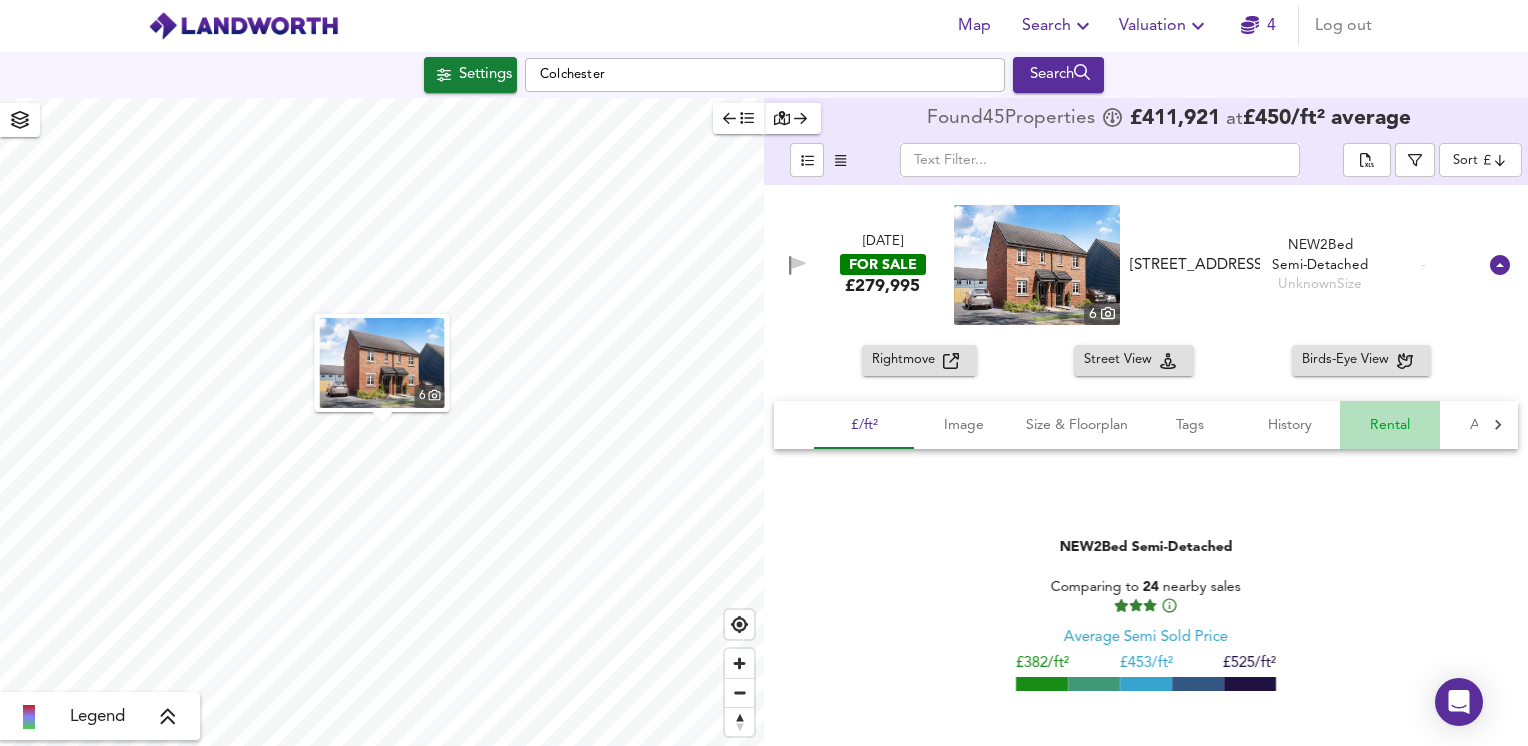 click on "Rental" at bounding box center [1390, 425] 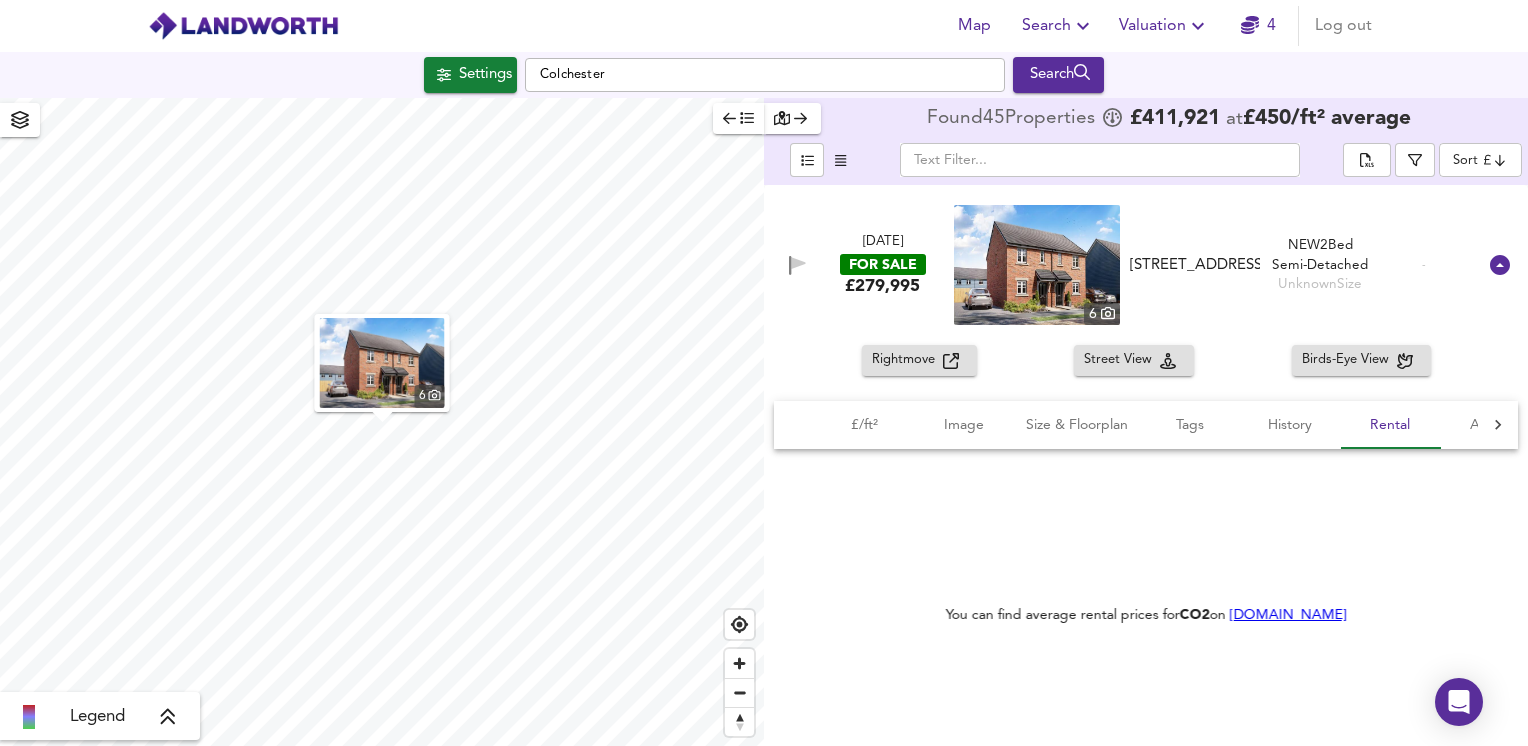 click 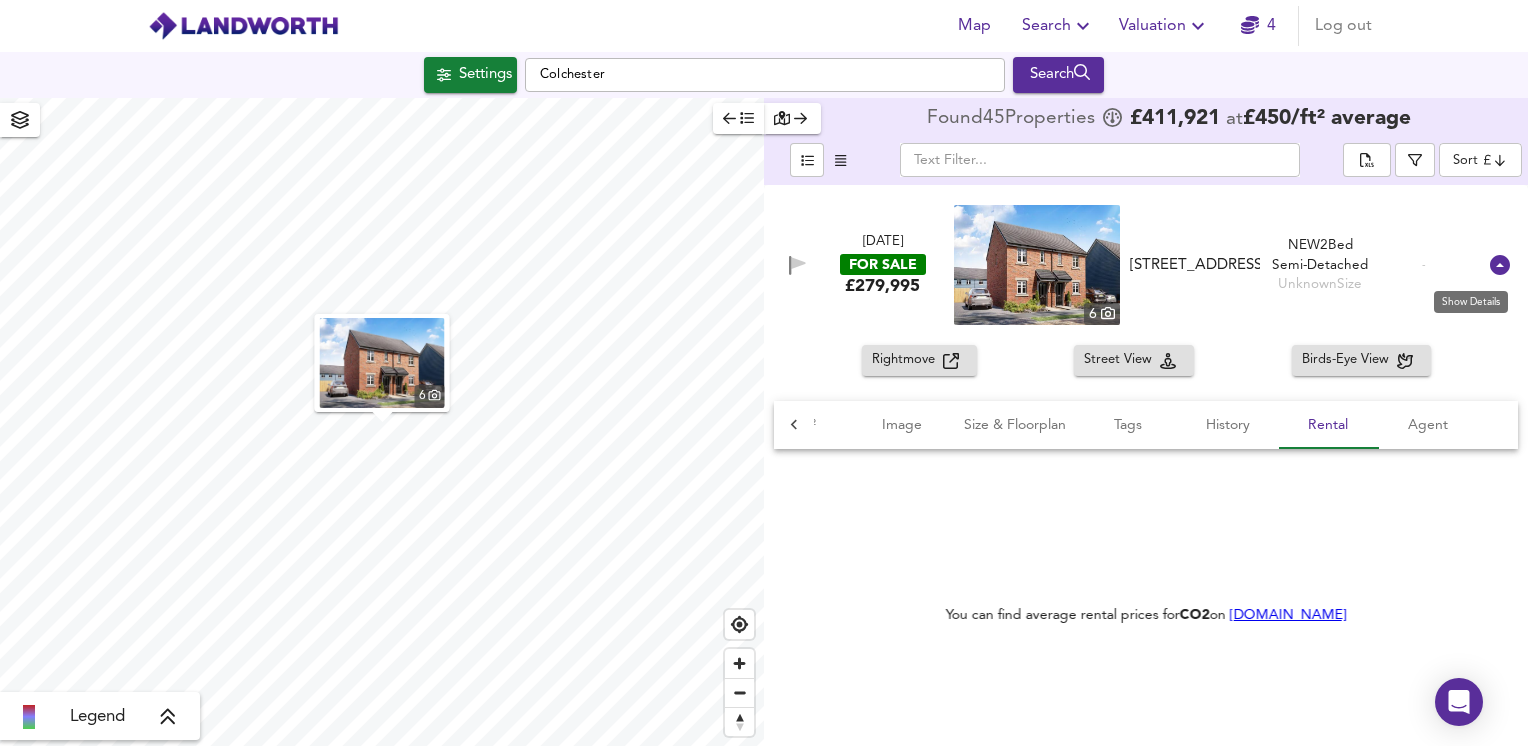click 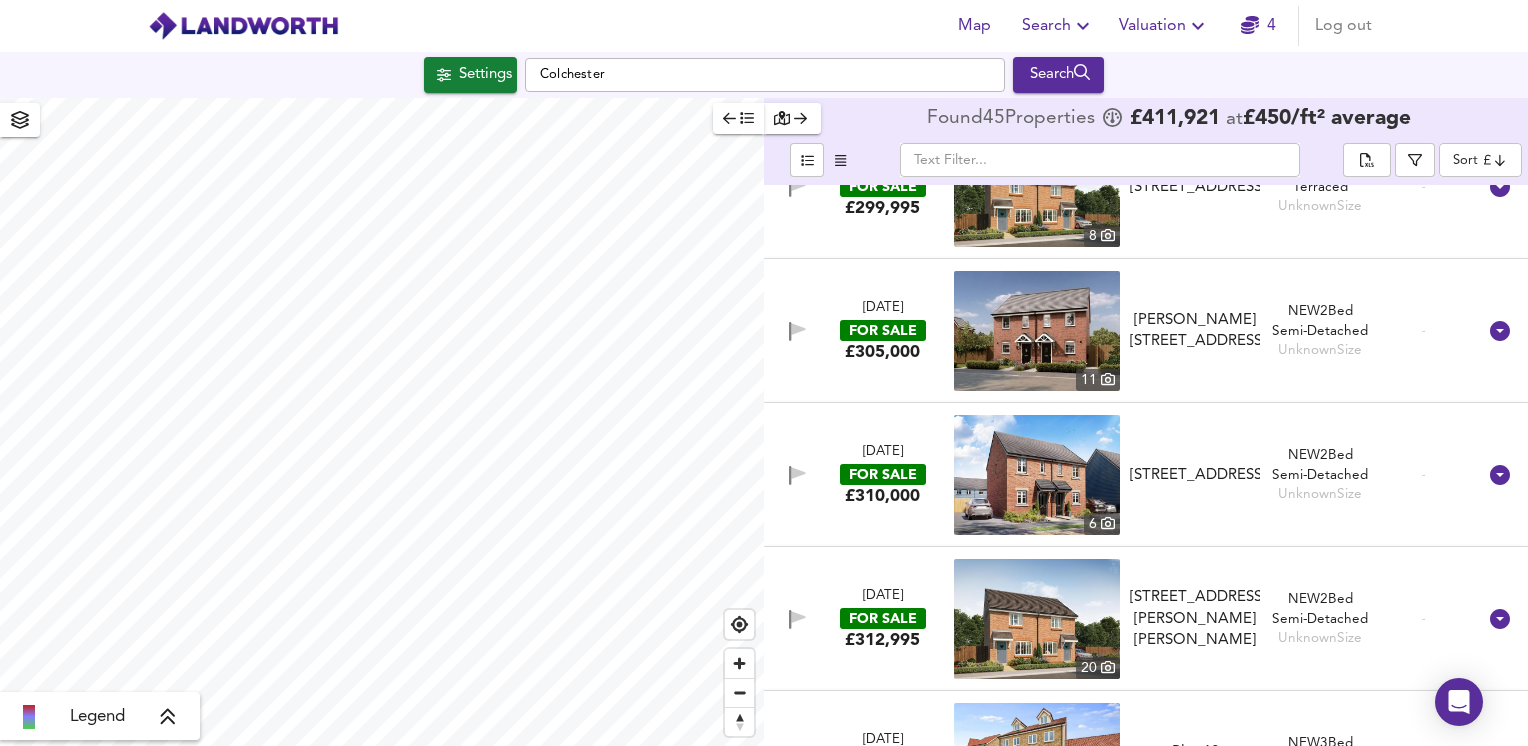 scroll, scrollTop: 900, scrollLeft: 0, axis: vertical 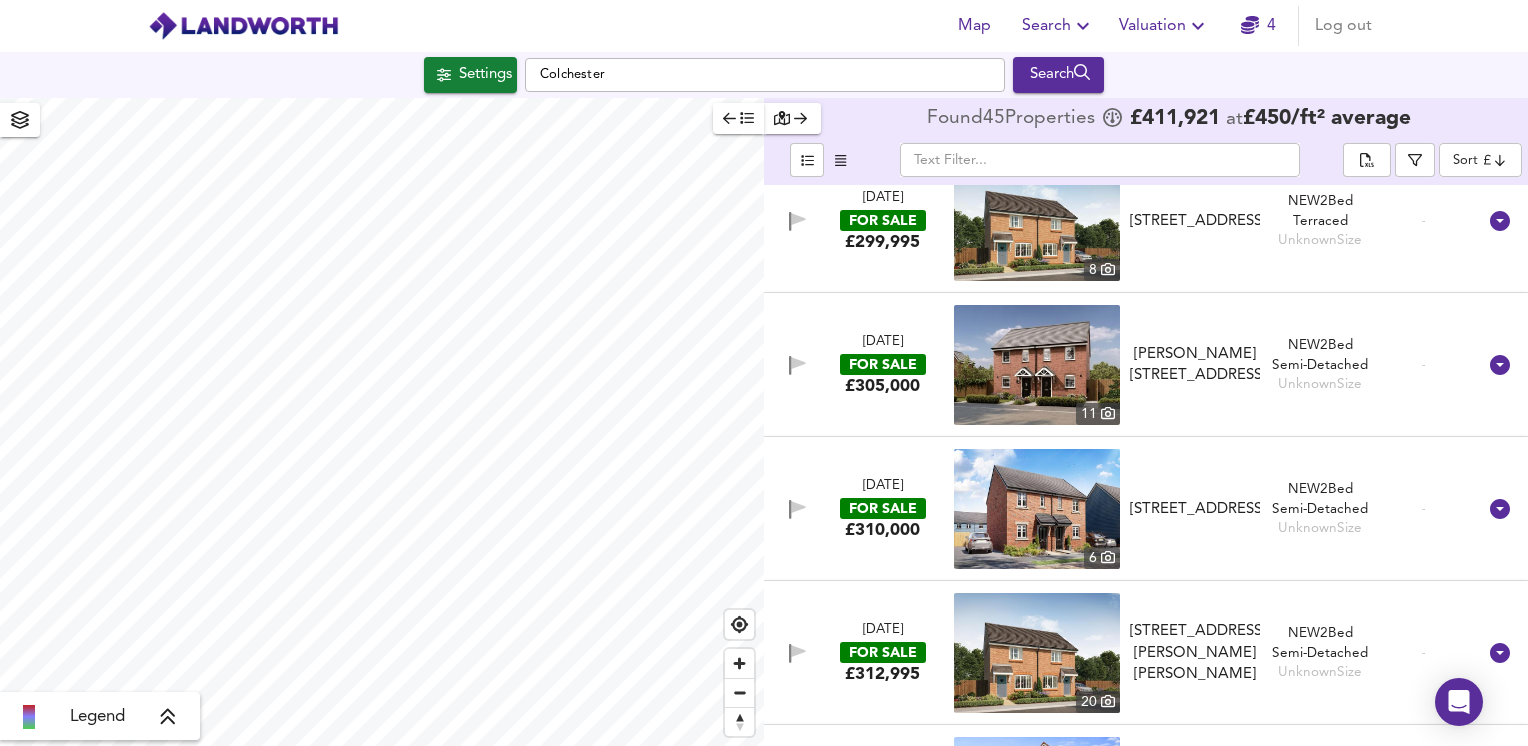 click at bounding box center (1500, 365) 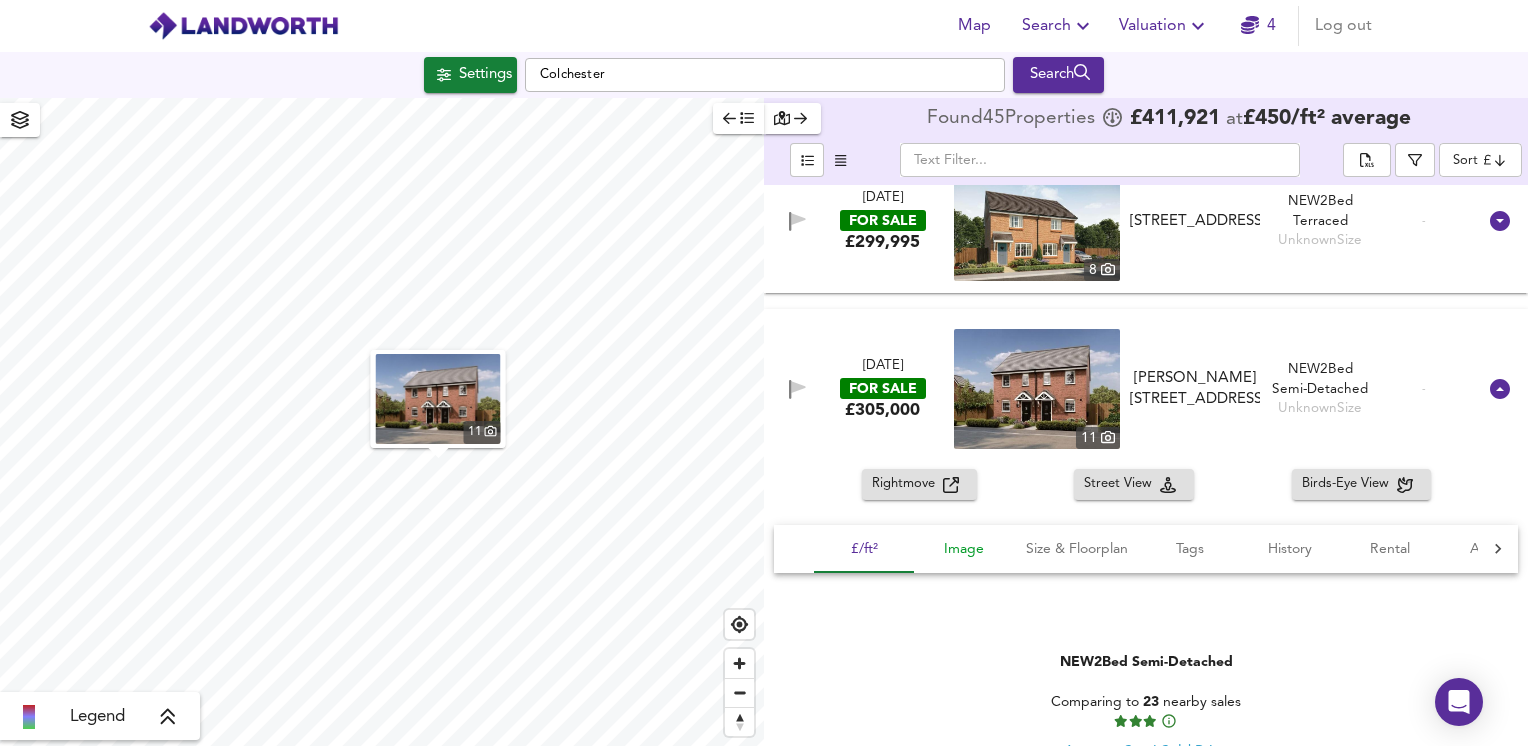 click on "Image" at bounding box center (964, 549) 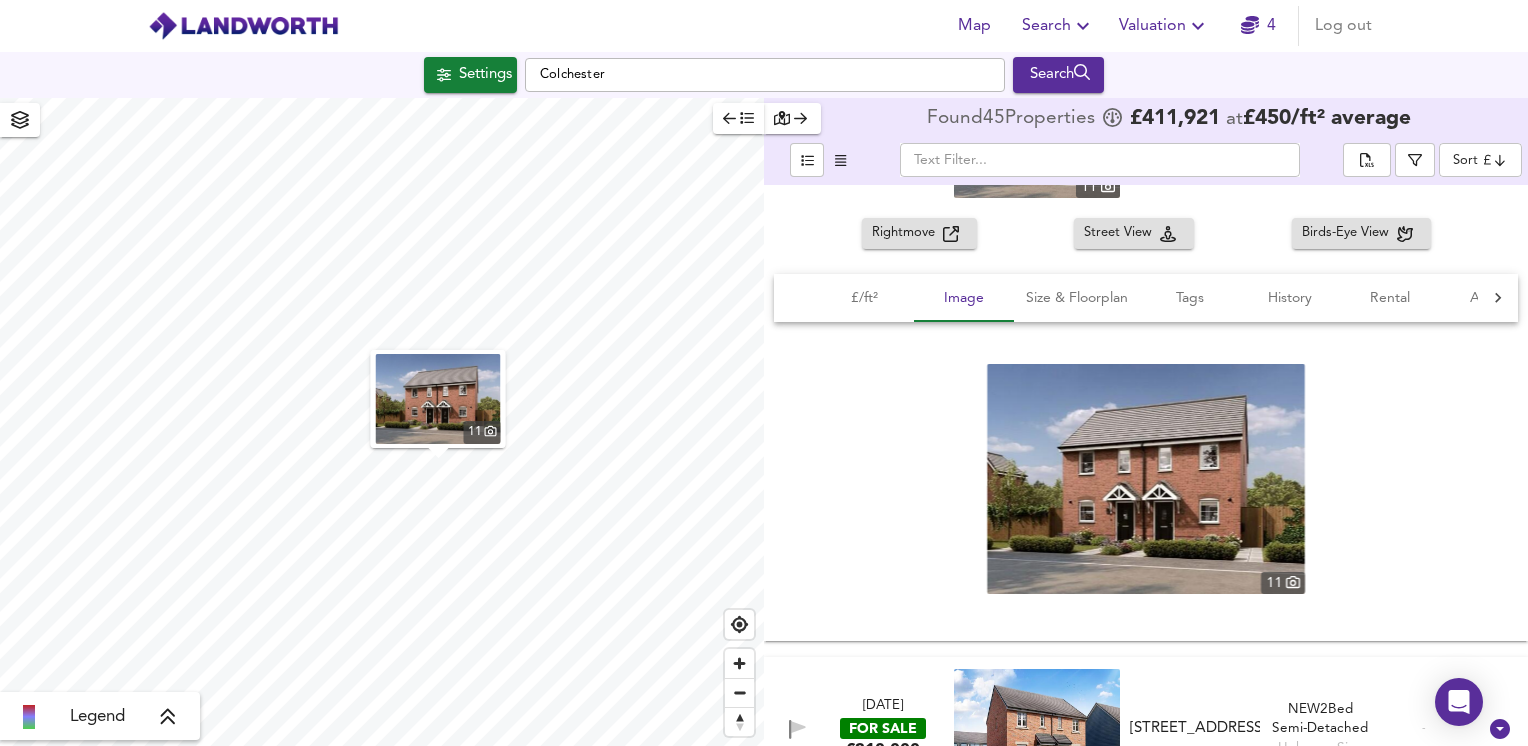 scroll, scrollTop: 1200, scrollLeft: 0, axis: vertical 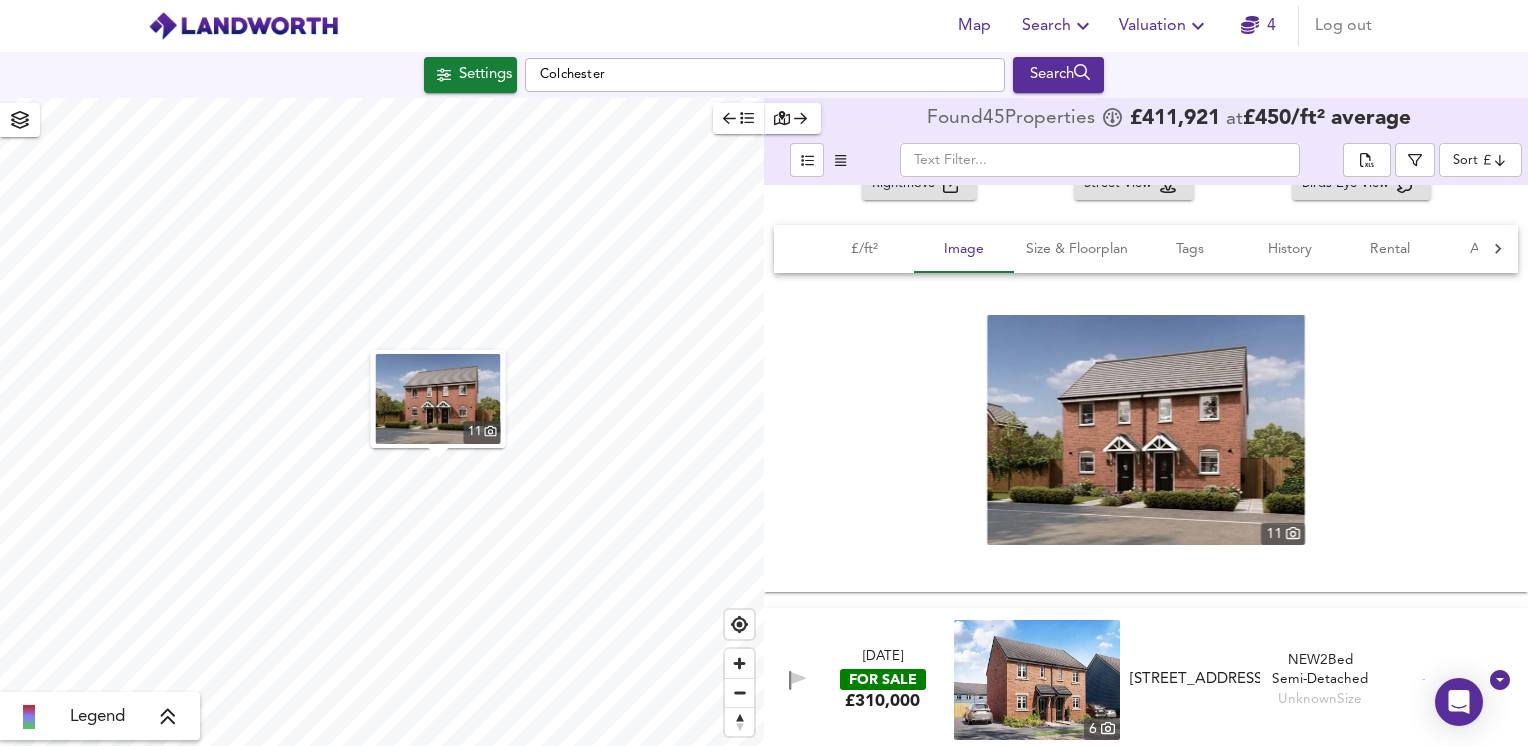 click at bounding box center (1146, 430) 